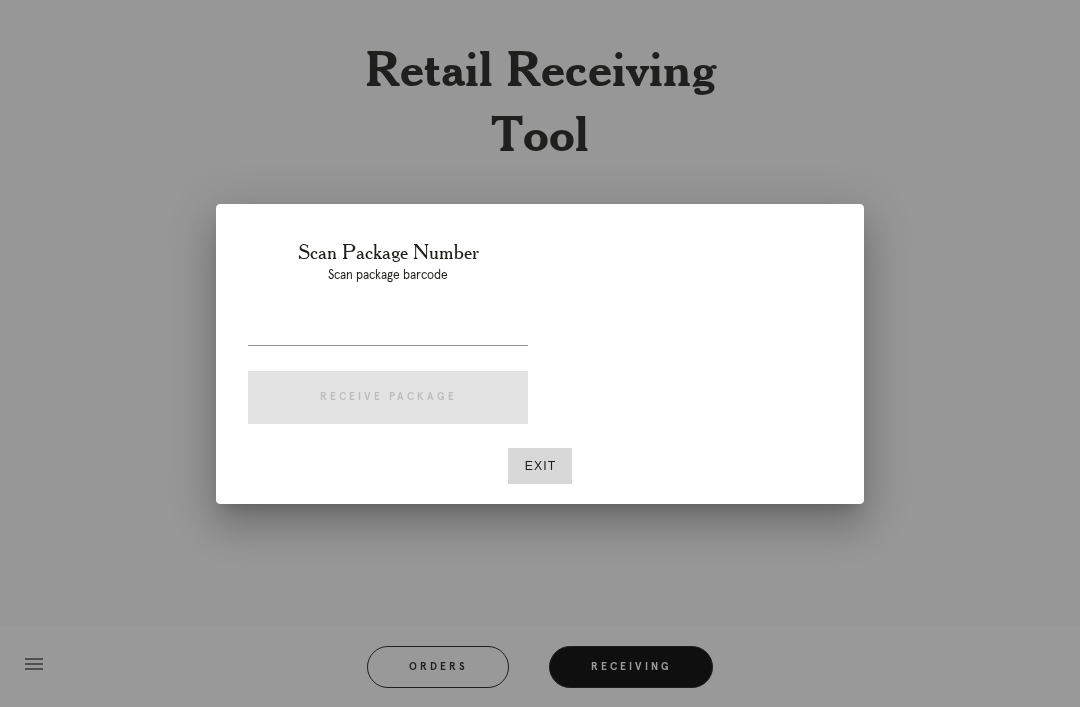 scroll, scrollTop: 64, scrollLeft: 0, axis: vertical 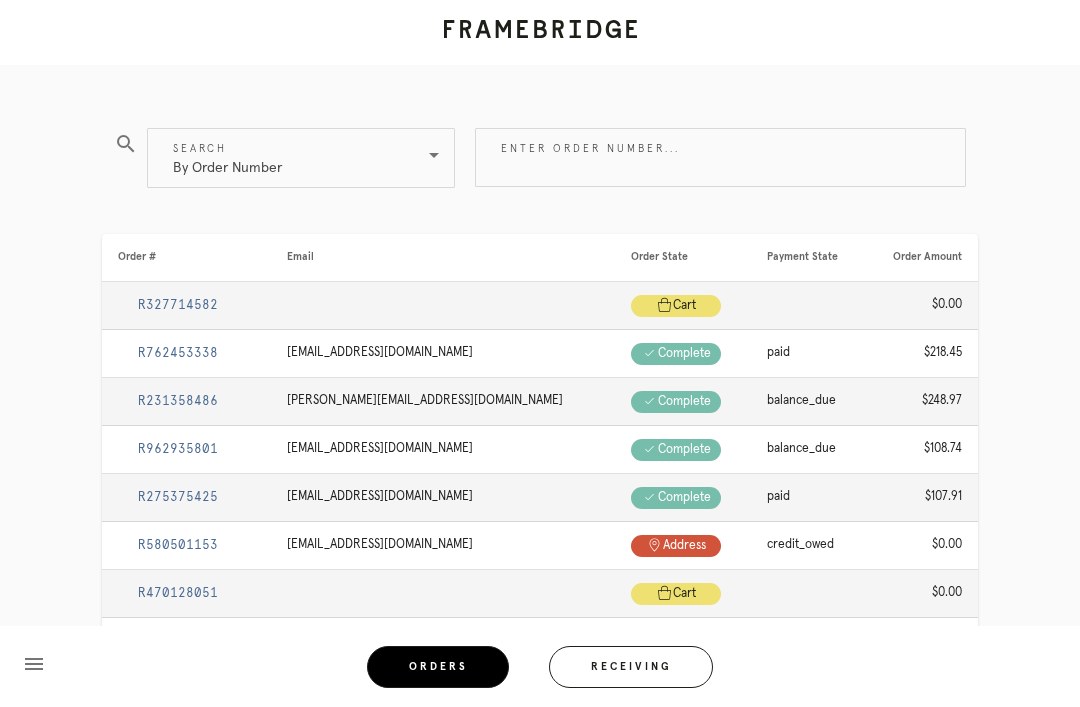click on "By Order Number" at bounding box center (287, 158) 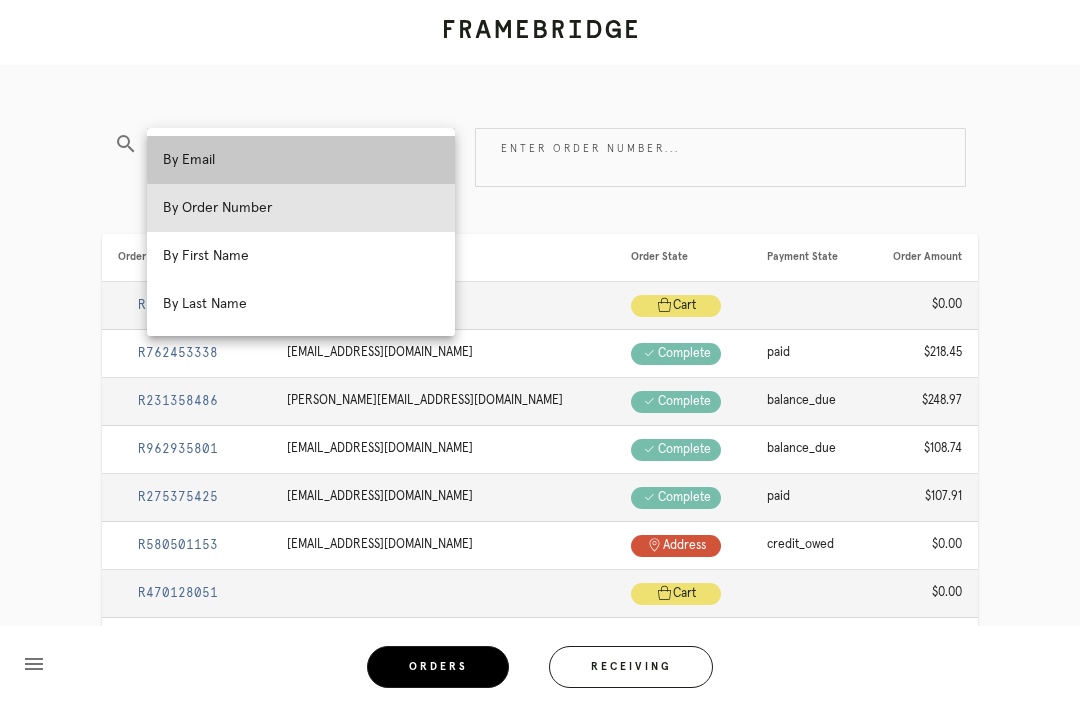 click on "By Email" at bounding box center (301, 160) 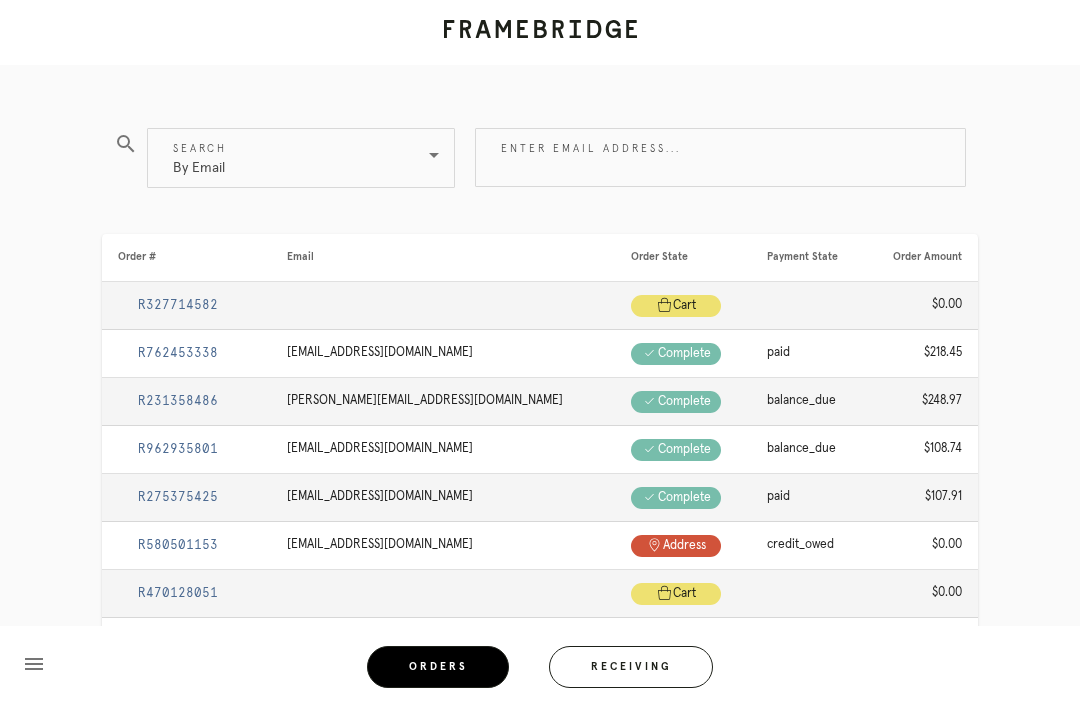 click on "Enter email address..." at bounding box center [720, 157] 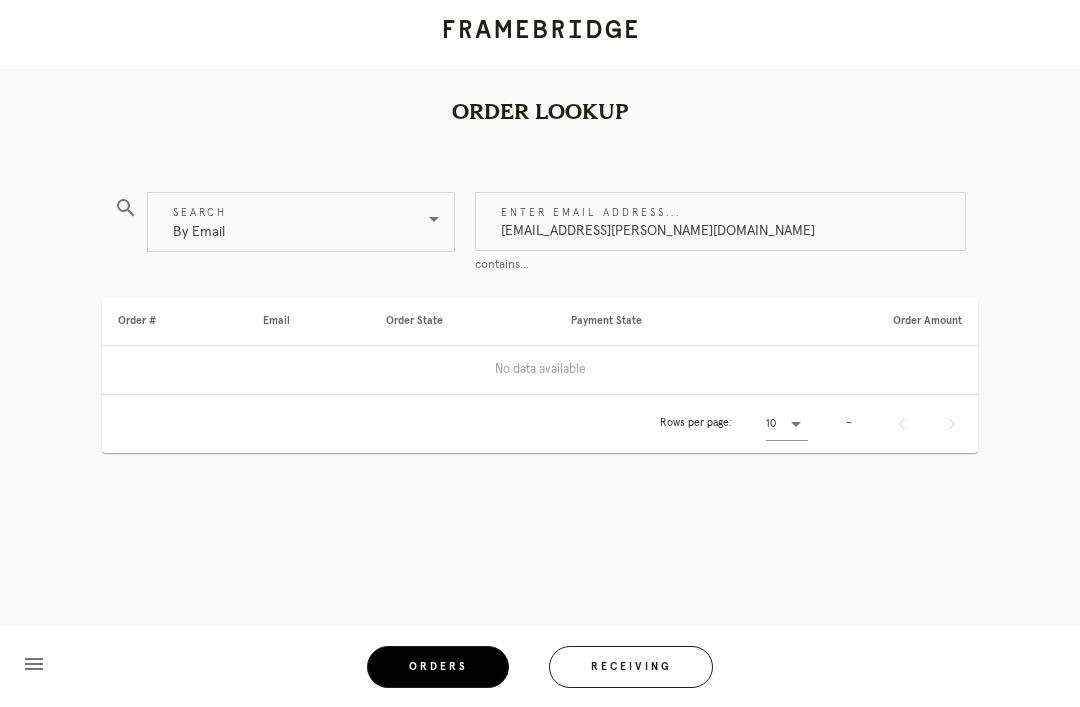 click on "lauren.k.michaels@gmail.com" at bounding box center [720, 221] 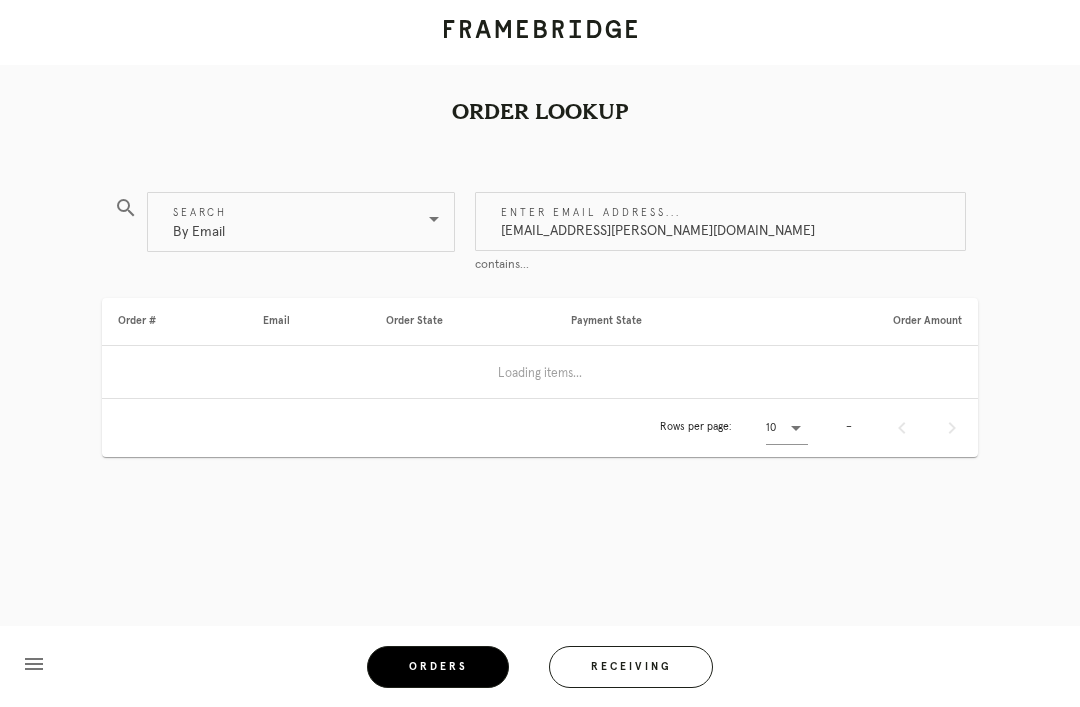type on "lauren.k.michels@gmail.com" 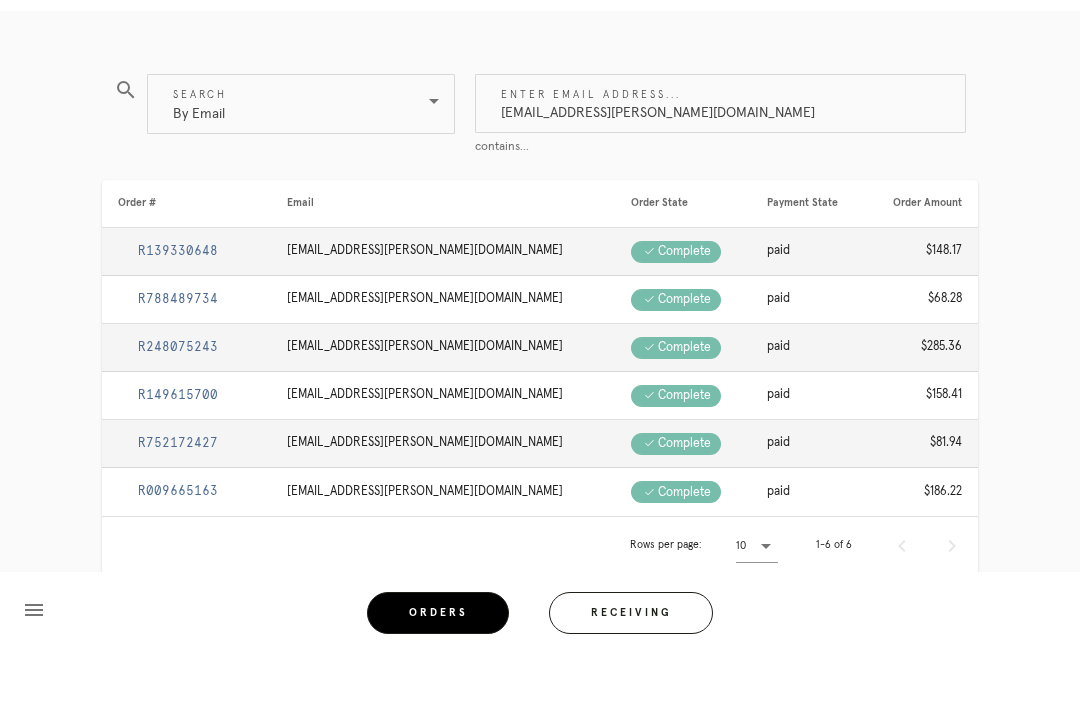 click on "R139330648" at bounding box center [178, 305] 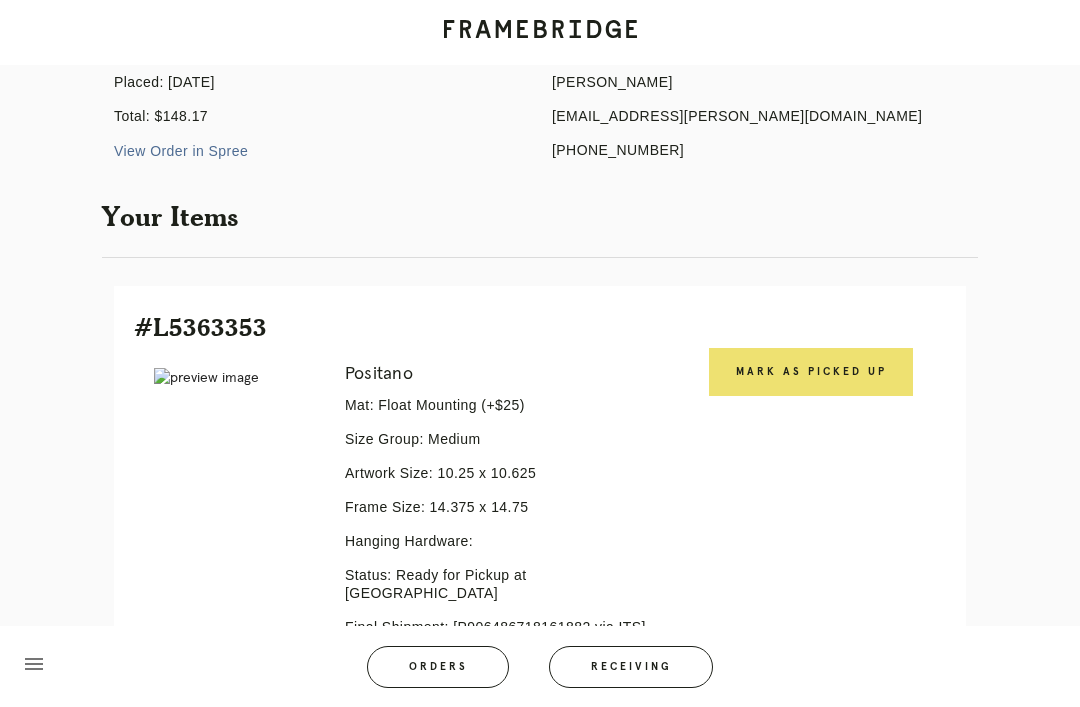 scroll, scrollTop: 330, scrollLeft: 0, axis: vertical 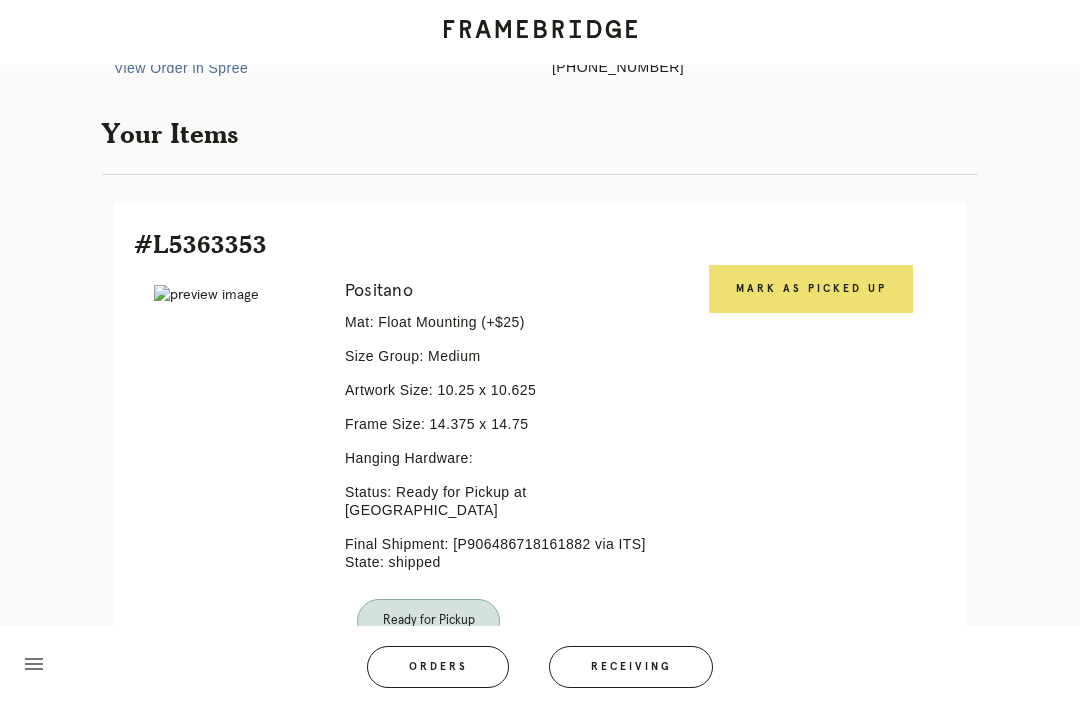 click on "Mark as Picked Up" at bounding box center [811, 289] 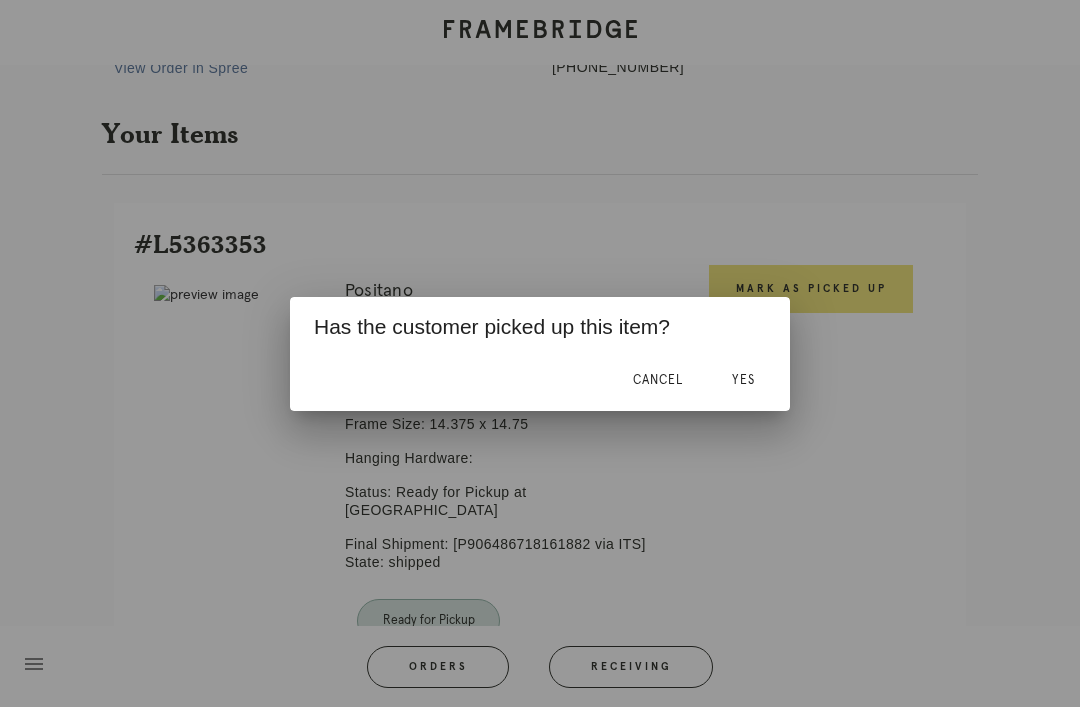 click on "Yes" at bounding box center [743, 380] 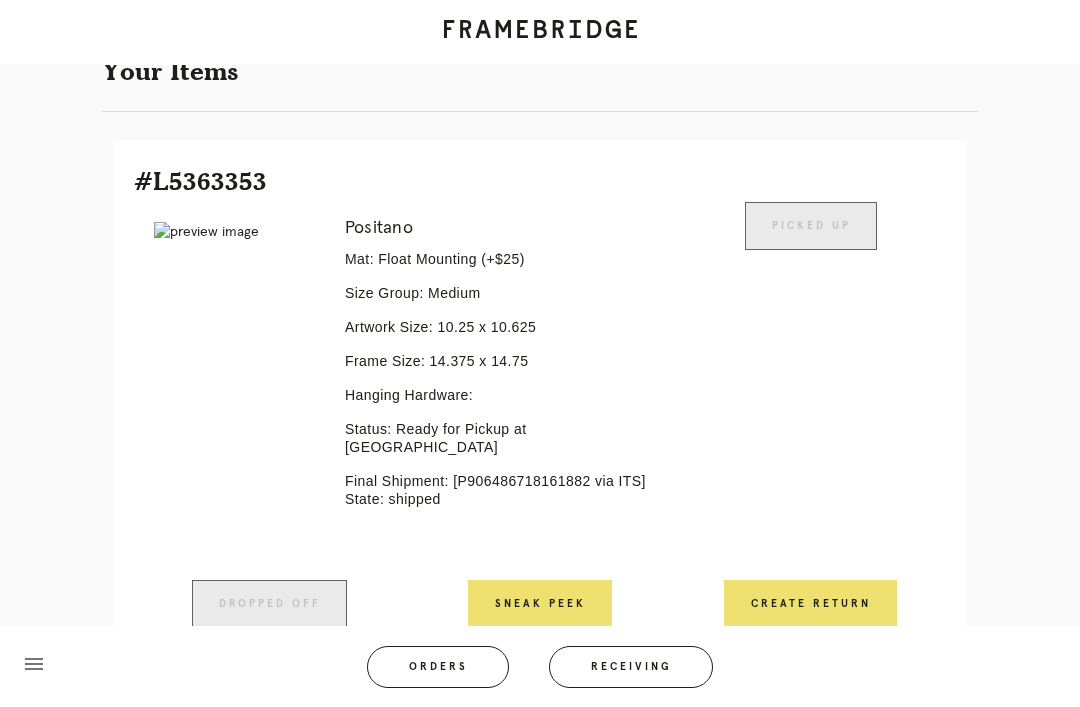 scroll, scrollTop: 394, scrollLeft: 0, axis: vertical 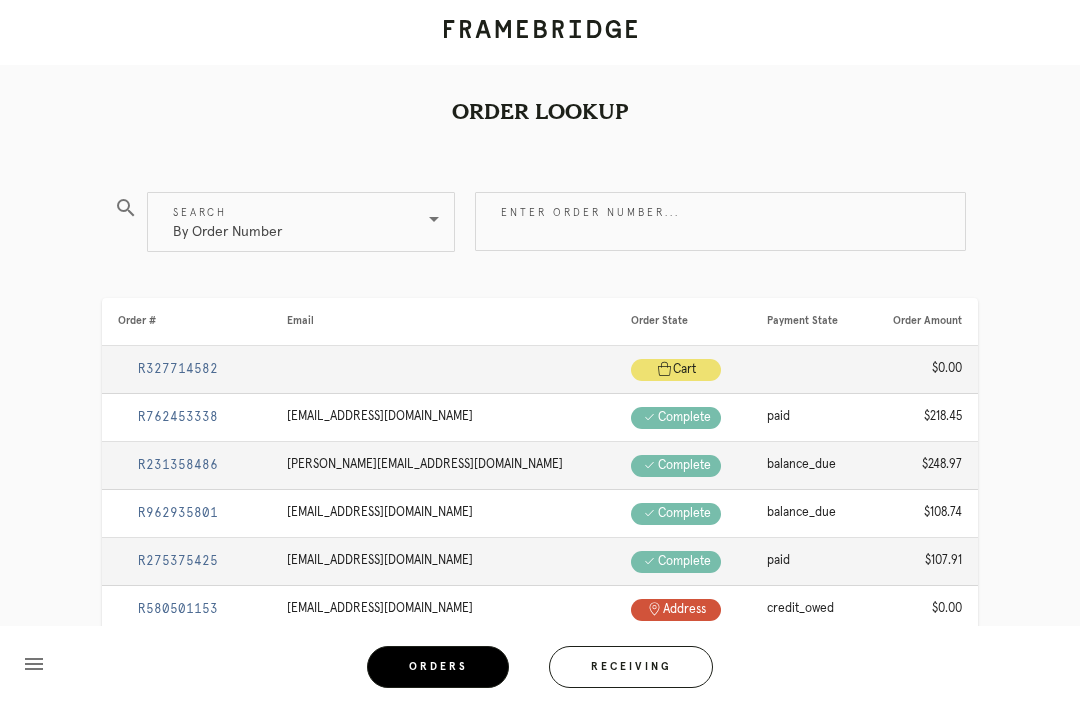 click on "Receiving" at bounding box center [631, 667] 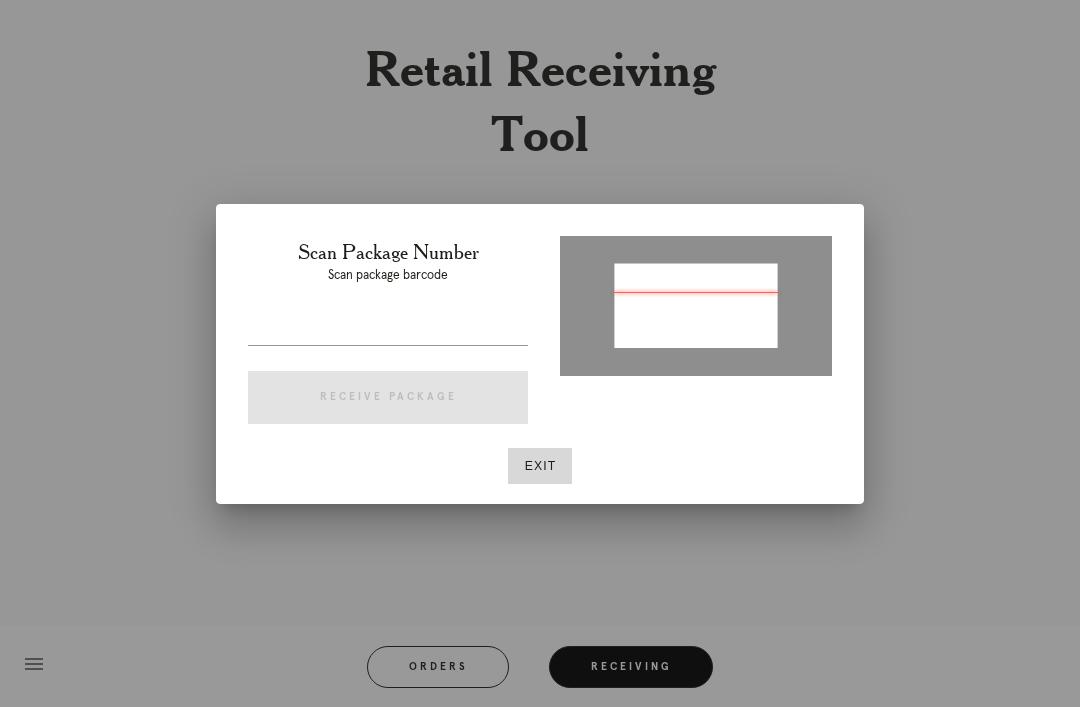 type on "P897890438249068" 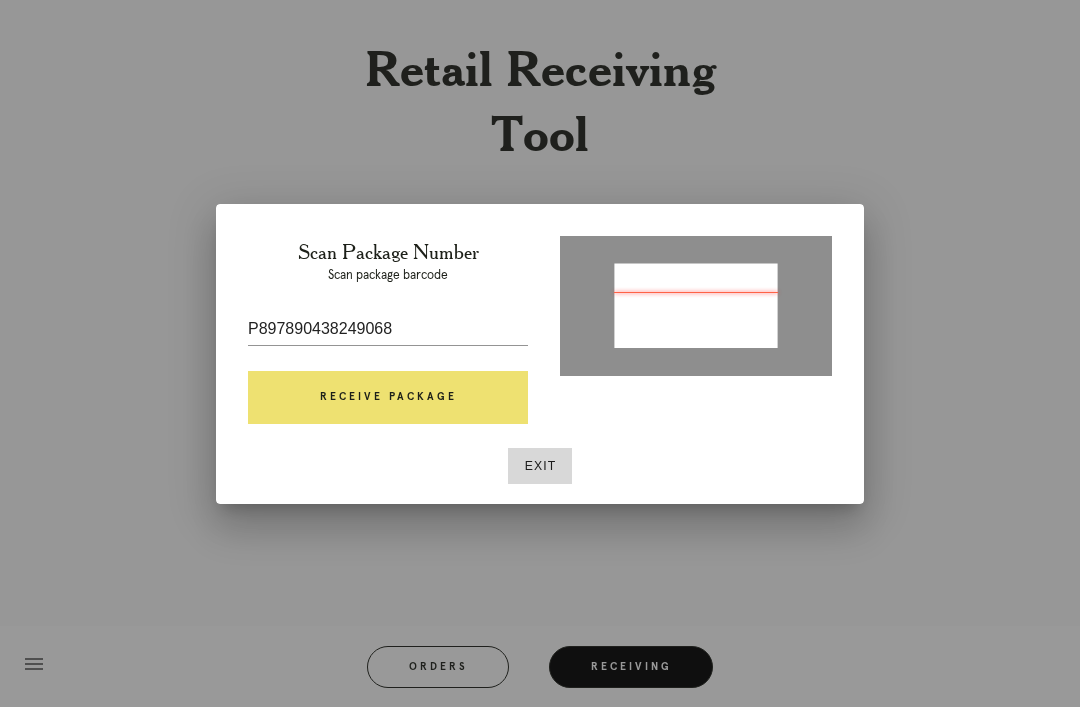 click on "Receive Package" at bounding box center (388, 398) 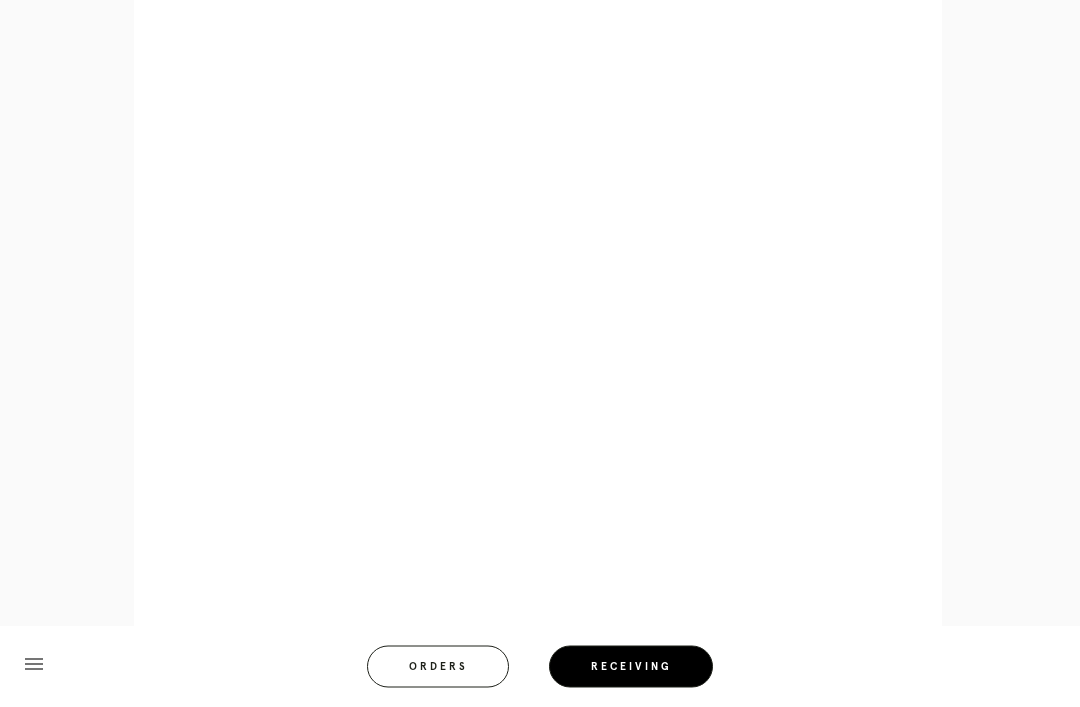 scroll, scrollTop: 946, scrollLeft: 0, axis: vertical 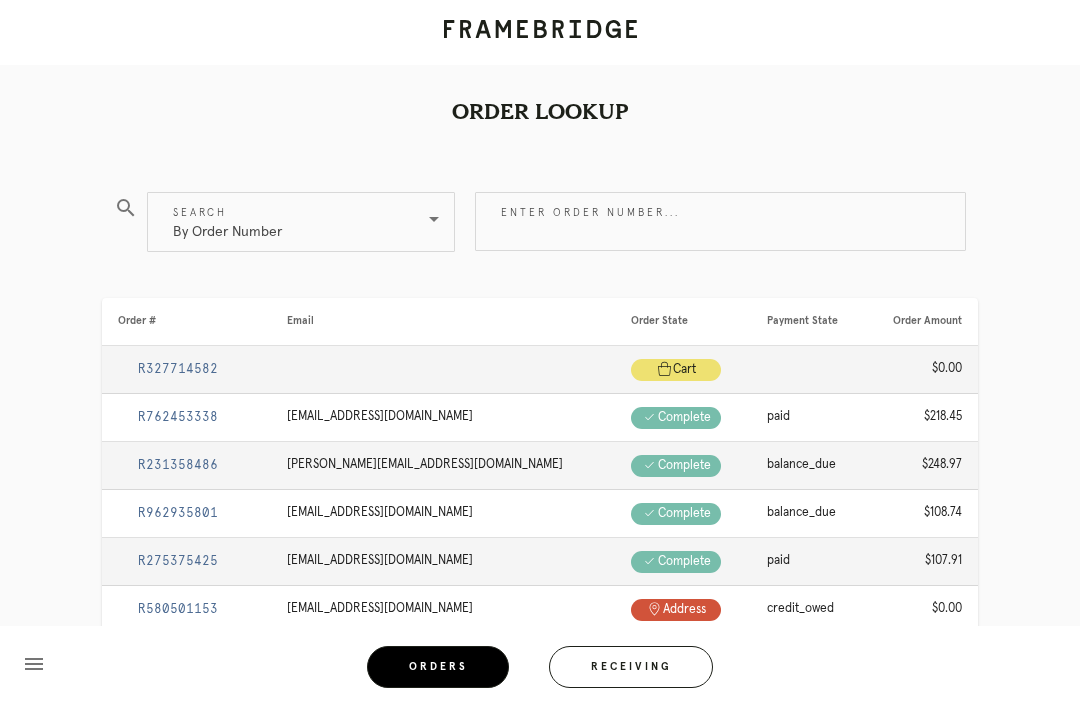 click on "Receiving" at bounding box center [631, 667] 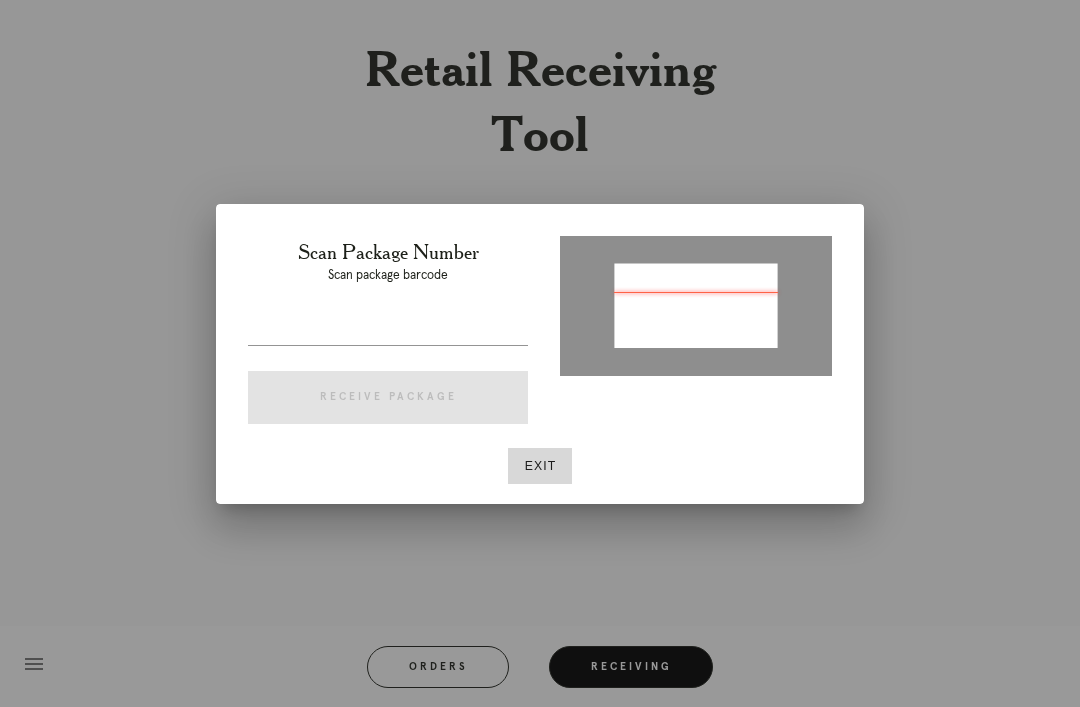 type on "P374675369407790" 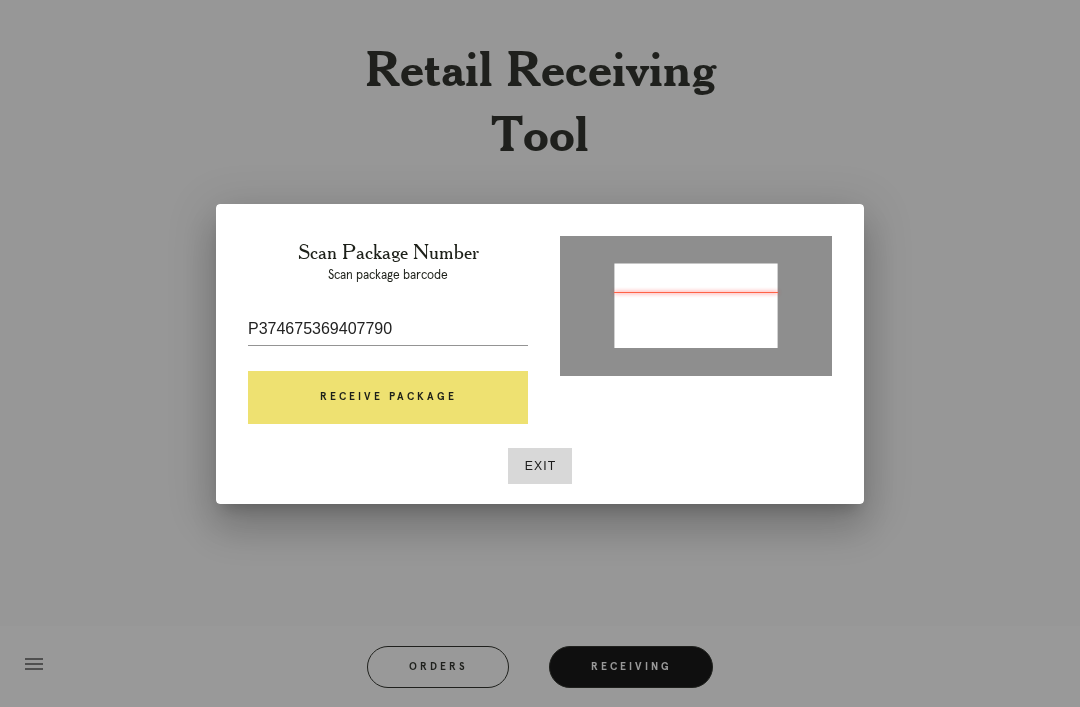click on "Receive Package" at bounding box center (388, 398) 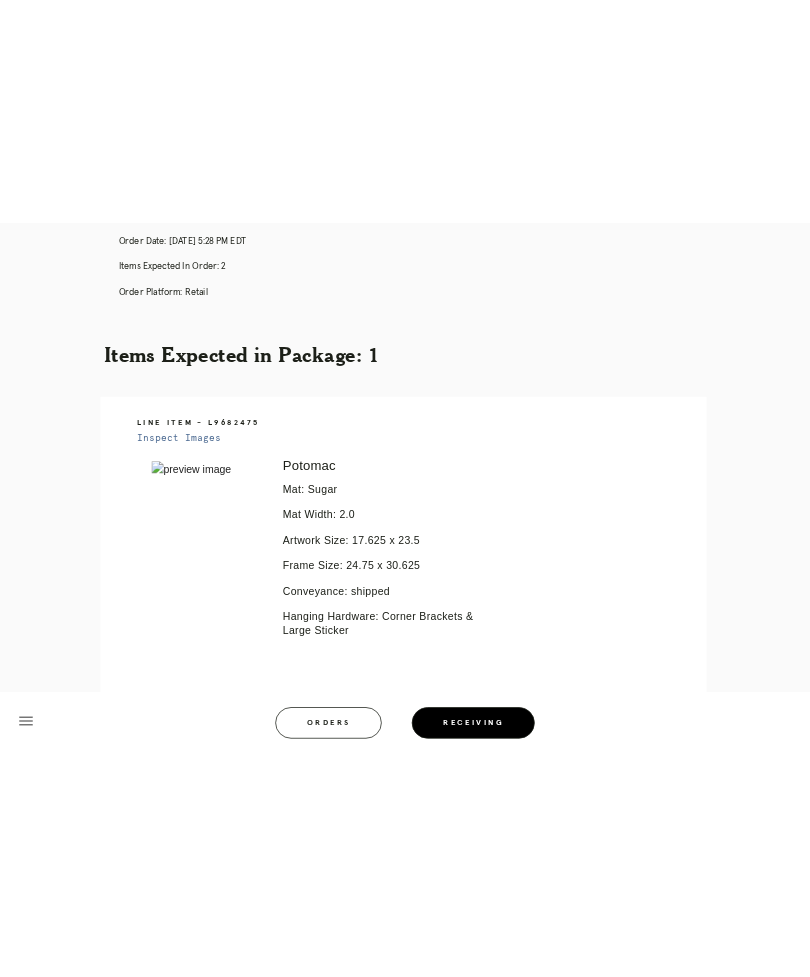 scroll, scrollTop: 0, scrollLeft: 0, axis: both 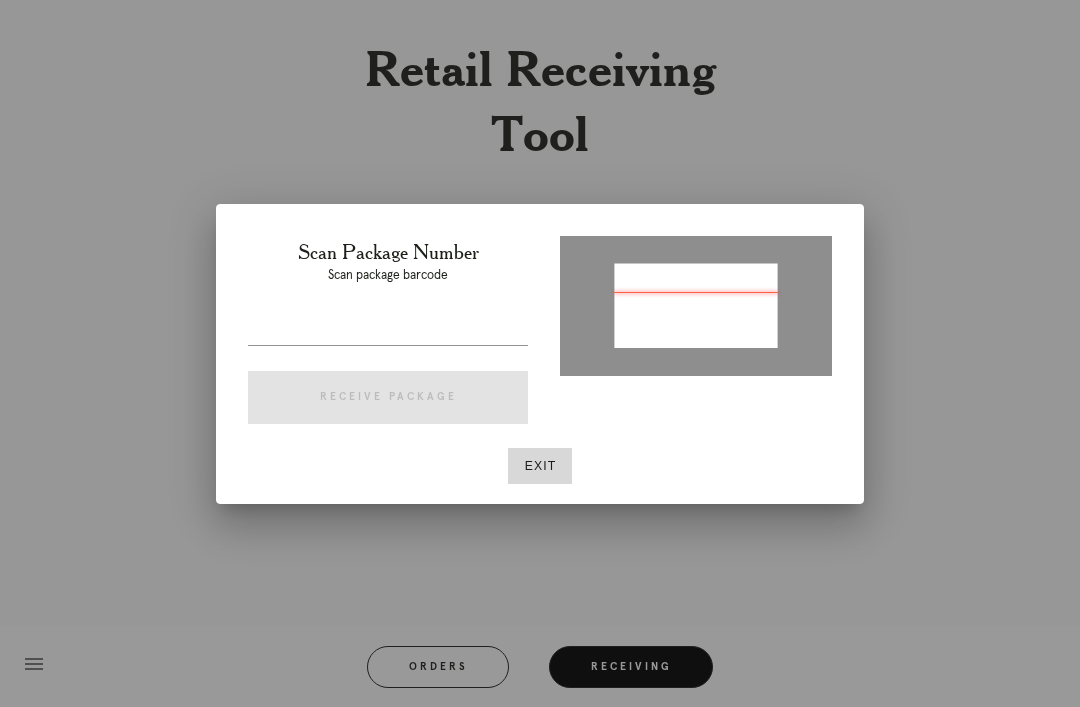 type on "P374675369407790" 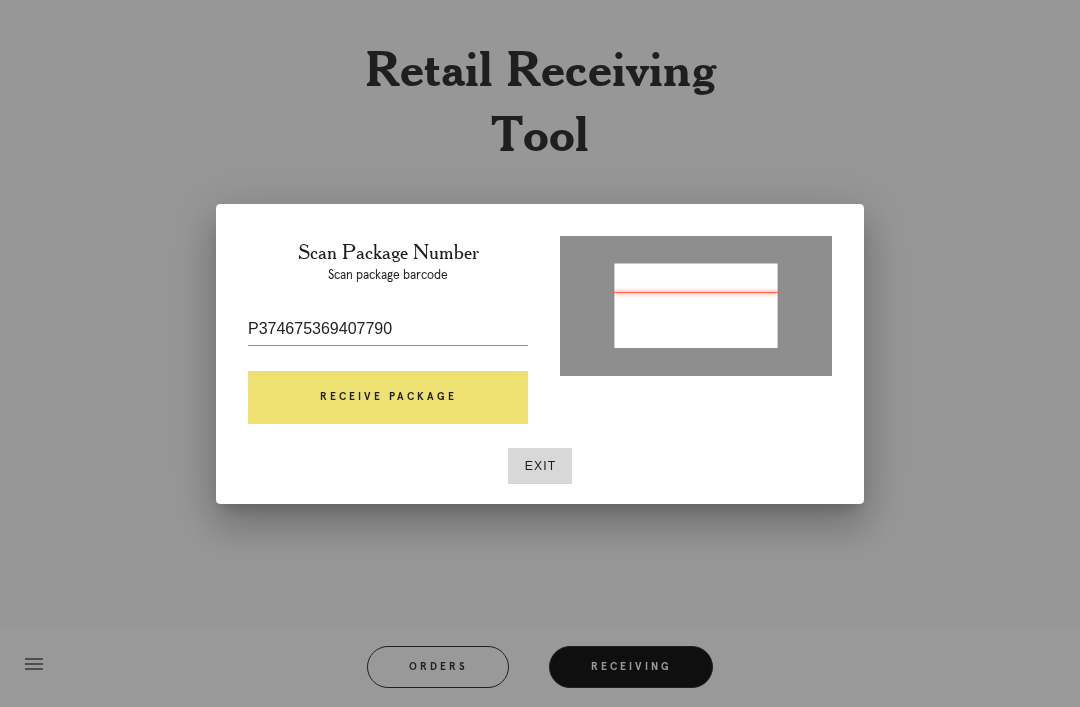 click at bounding box center [388, 360] 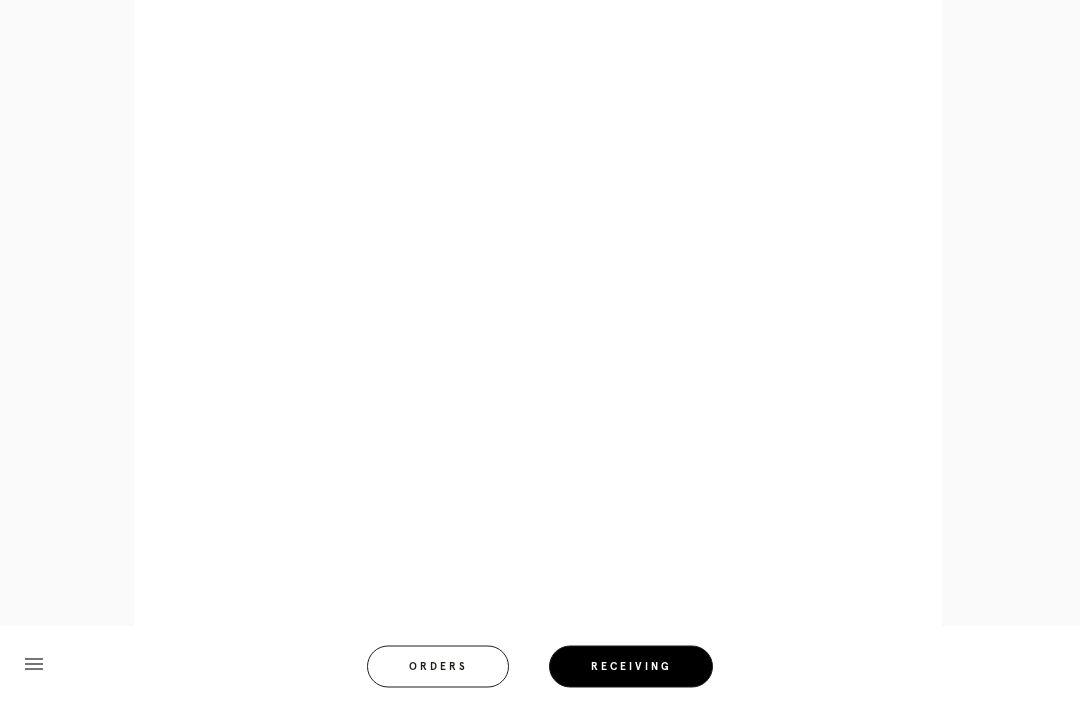 scroll, scrollTop: 858, scrollLeft: 0, axis: vertical 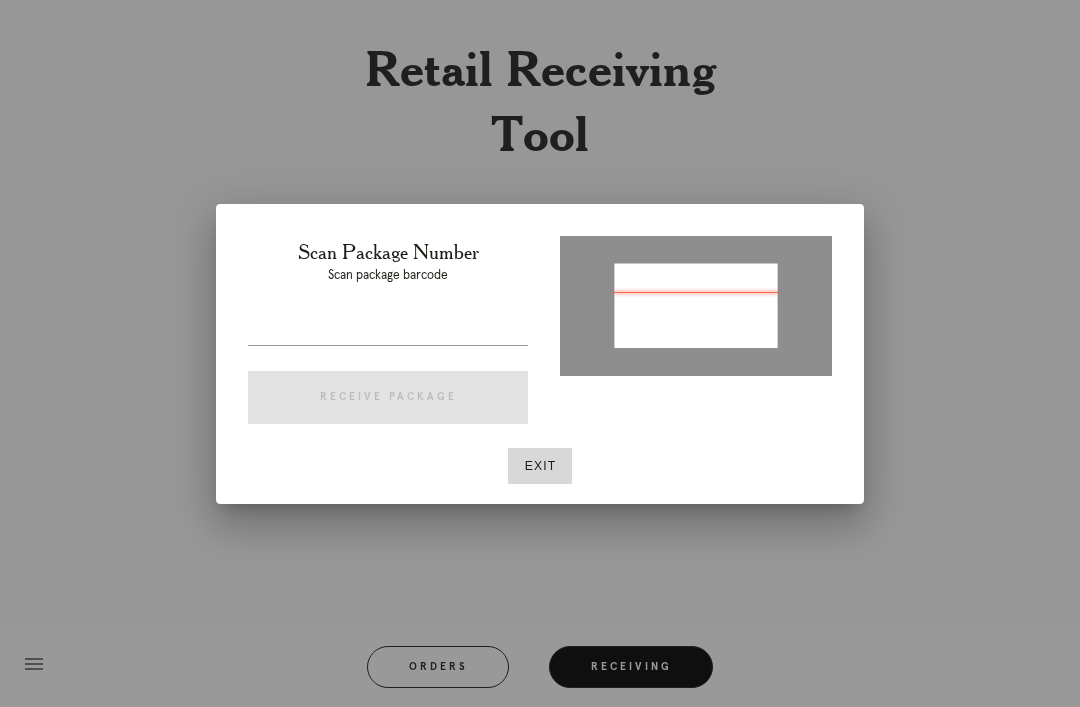 type on "P636679804321098" 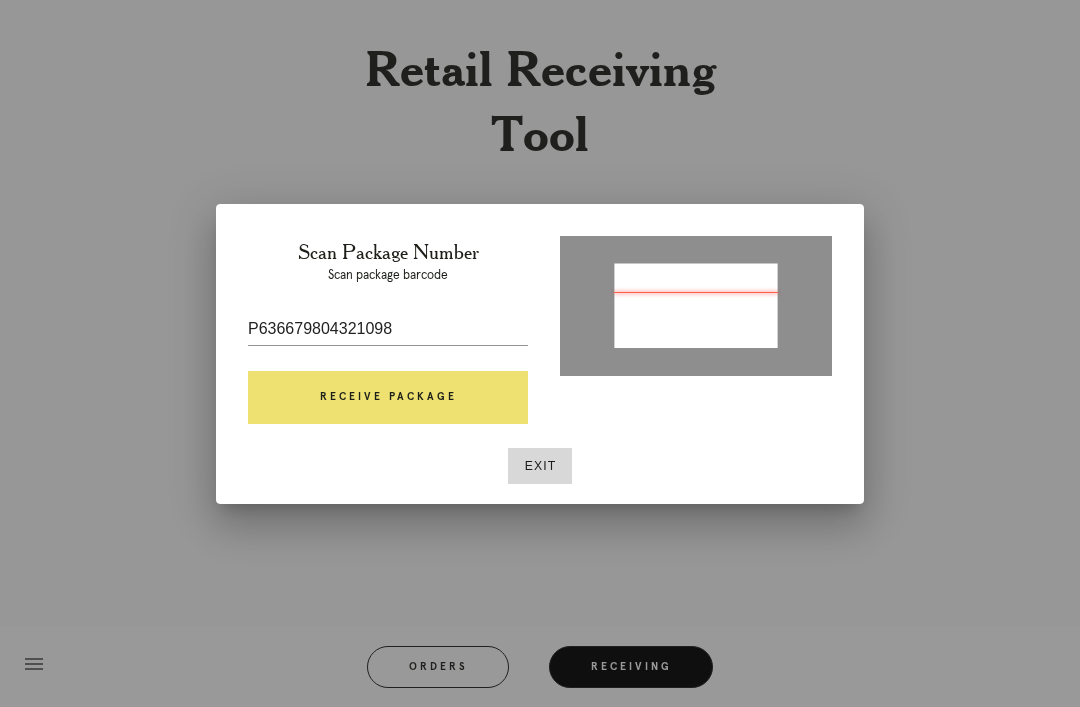 click on "Receive Package" at bounding box center [388, 398] 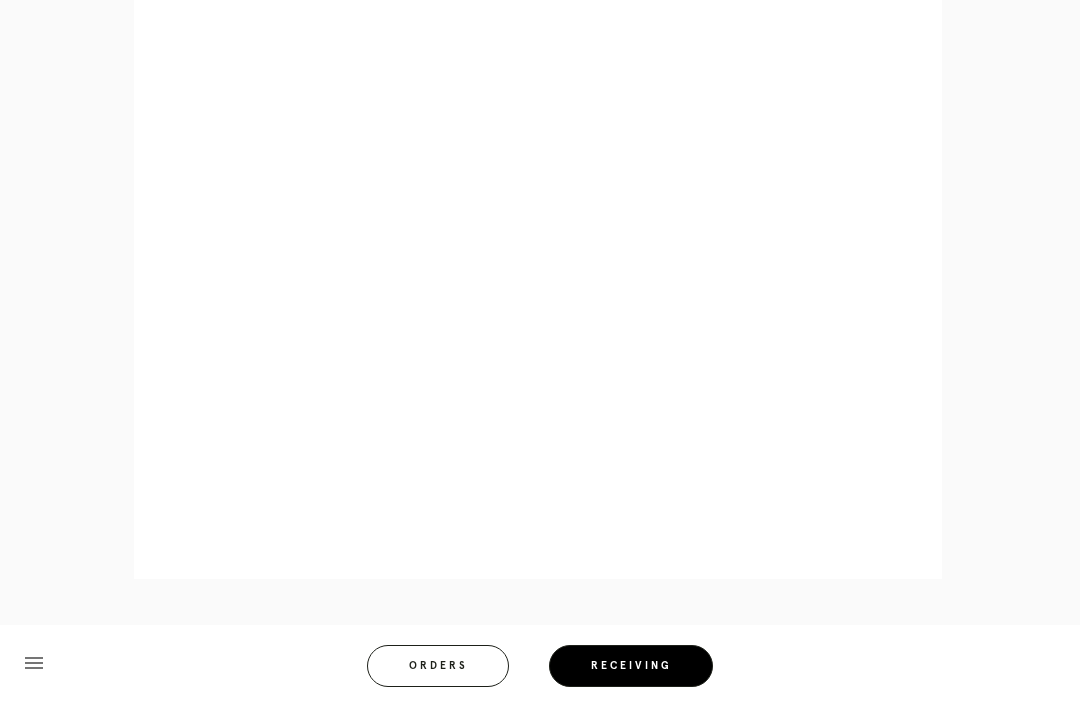 scroll, scrollTop: 1235, scrollLeft: 0, axis: vertical 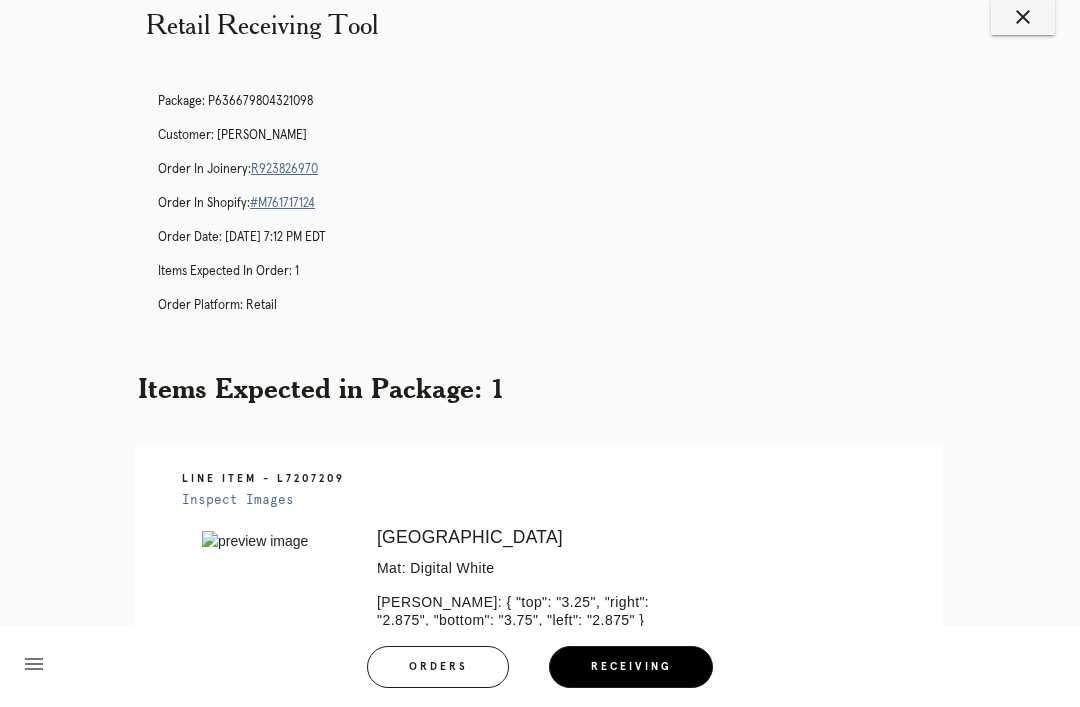click on "R923826970" at bounding box center [284, 169] 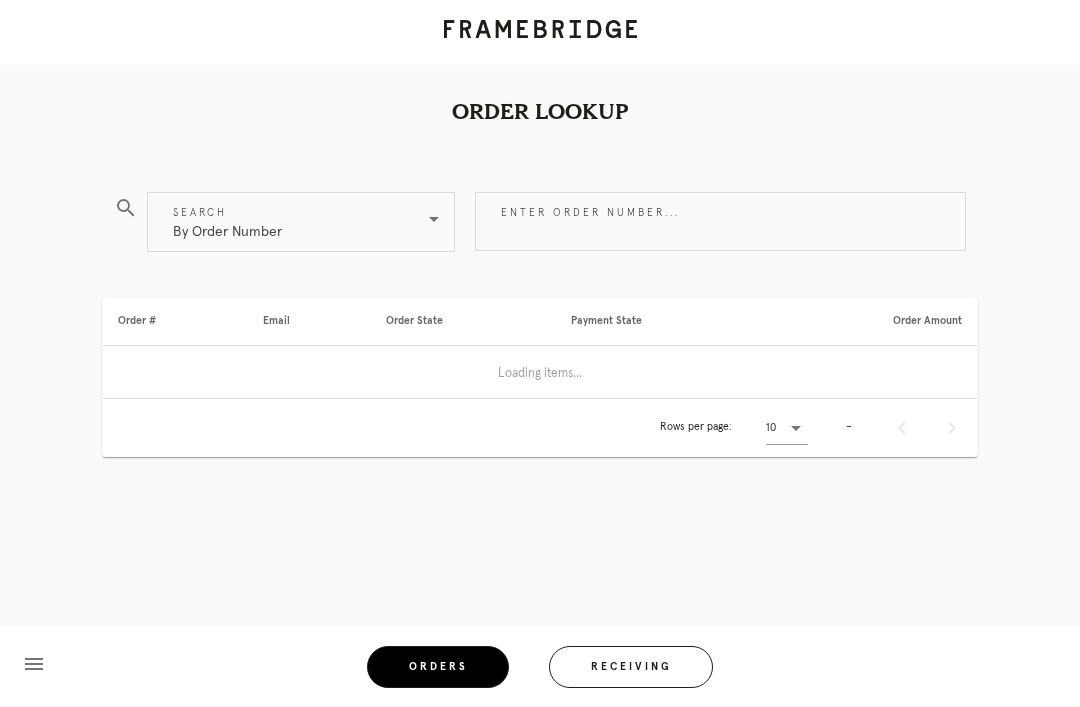 scroll, scrollTop: 0, scrollLeft: 0, axis: both 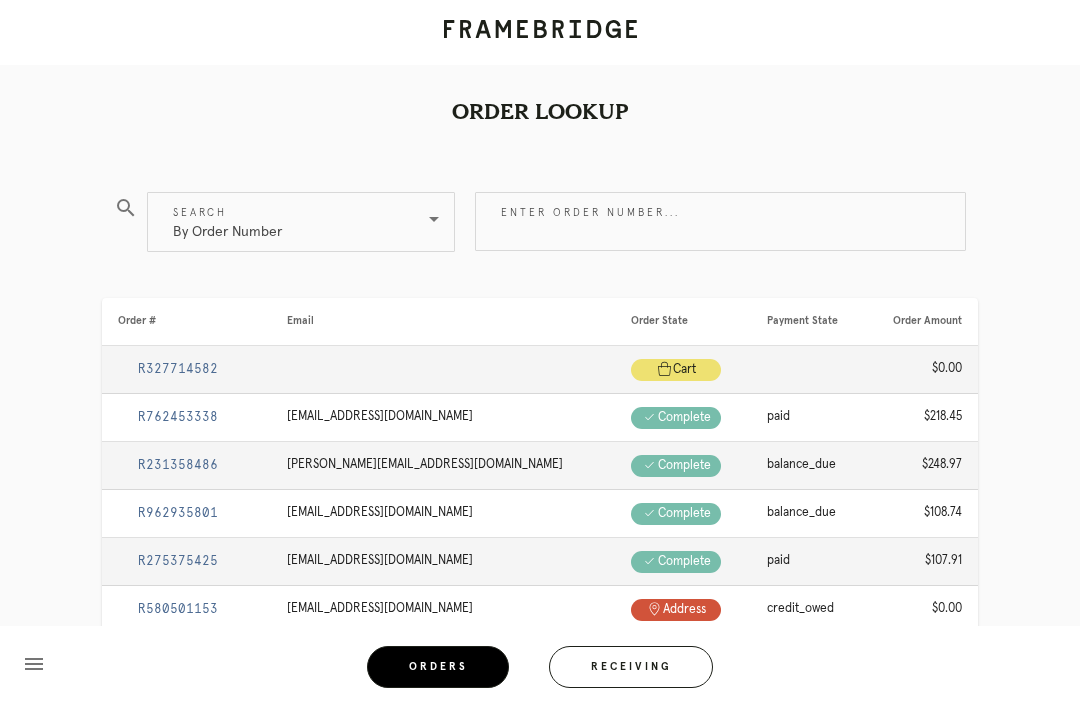 click on "Receiving" at bounding box center [631, 667] 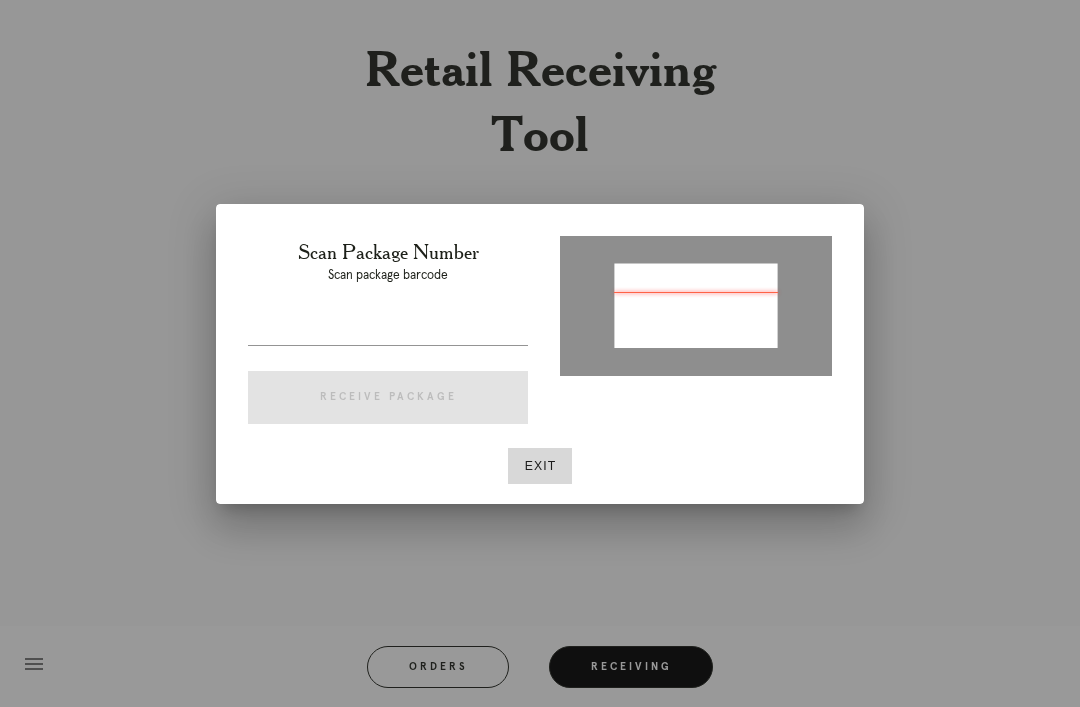 type on "P975666056686057" 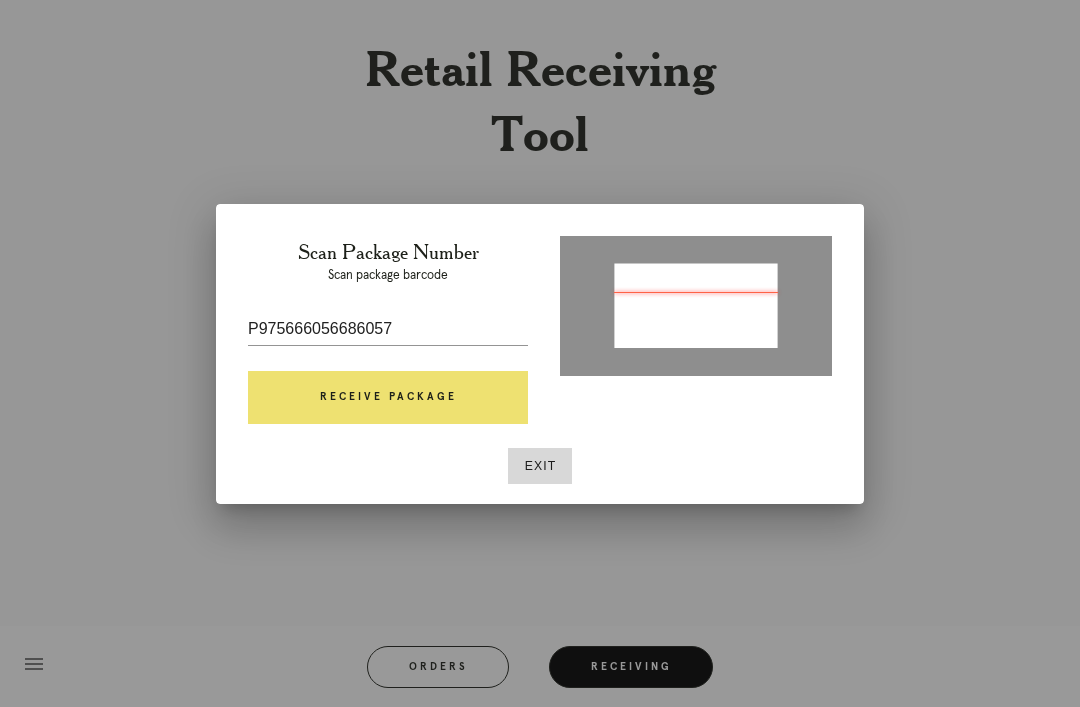 click on "Receive Package" at bounding box center (388, 398) 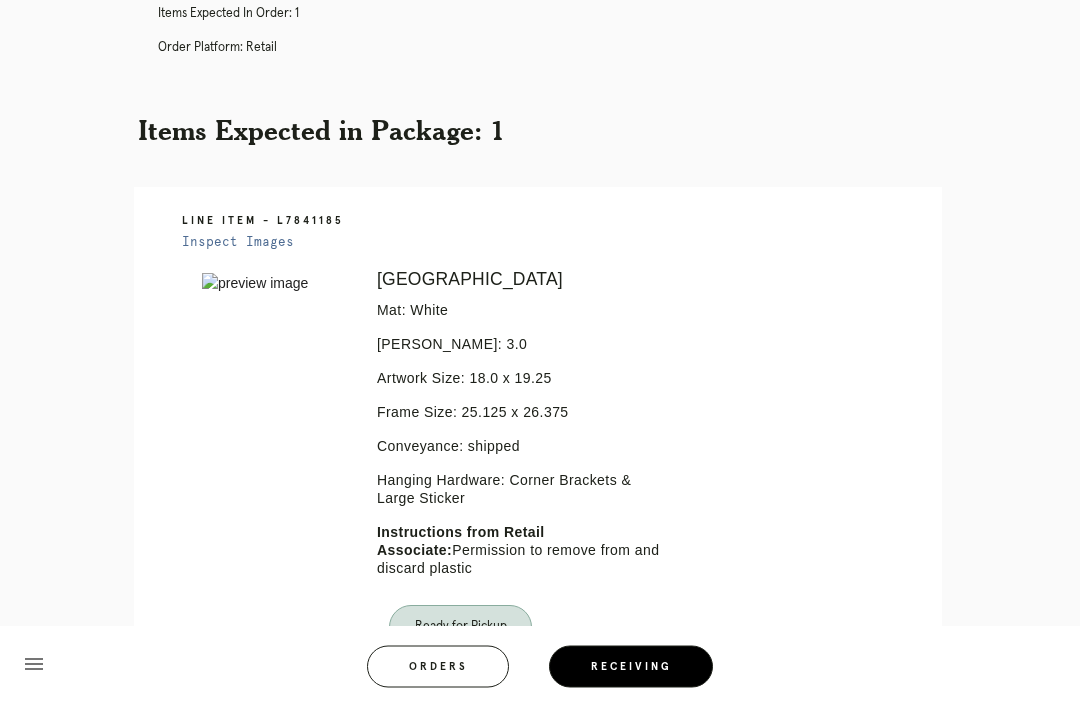 scroll, scrollTop: 0, scrollLeft: 0, axis: both 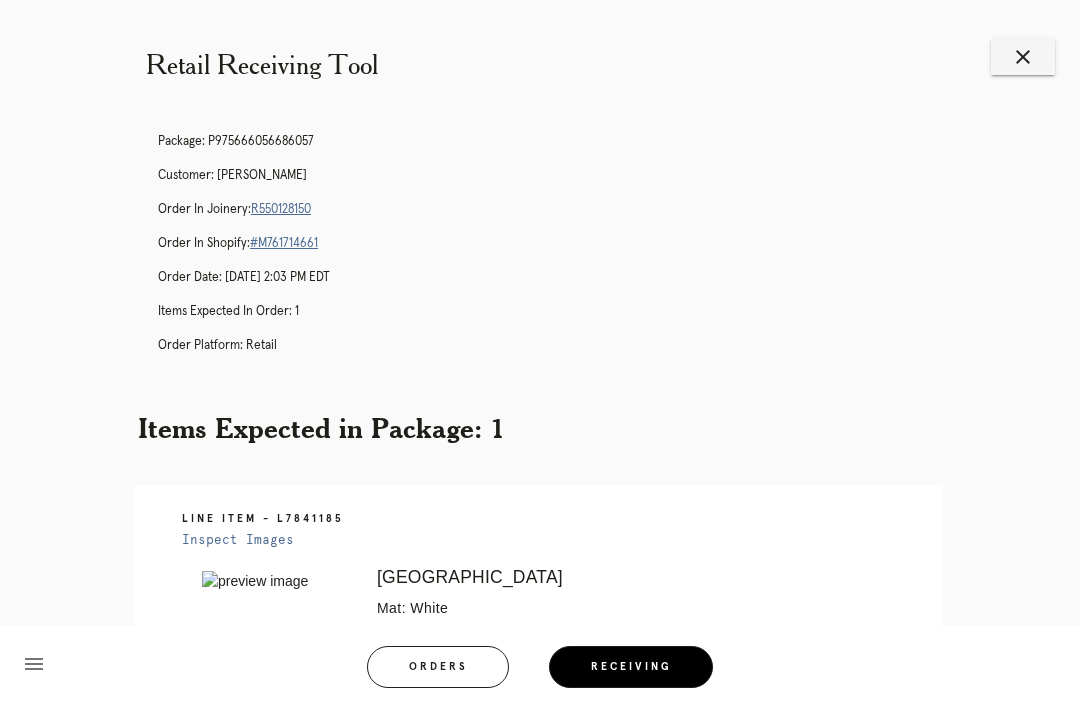 click on "R550128150" at bounding box center [281, 209] 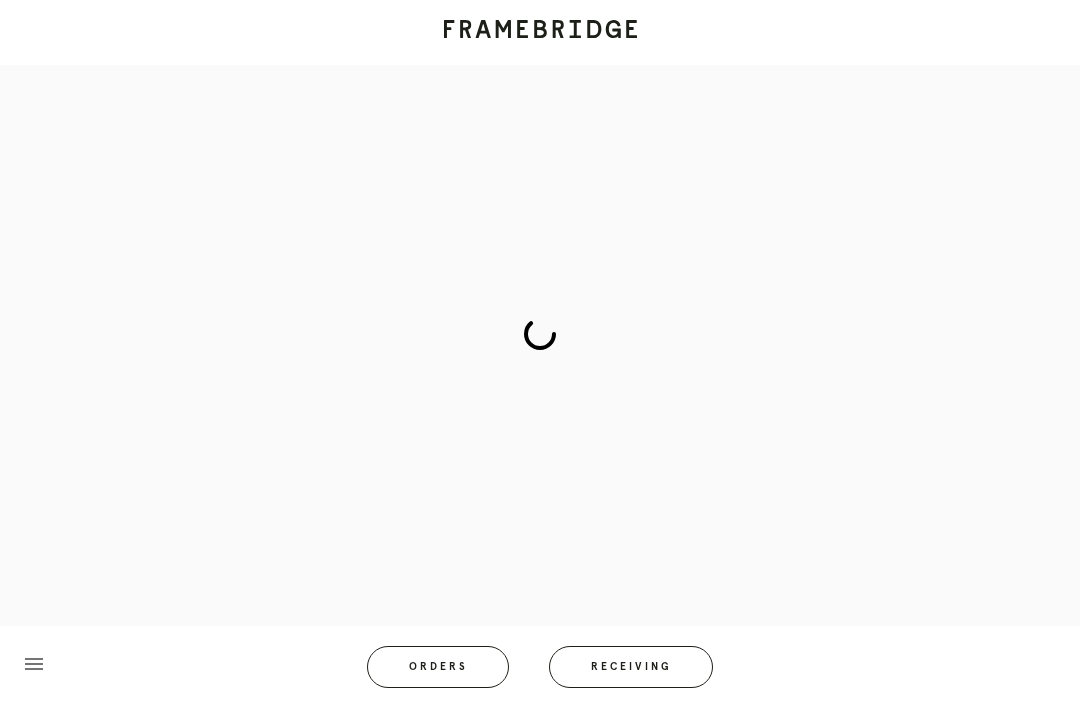 scroll, scrollTop: 0, scrollLeft: 0, axis: both 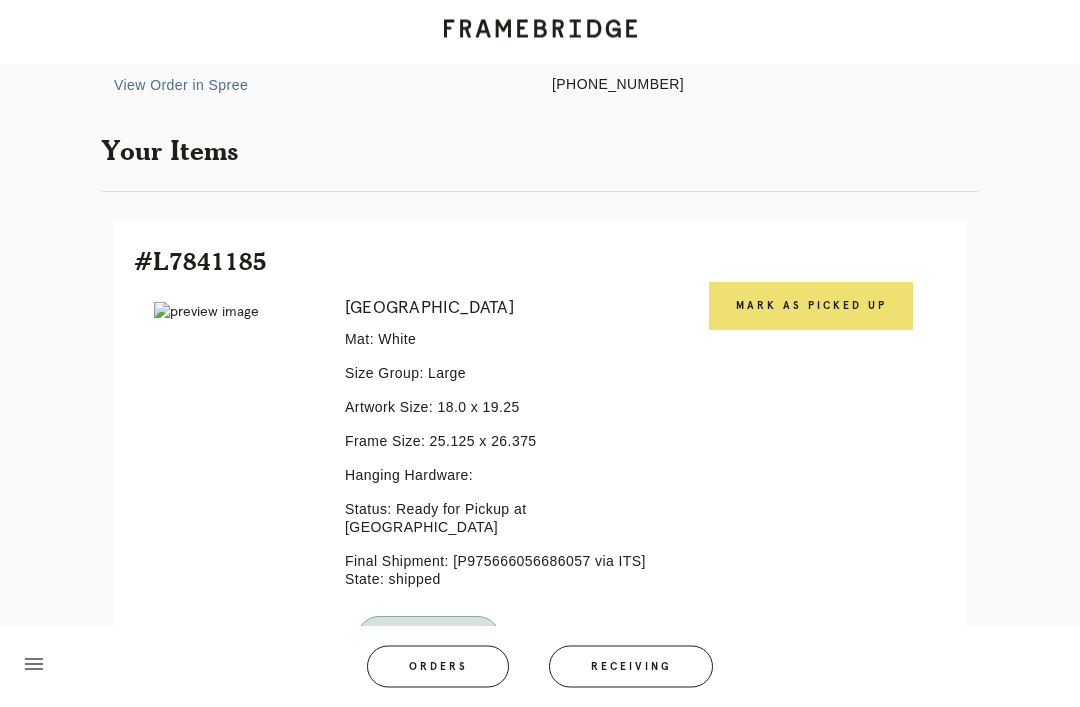 click on "Mark as Picked Up" at bounding box center (811, 307) 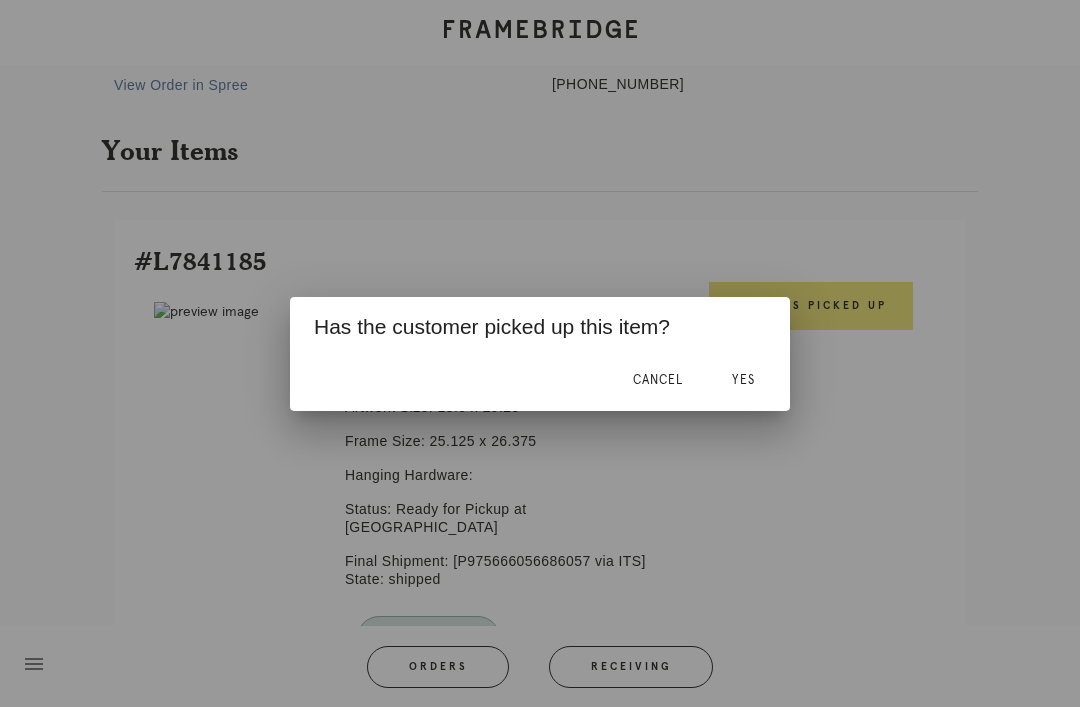 click on "Yes" at bounding box center (743, 381) 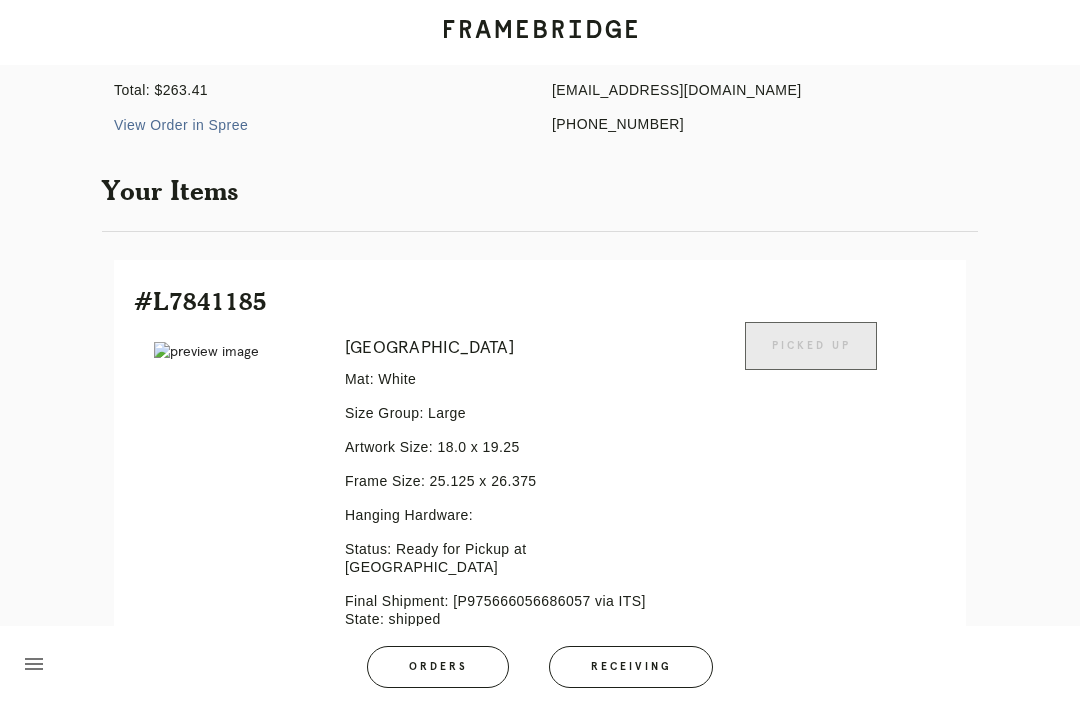 scroll, scrollTop: 0, scrollLeft: 0, axis: both 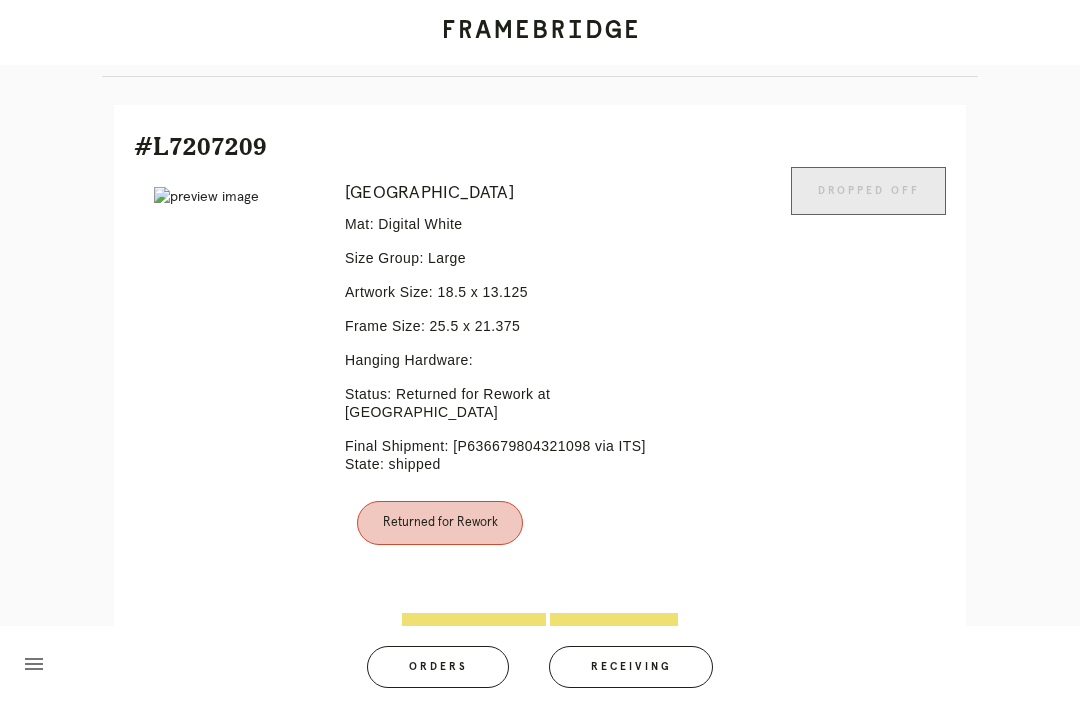 click on "Line Item" at bounding box center [614, 637] 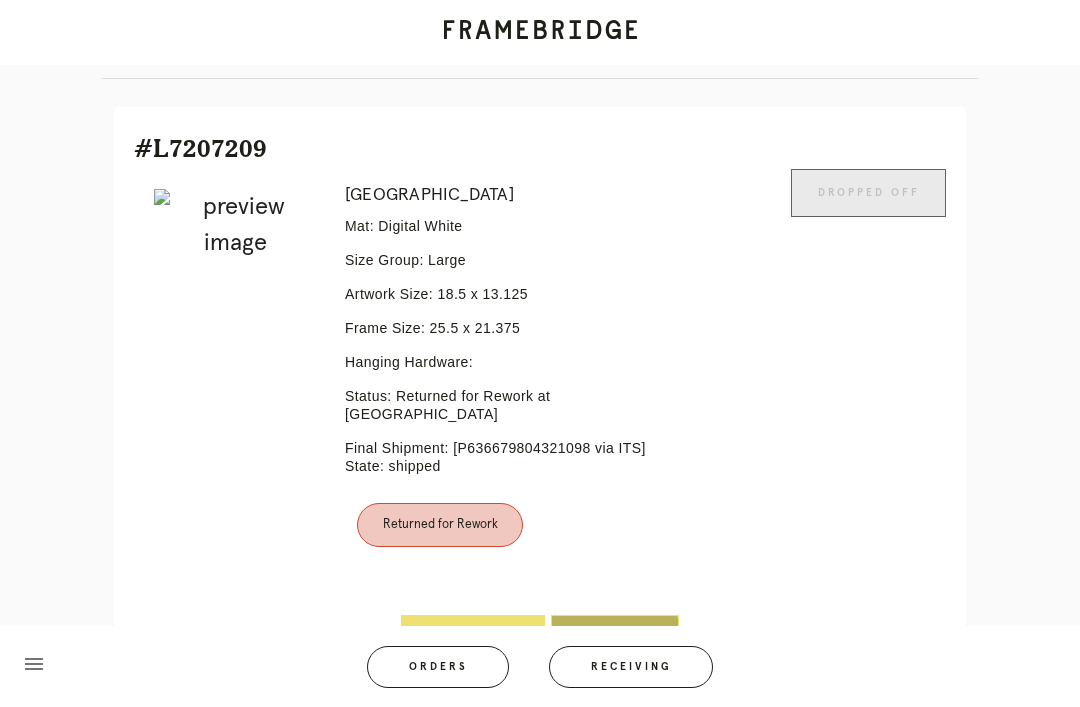 scroll, scrollTop: 0, scrollLeft: 0, axis: both 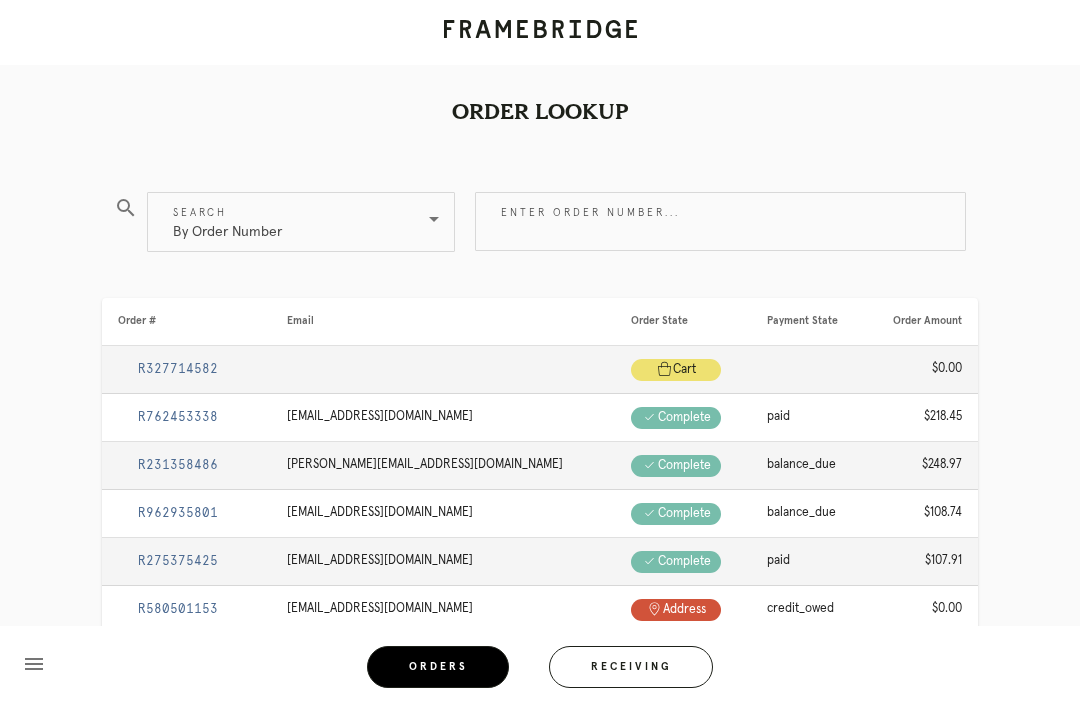 click on "Receiving" at bounding box center [631, 667] 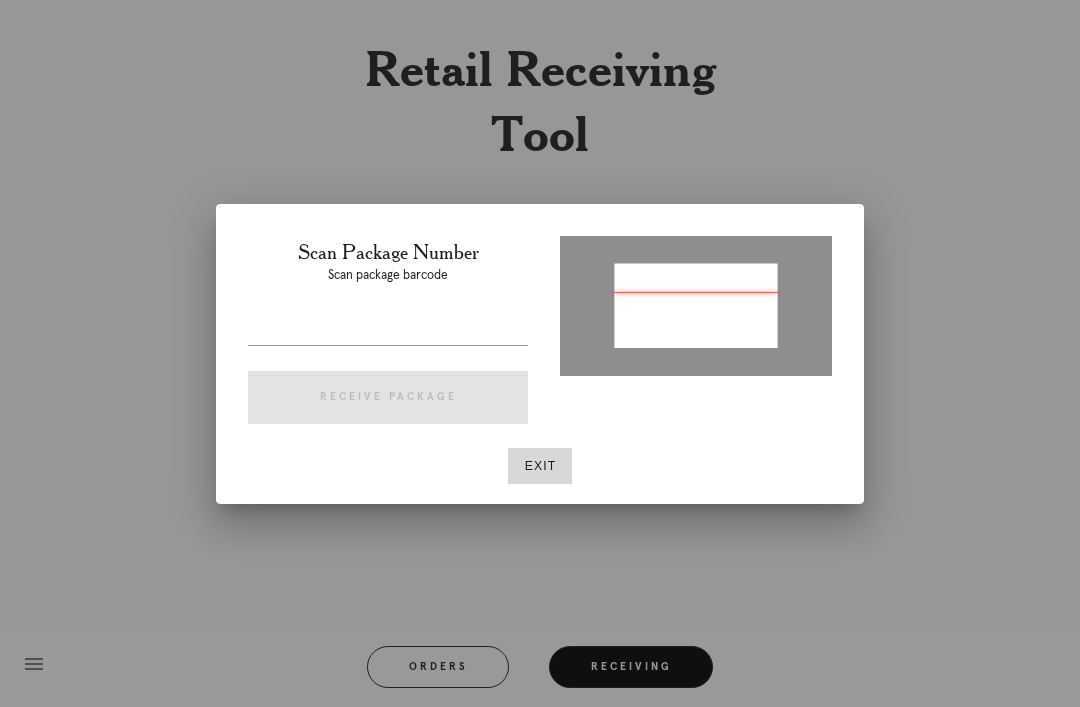 type on "P480505962362969" 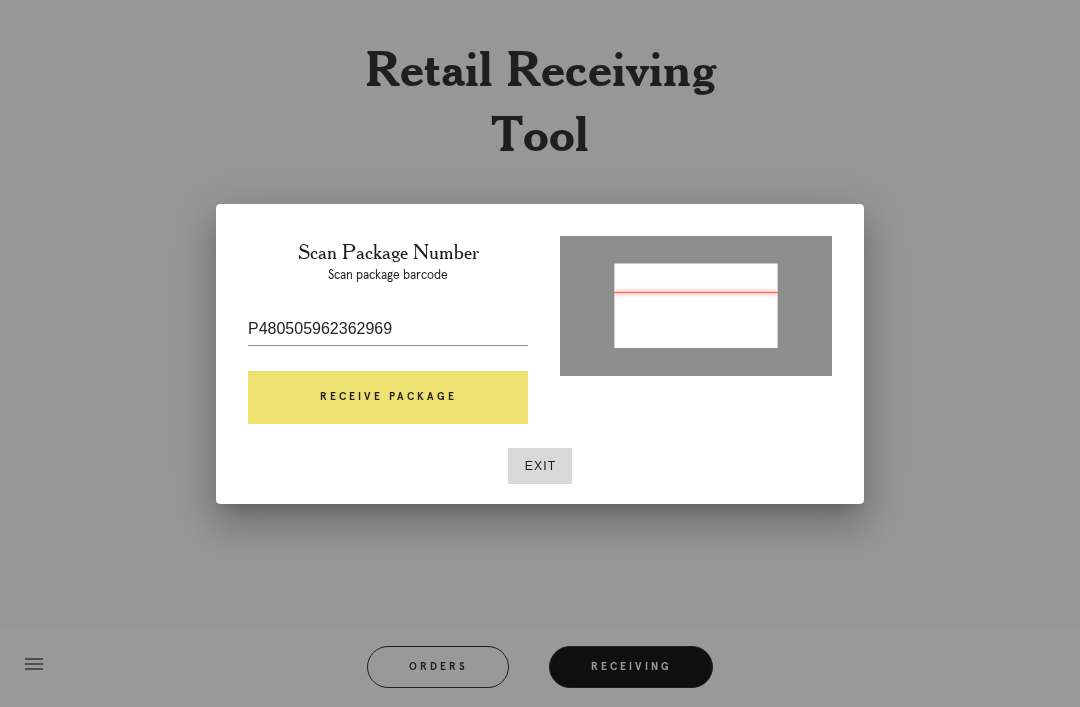 click on "Receive Package" at bounding box center [388, 398] 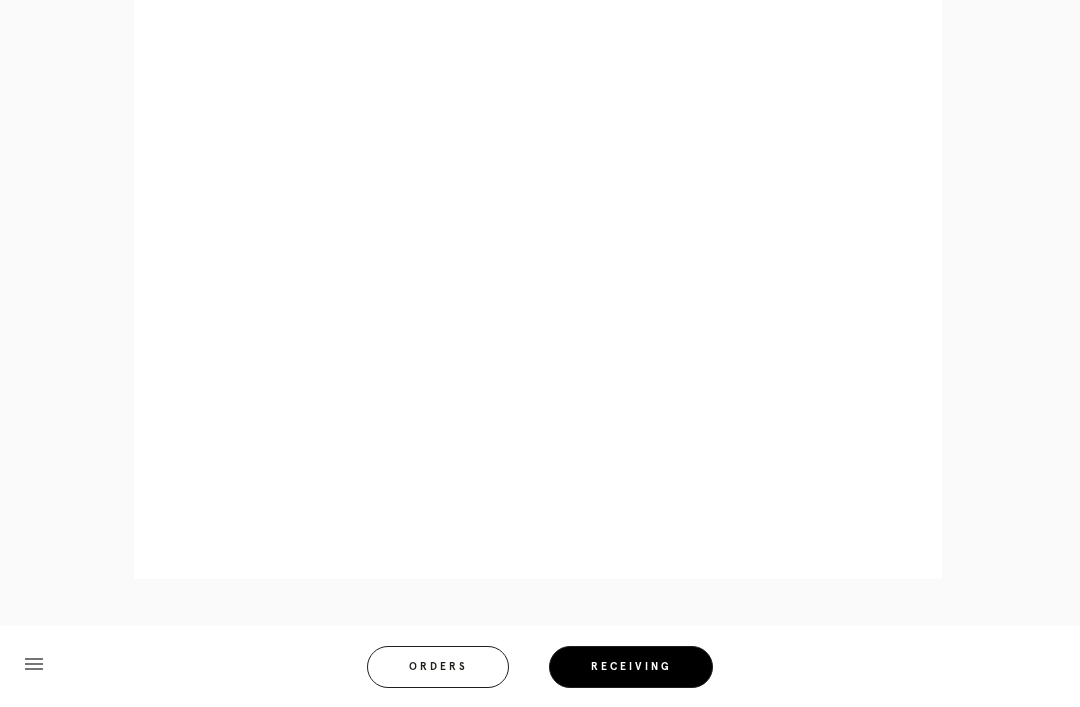 scroll, scrollTop: 1136, scrollLeft: 0, axis: vertical 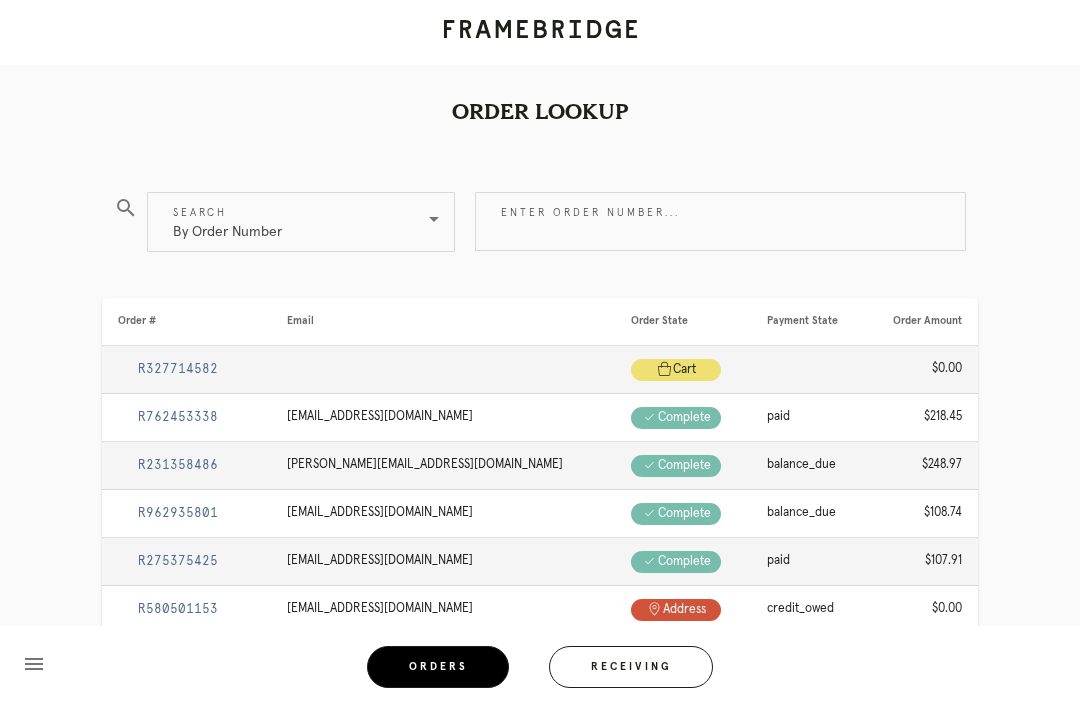 click on "Receiving" at bounding box center (631, 667) 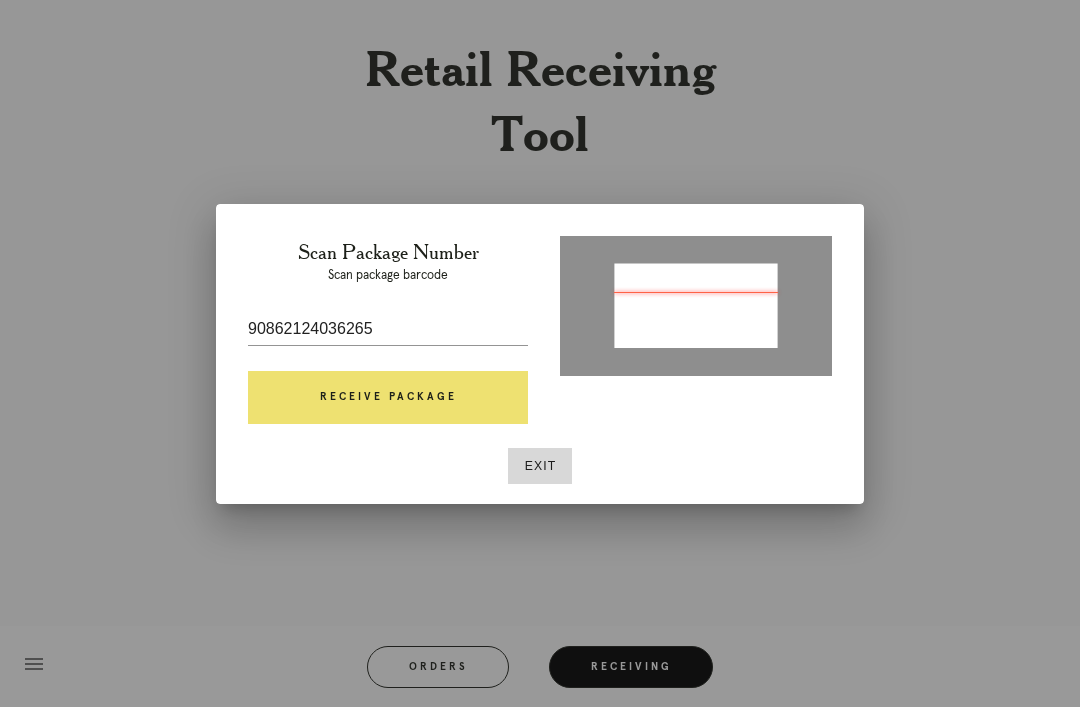 click on "Receive Package" at bounding box center [388, 398] 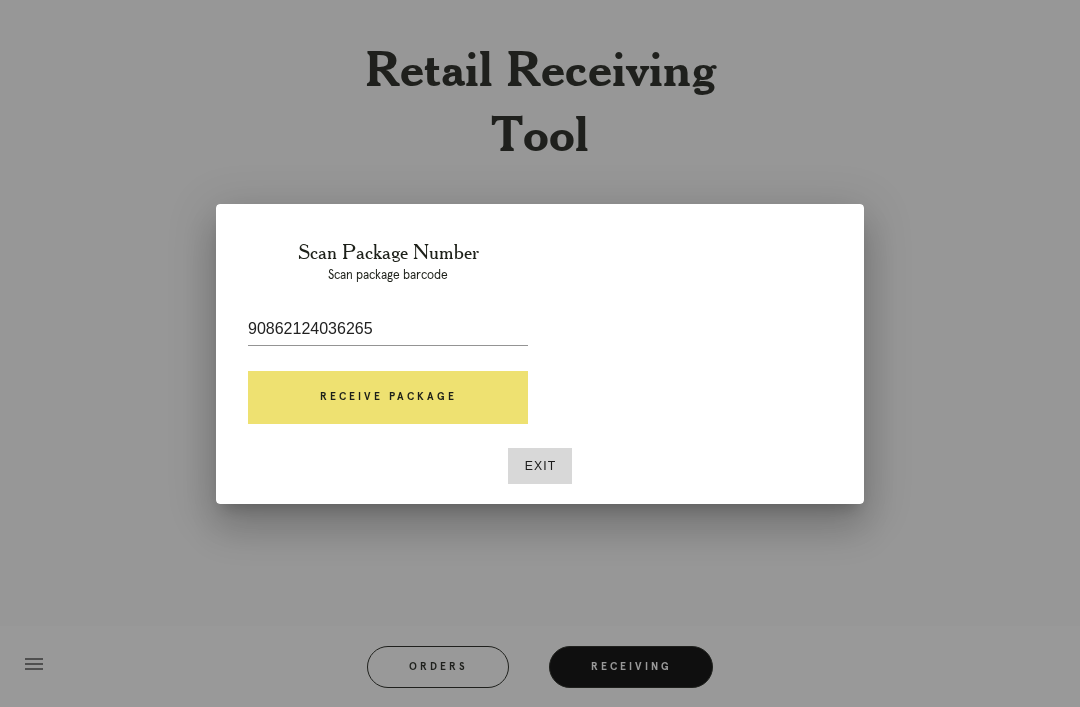 click on "90862124036265" at bounding box center (388, 329) 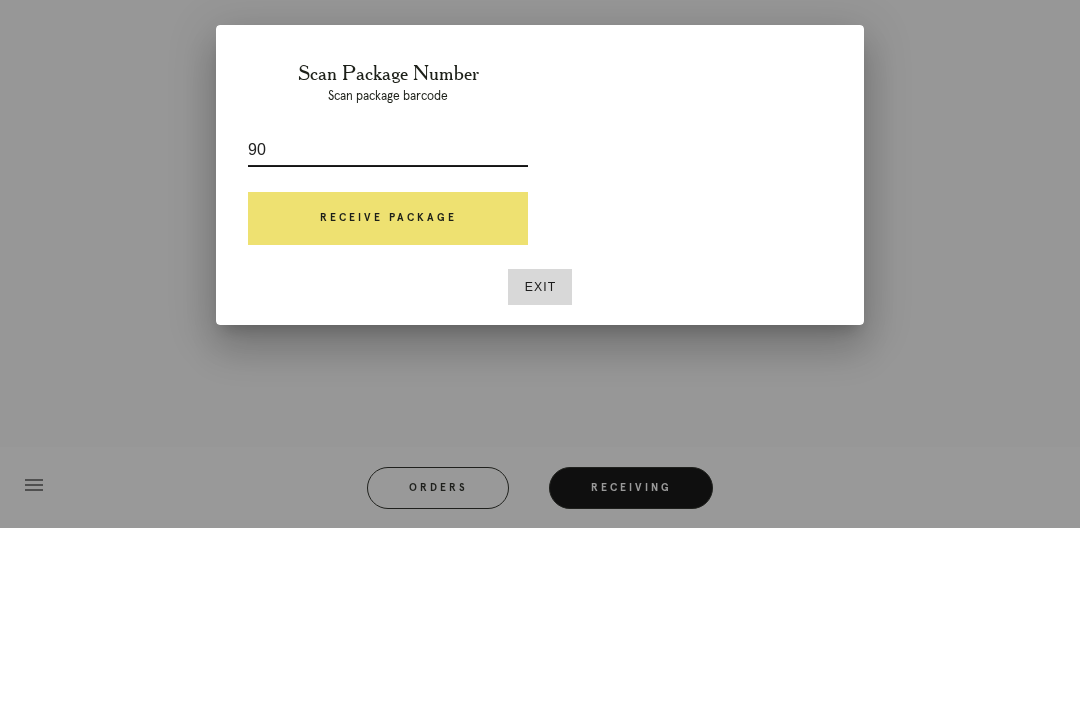 type on "9" 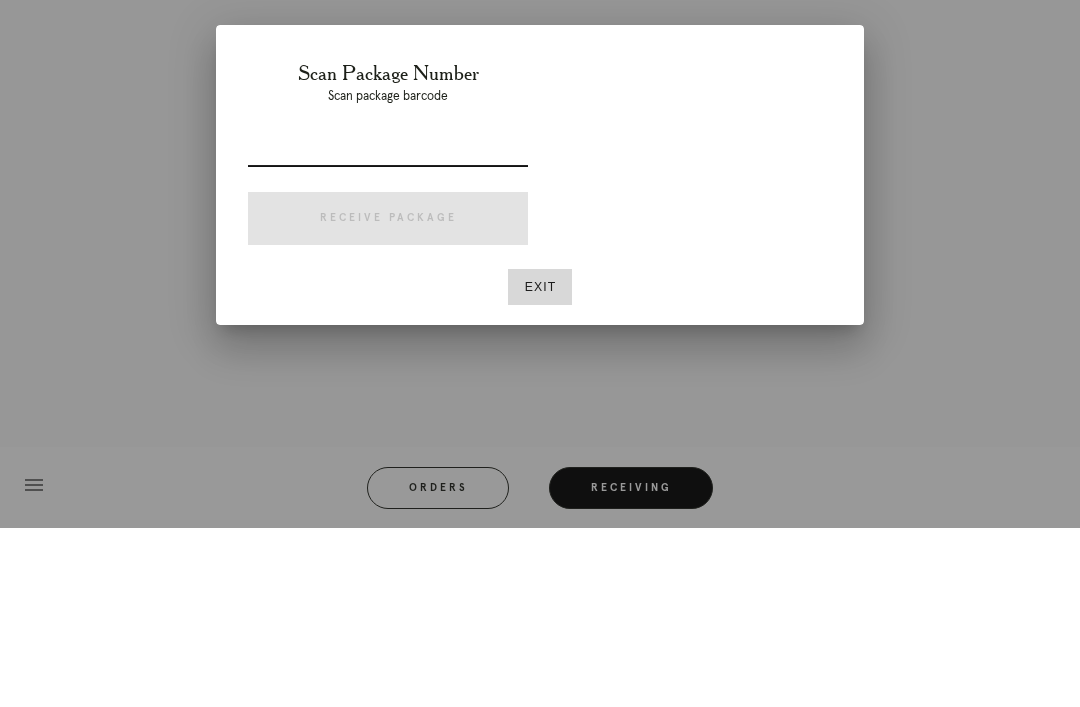 type 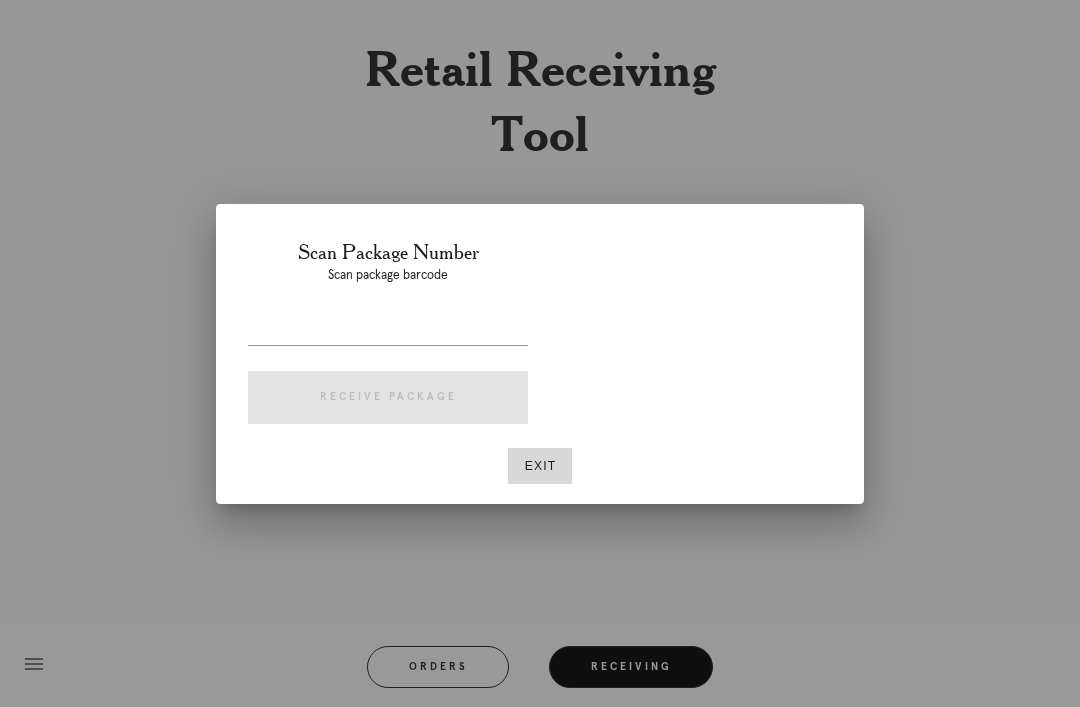 click at bounding box center [388, 329] 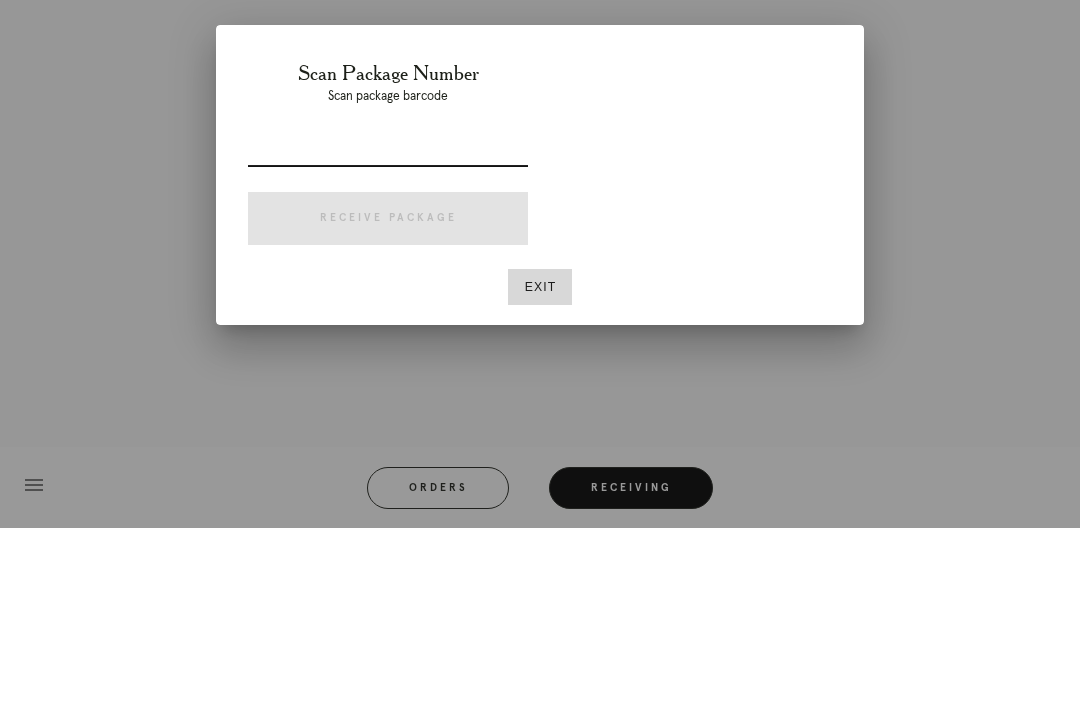 click at bounding box center (540, 353) 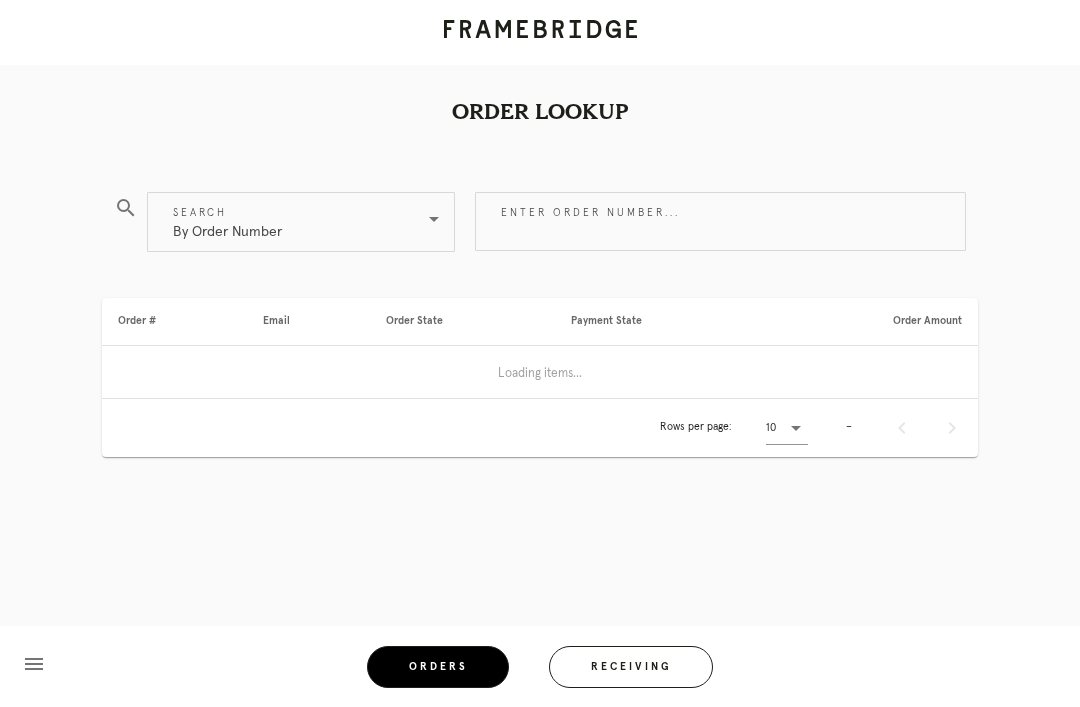 scroll, scrollTop: 0, scrollLeft: 0, axis: both 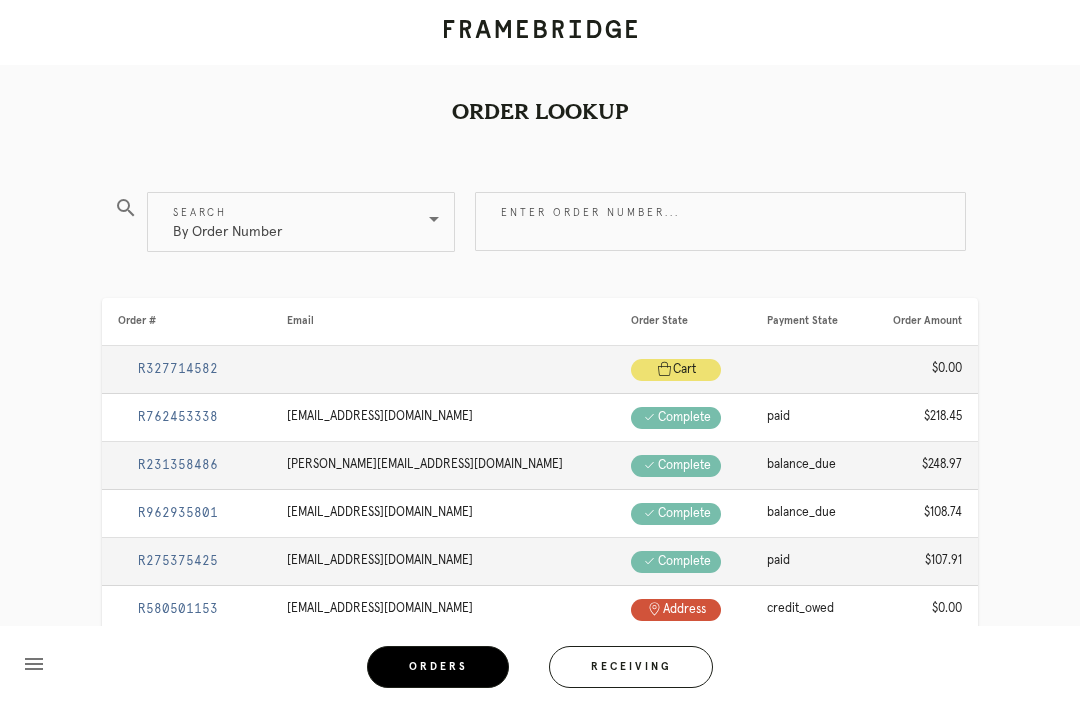 click on "Receiving" at bounding box center [631, 667] 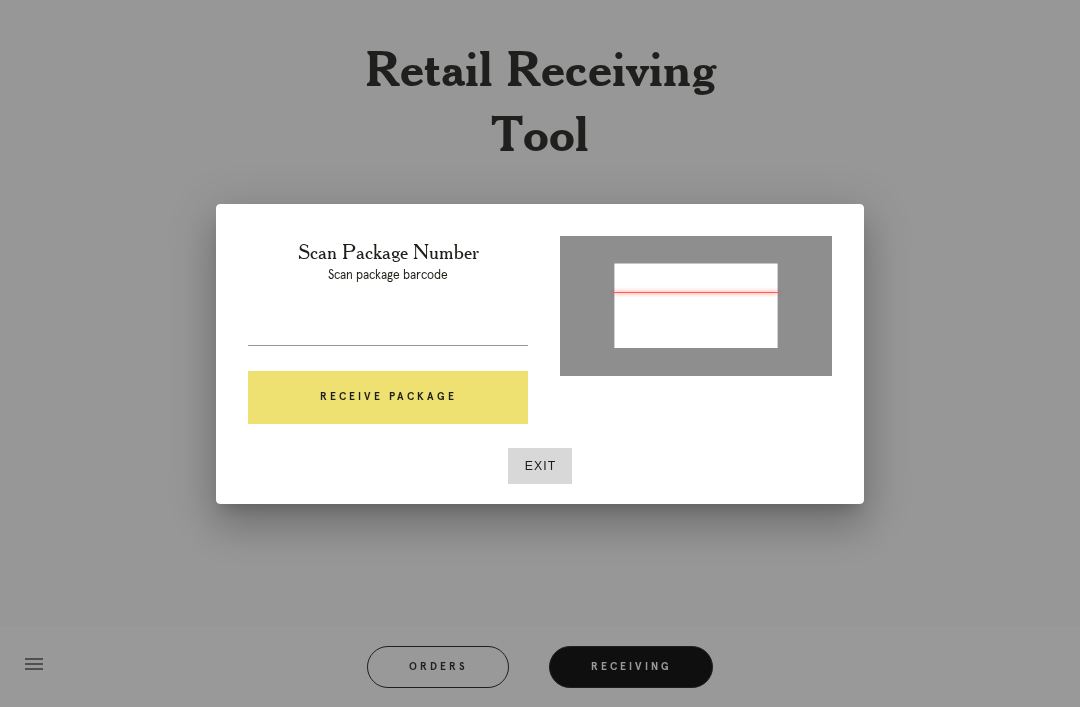 type on "P281210647938567" 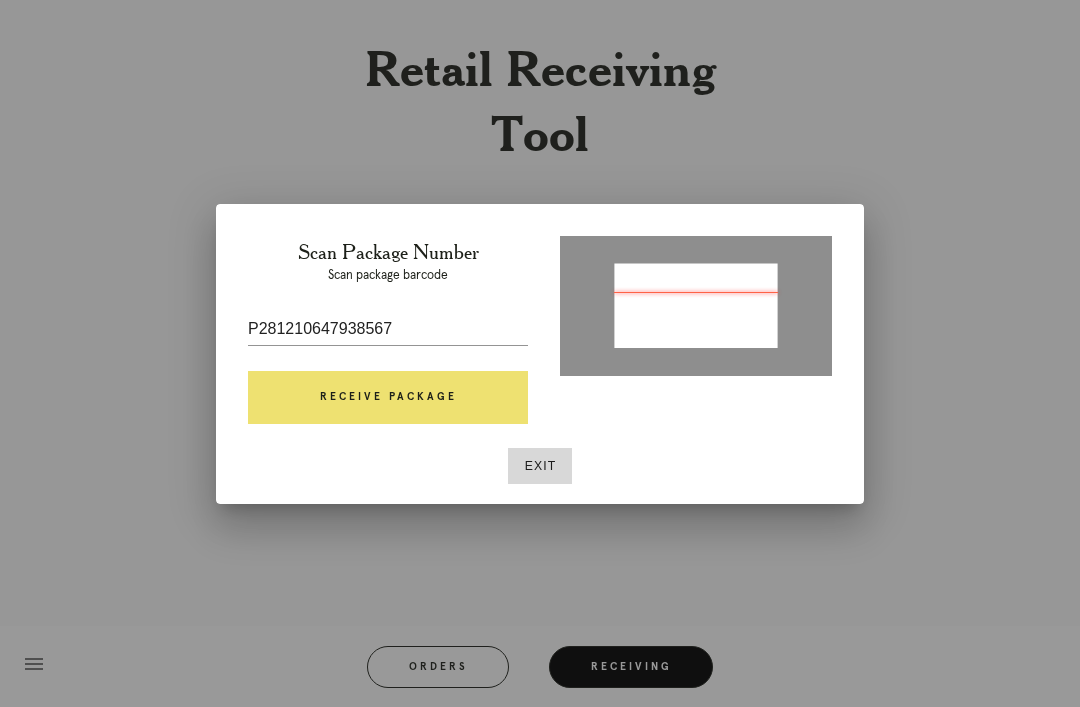 click on "Receive Package" at bounding box center (388, 398) 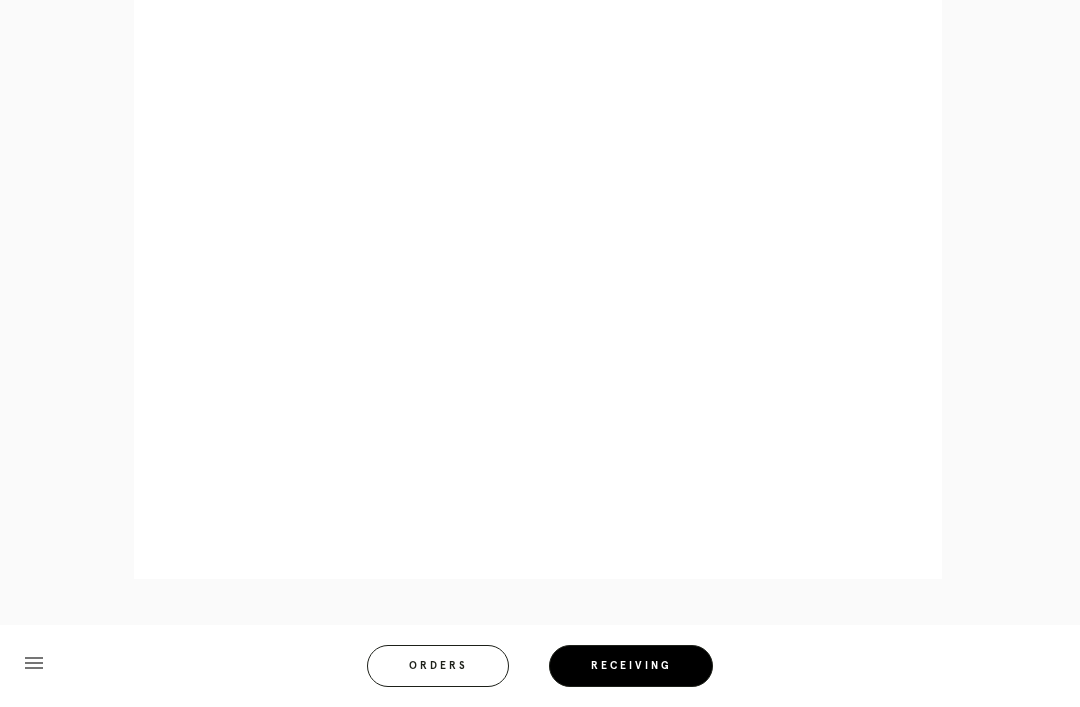 scroll, scrollTop: 1136, scrollLeft: 0, axis: vertical 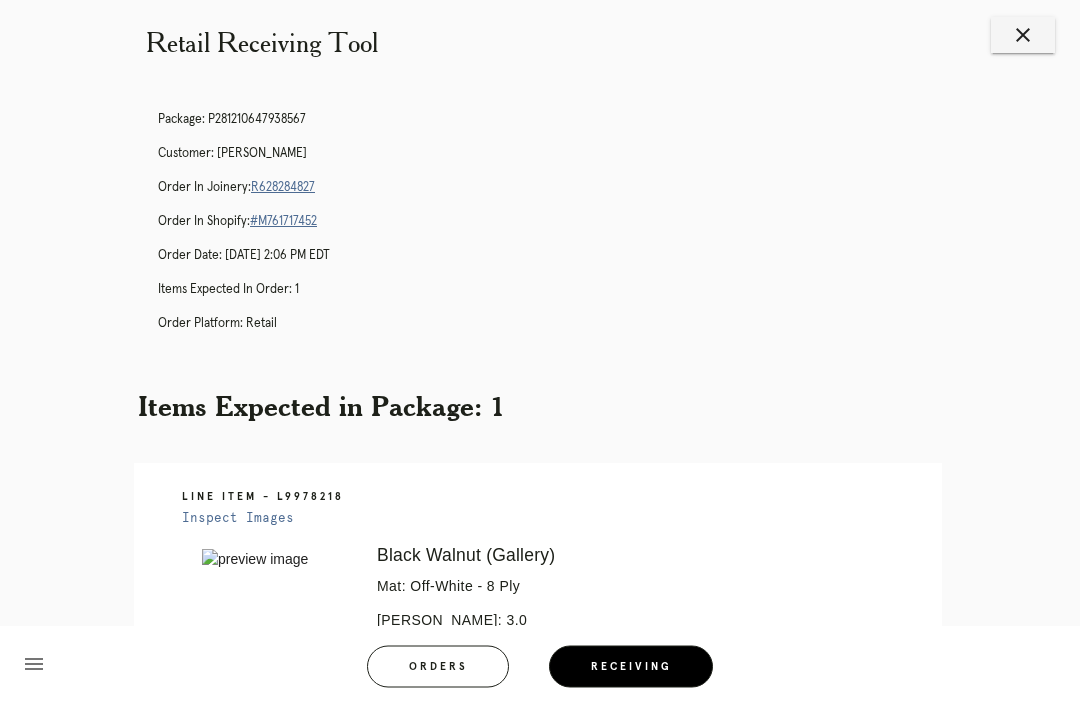 click on "R628284827" at bounding box center (283, 188) 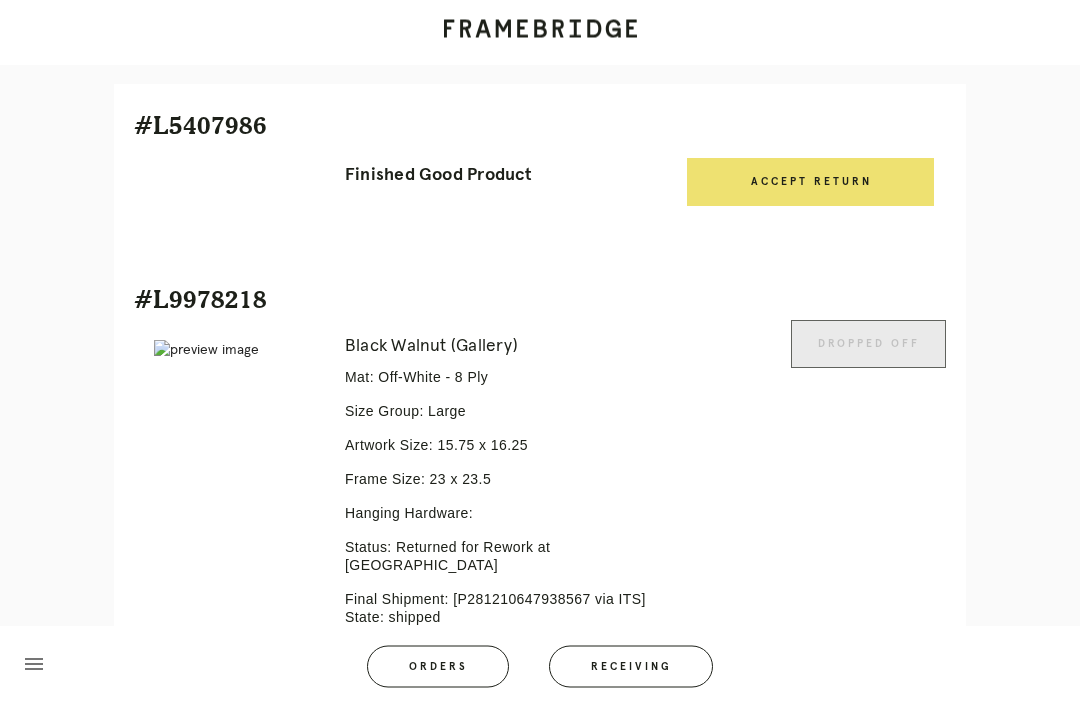 scroll, scrollTop: 622, scrollLeft: 0, axis: vertical 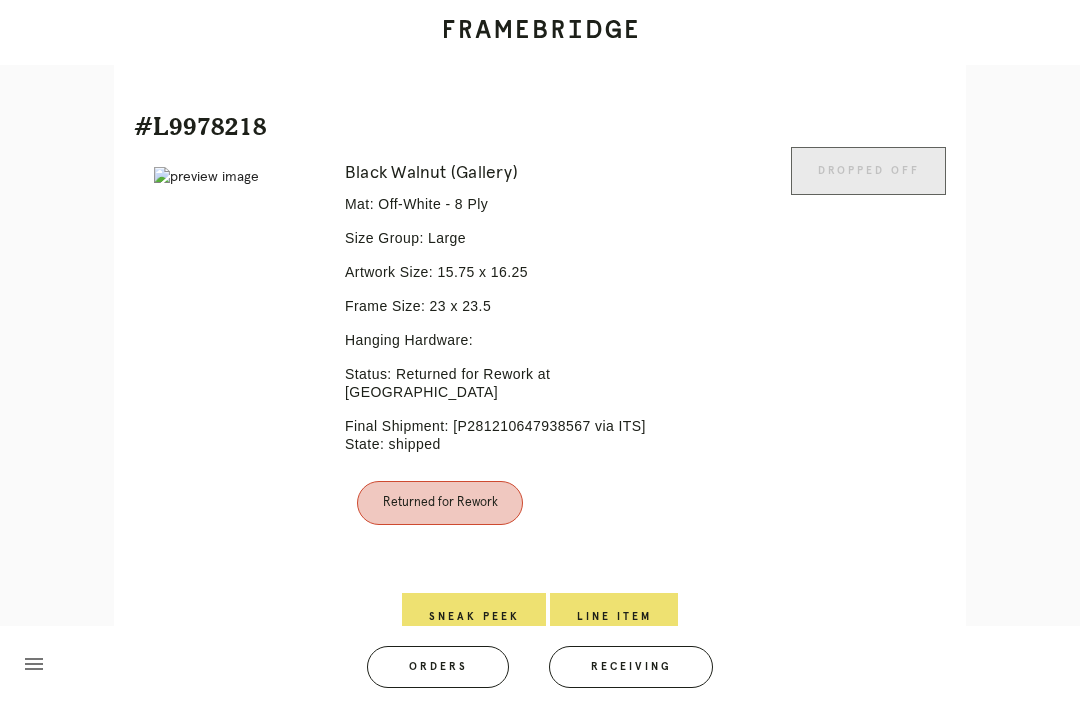click on "Line Item" at bounding box center [614, 617] 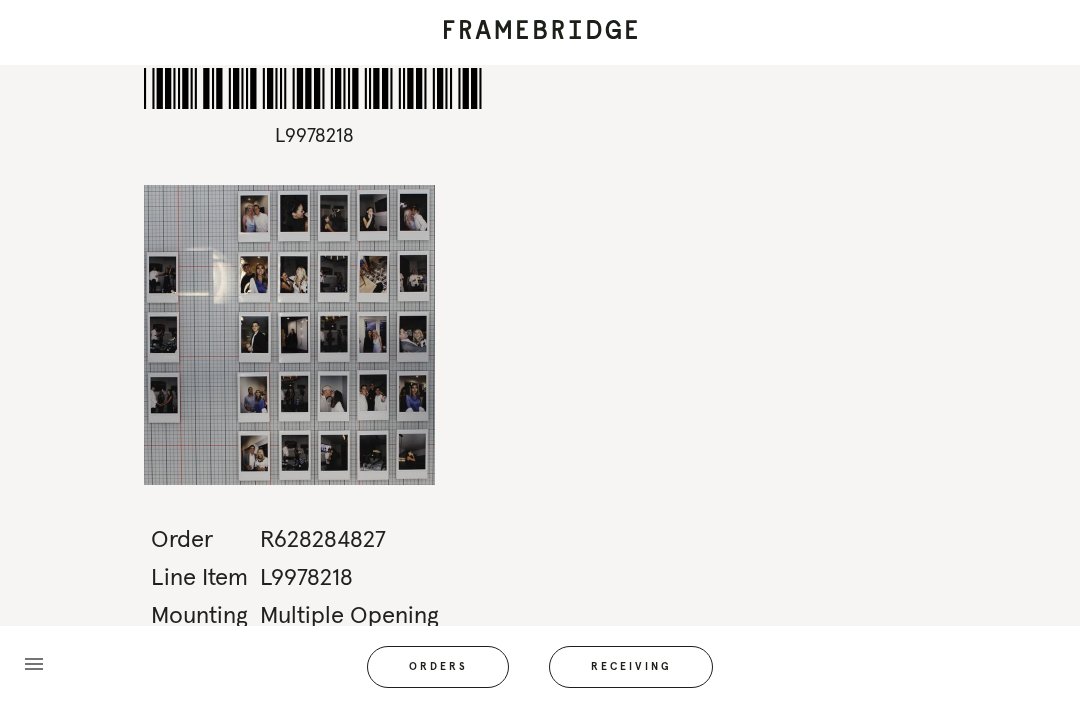 scroll, scrollTop: 0, scrollLeft: 0, axis: both 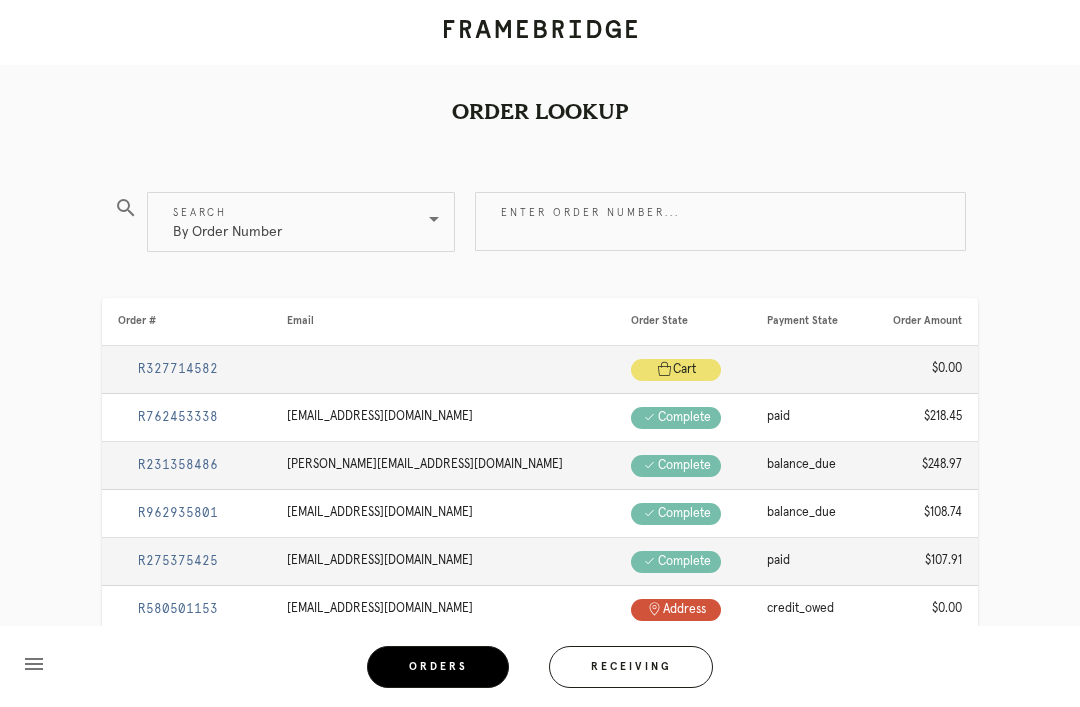 click on "Receiving" at bounding box center [631, 667] 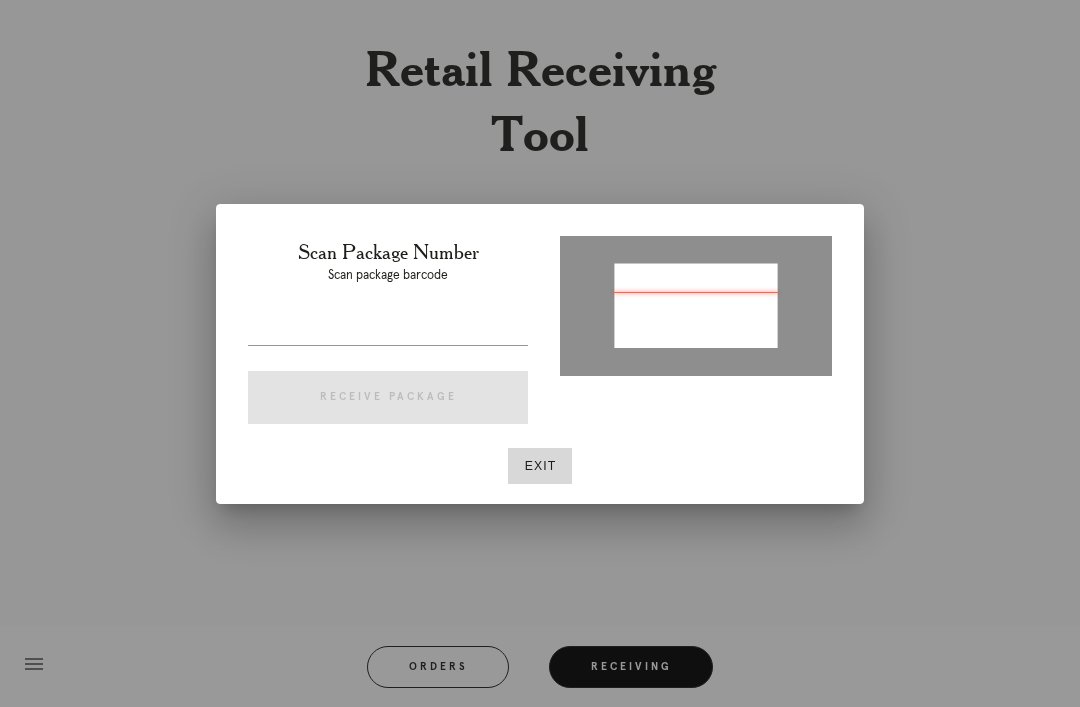 type on "P812880724258129" 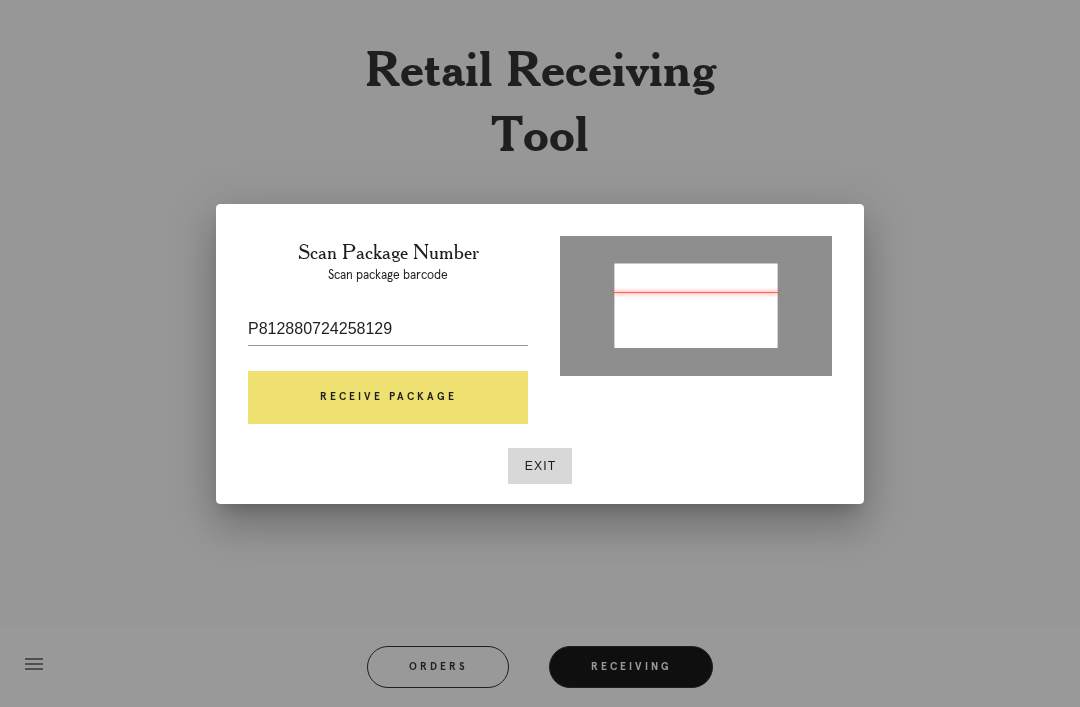 click on "Receive Package" at bounding box center (388, 398) 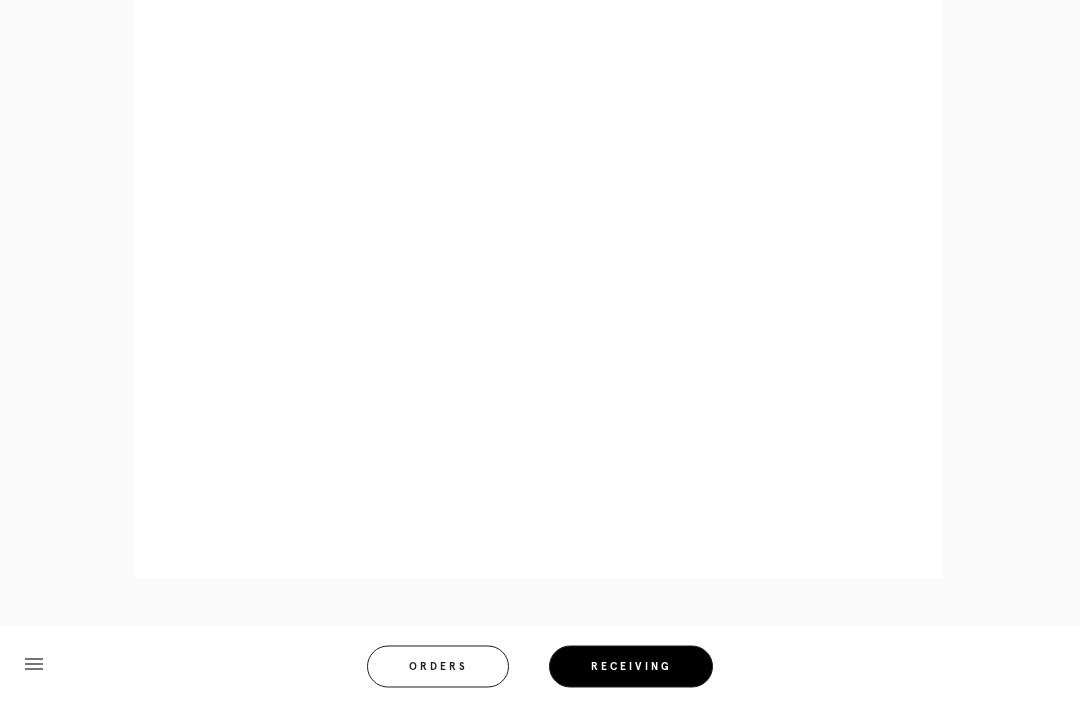 scroll, scrollTop: 980, scrollLeft: 0, axis: vertical 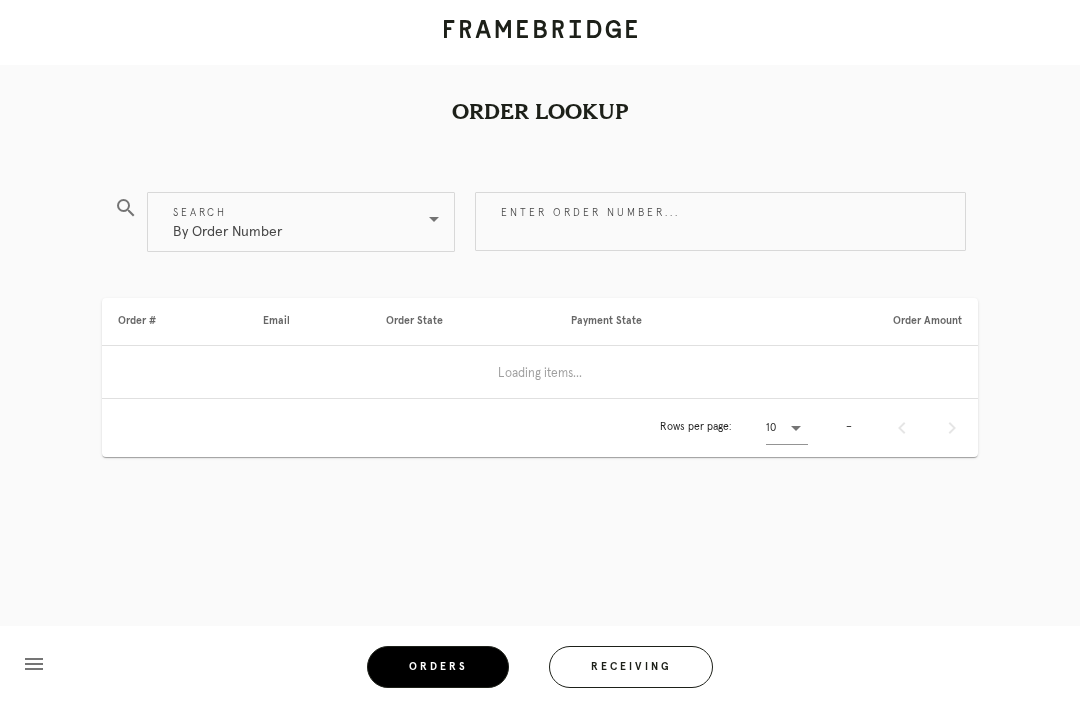 click on "Receiving" at bounding box center [631, 667] 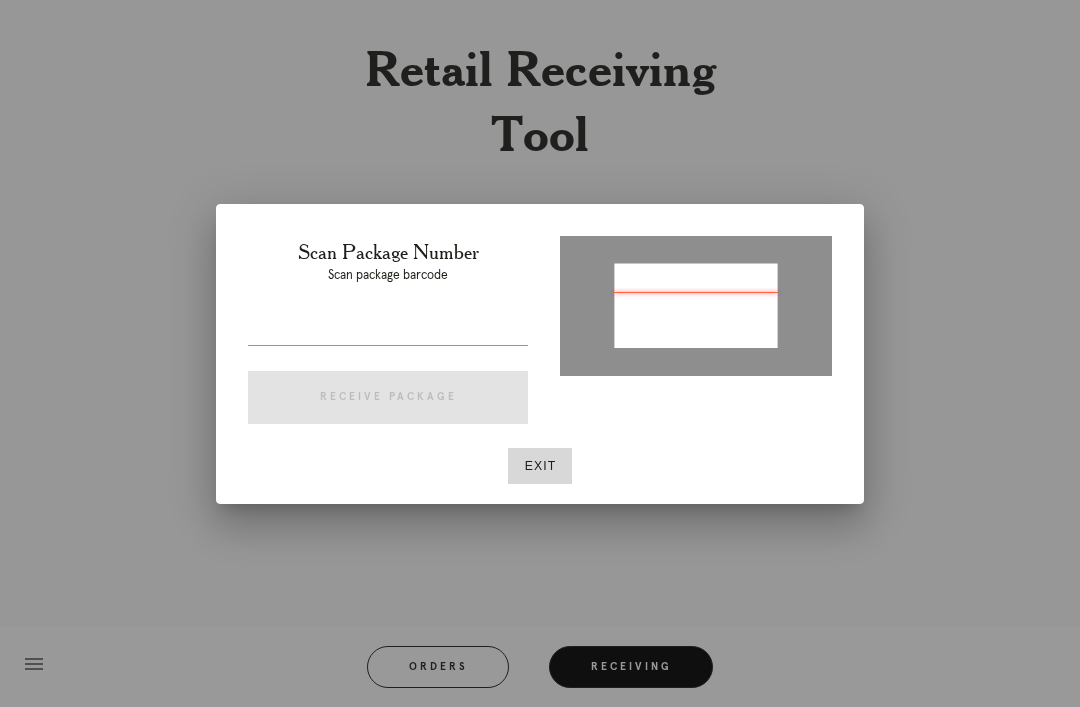 type on "P505304012847812" 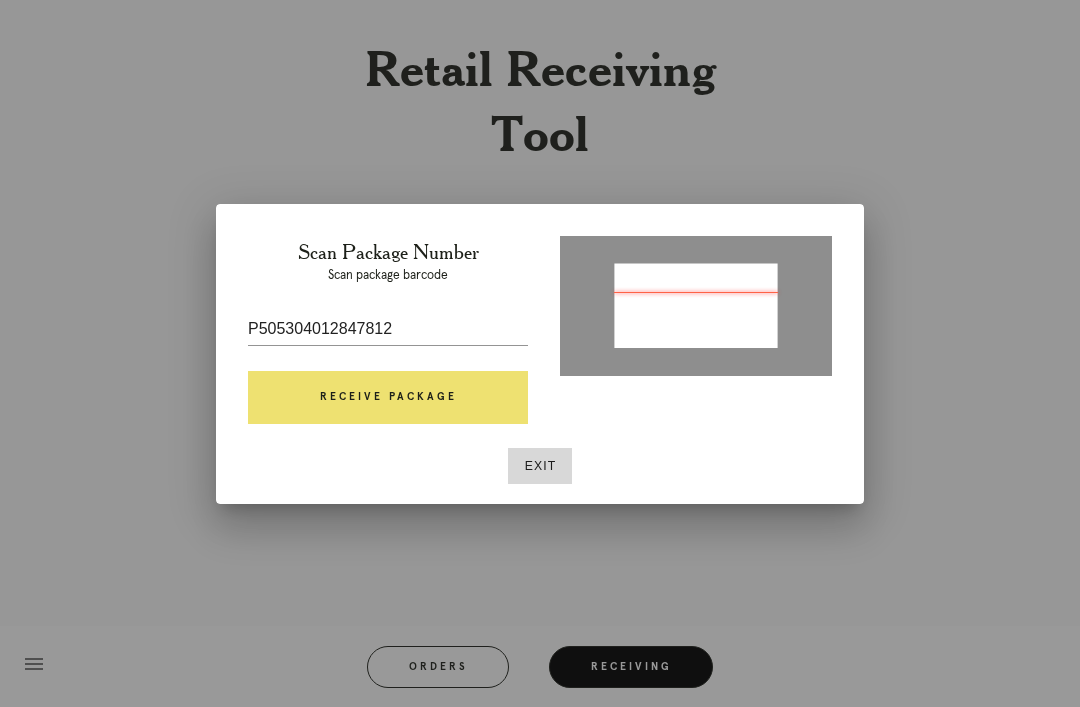 click on "Receive Package" at bounding box center (388, 398) 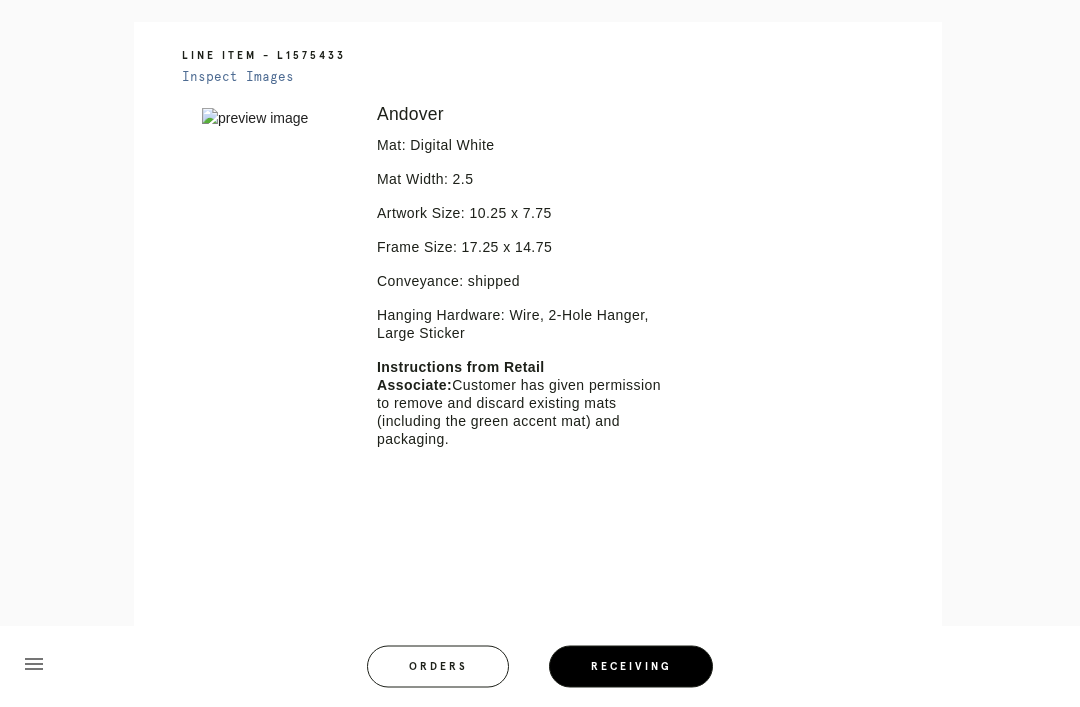scroll, scrollTop: 406, scrollLeft: 0, axis: vertical 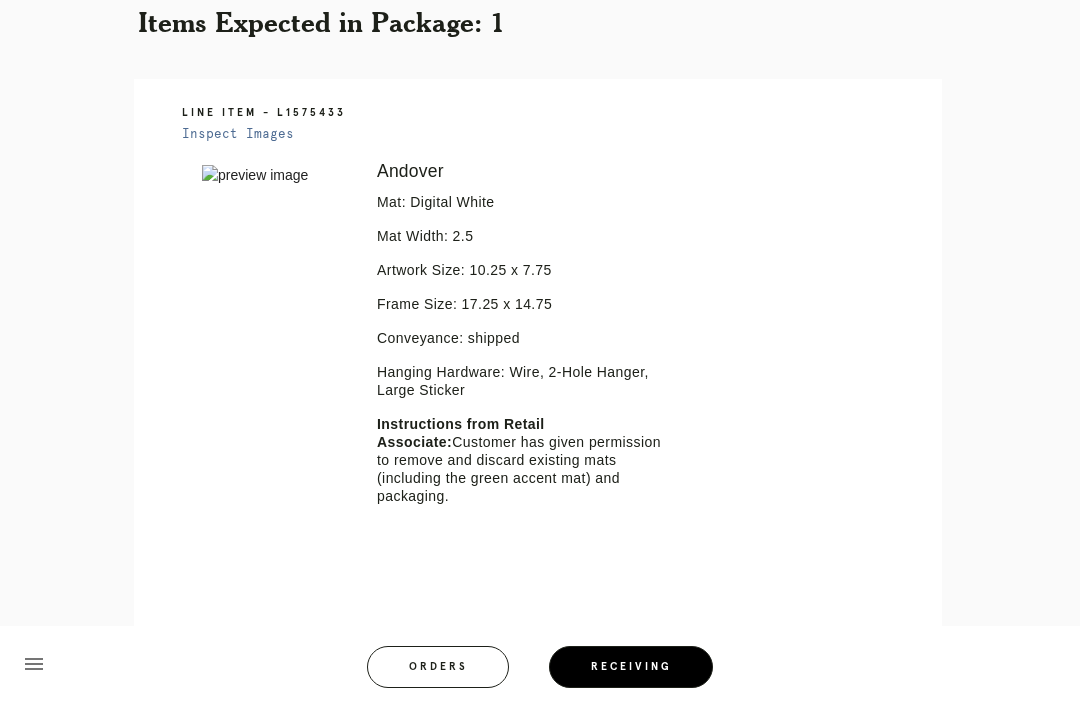 click on "Inspect Images" at bounding box center [238, 134] 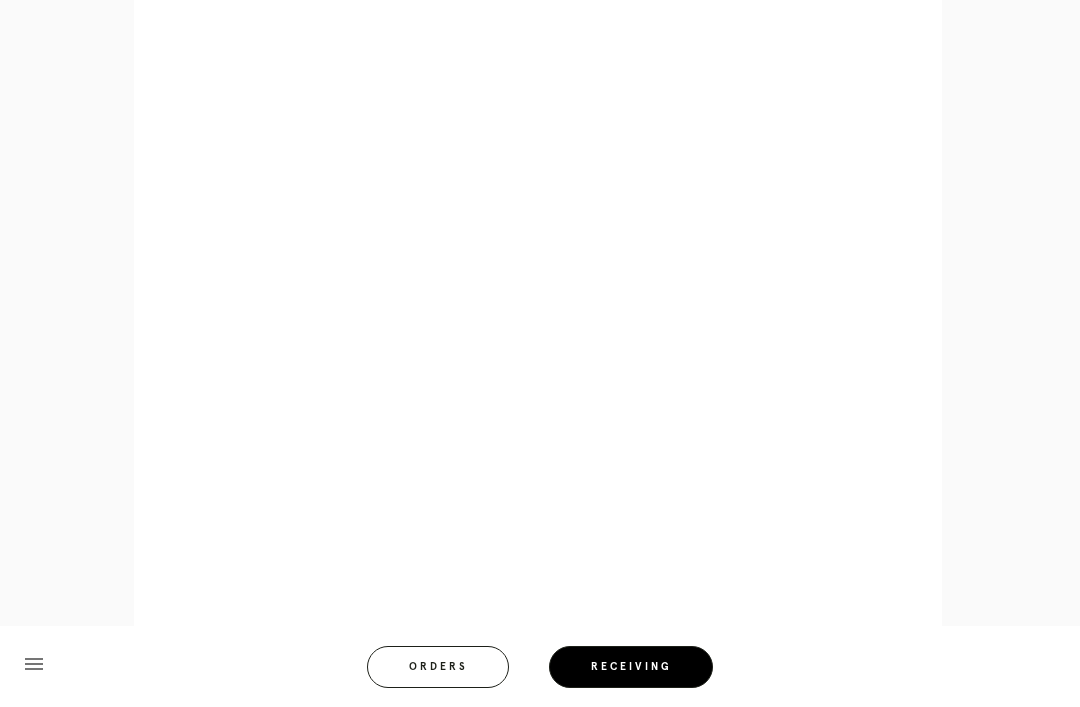 scroll, scrollTop: 1022, scrollLeft: 0, axis: vertical 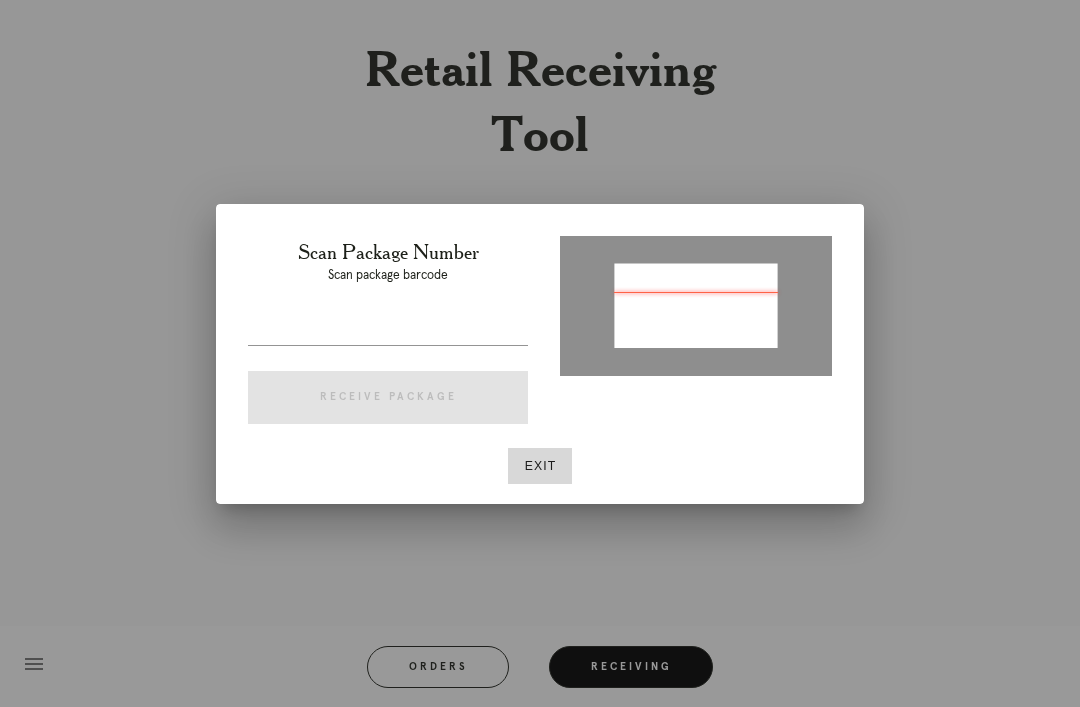 type on "P505304012847812" 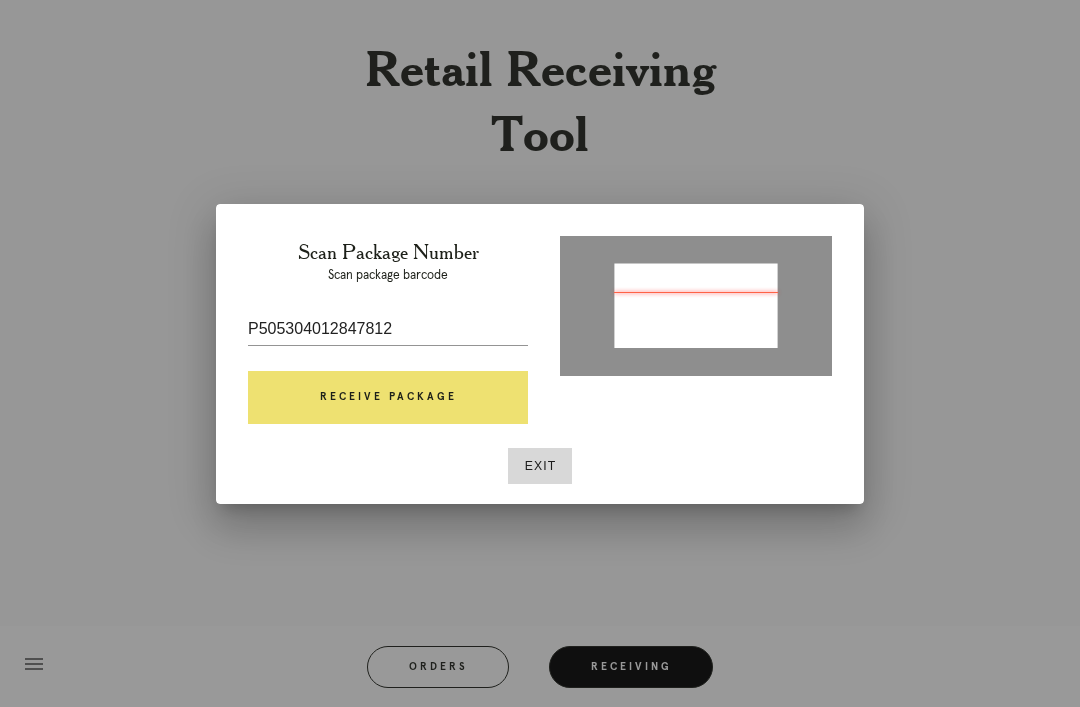 click on "Receive Package" at bounding box center (388, 398) 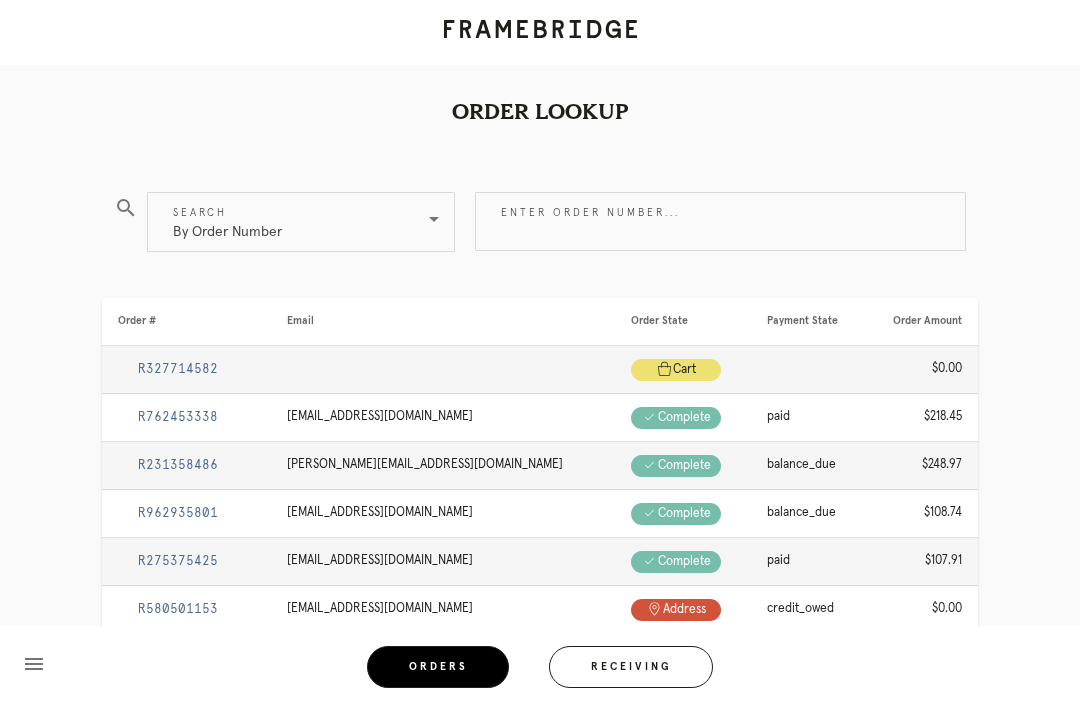 scroll, scrollTop: 0, scrollLeft: 0, axis: both 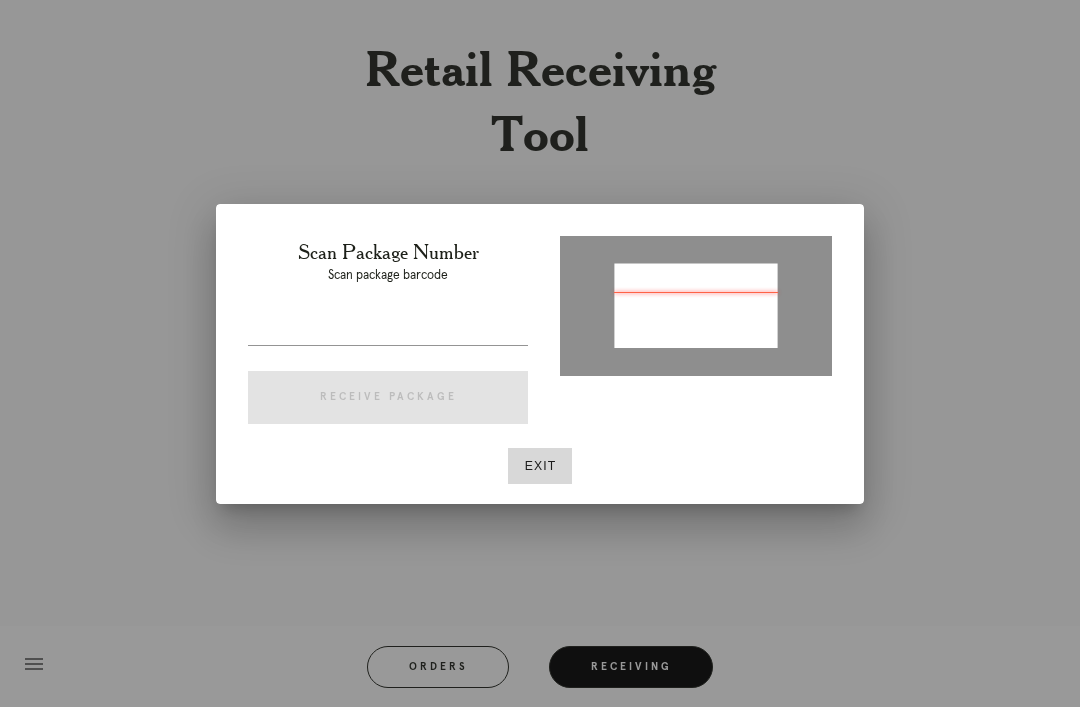 type on "P337018156372537" 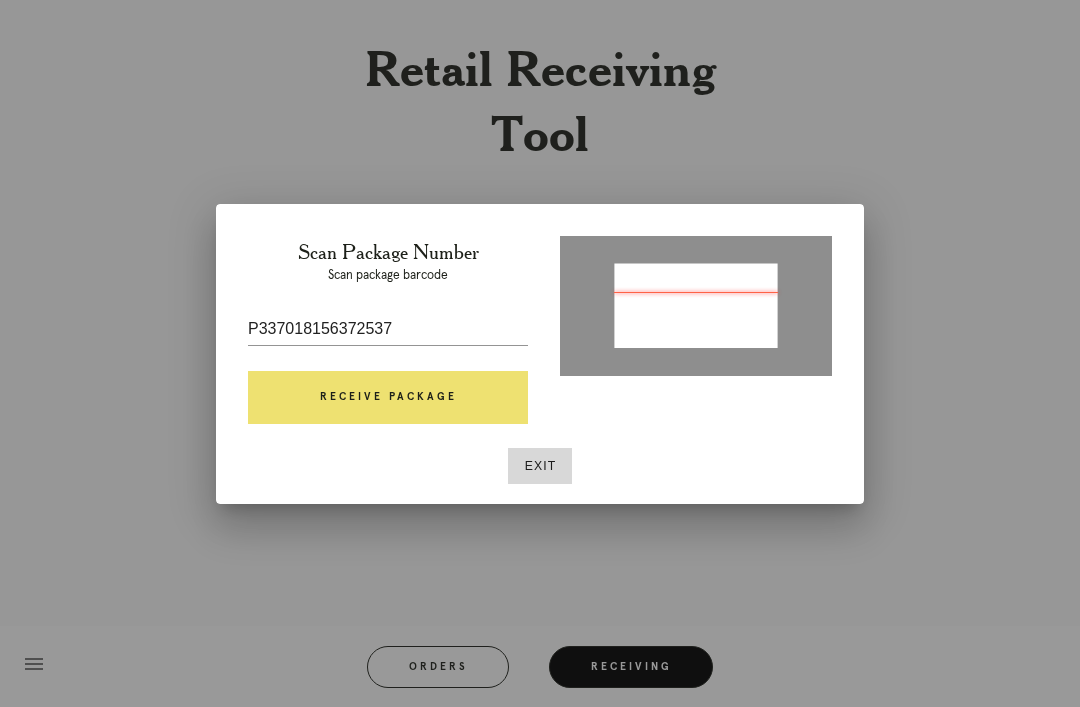 click on "Receive Package" at bounding box center [388, 398] 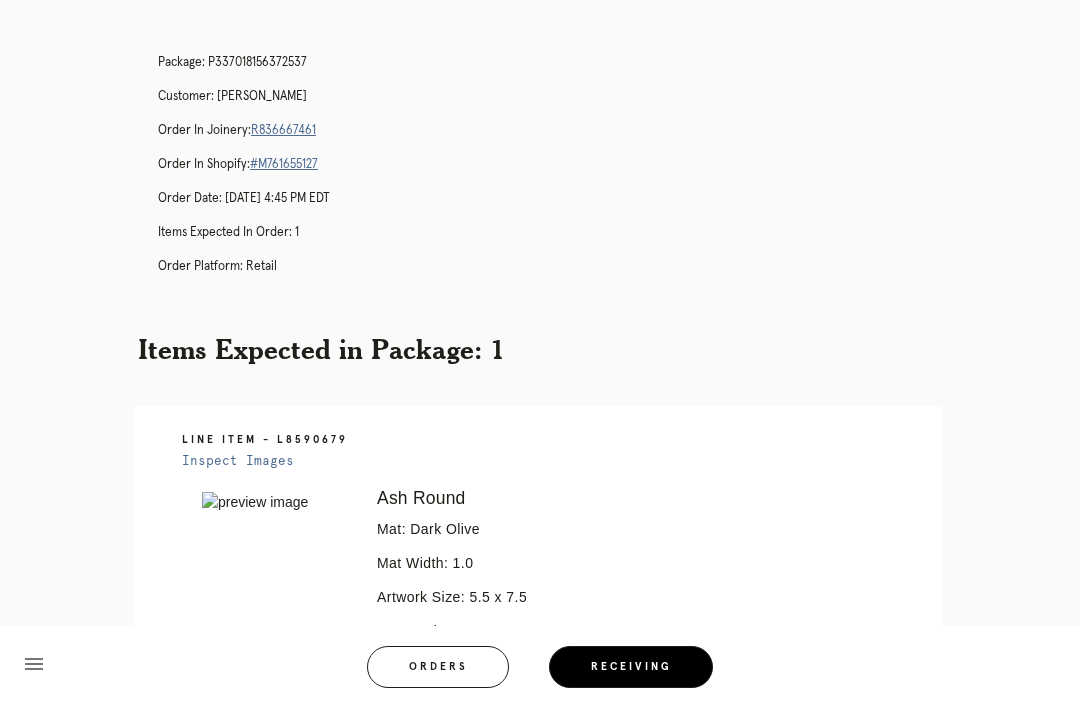 scroll, scrollTop: 78, scrollLeft: 0, axis: vertical 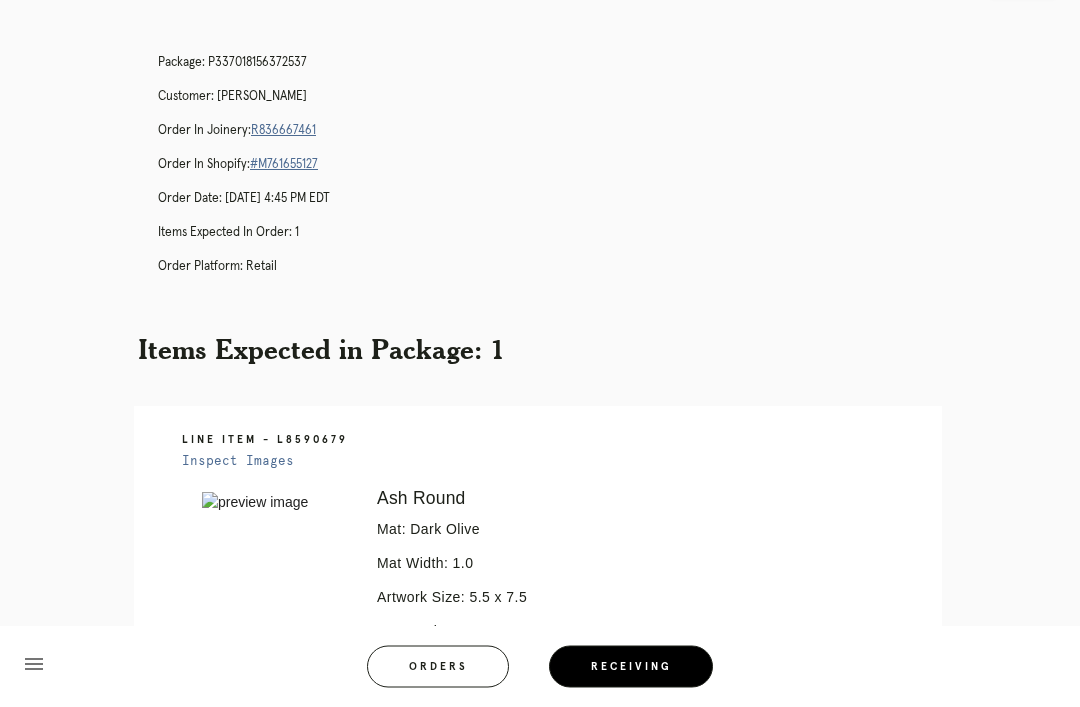 click on "R836667461" at bounding box center (283, 131) 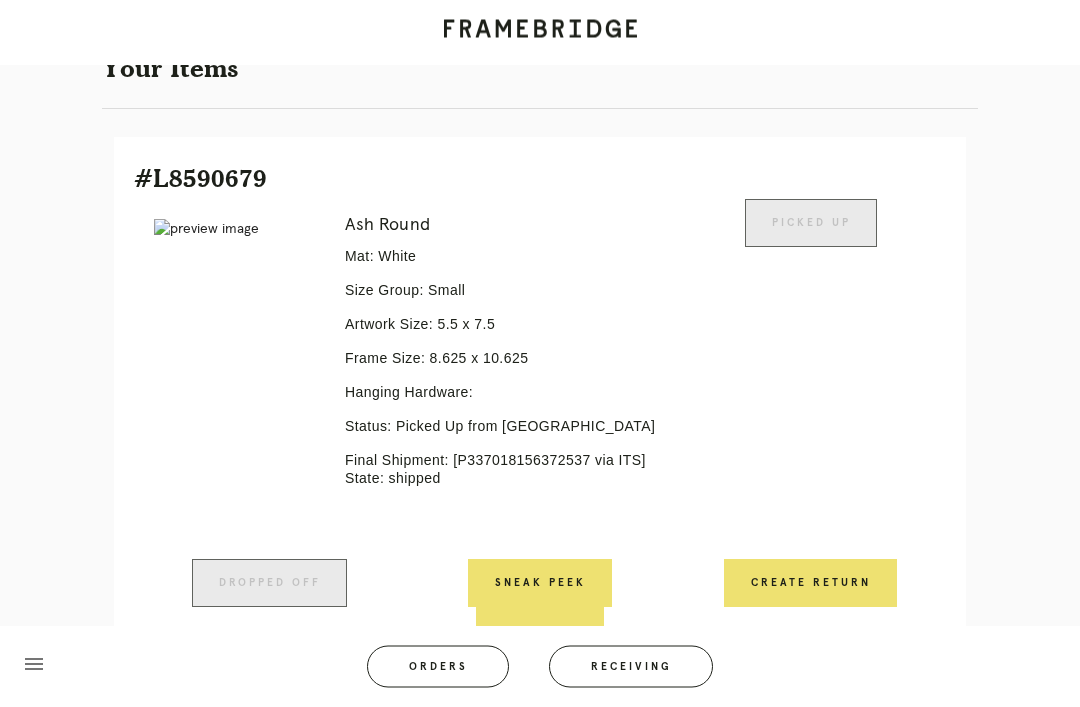 scroll, scrollTop: 428, scrollLeft: 0, axis: vertical 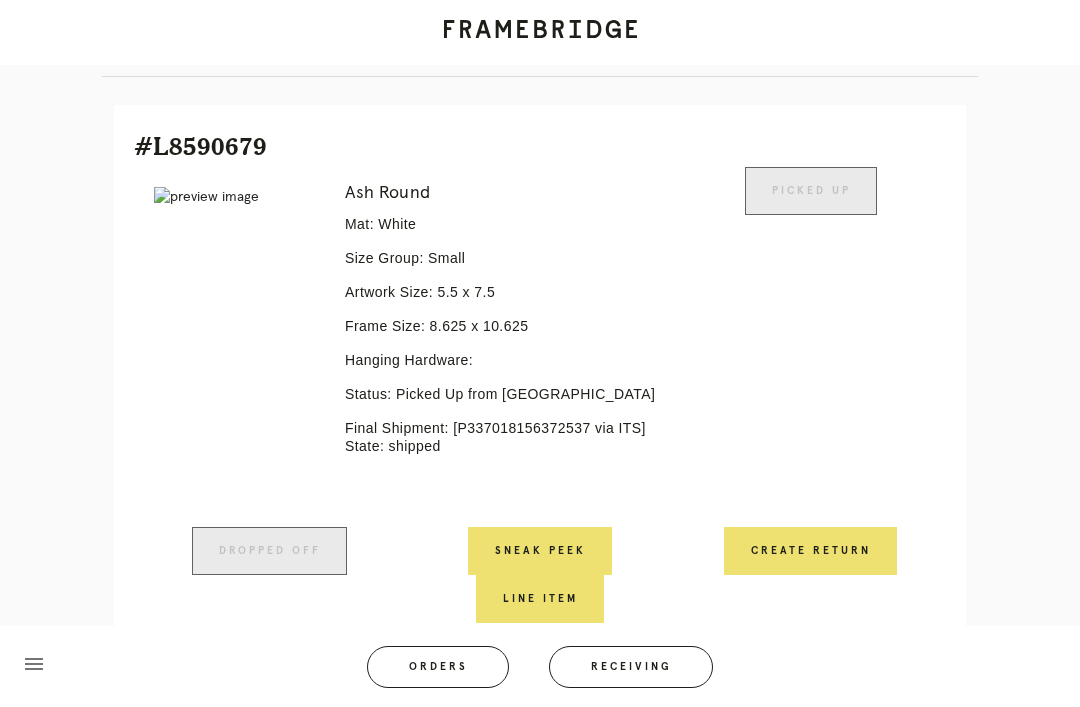 click on "Create Return" at bounding box center (810, 551) 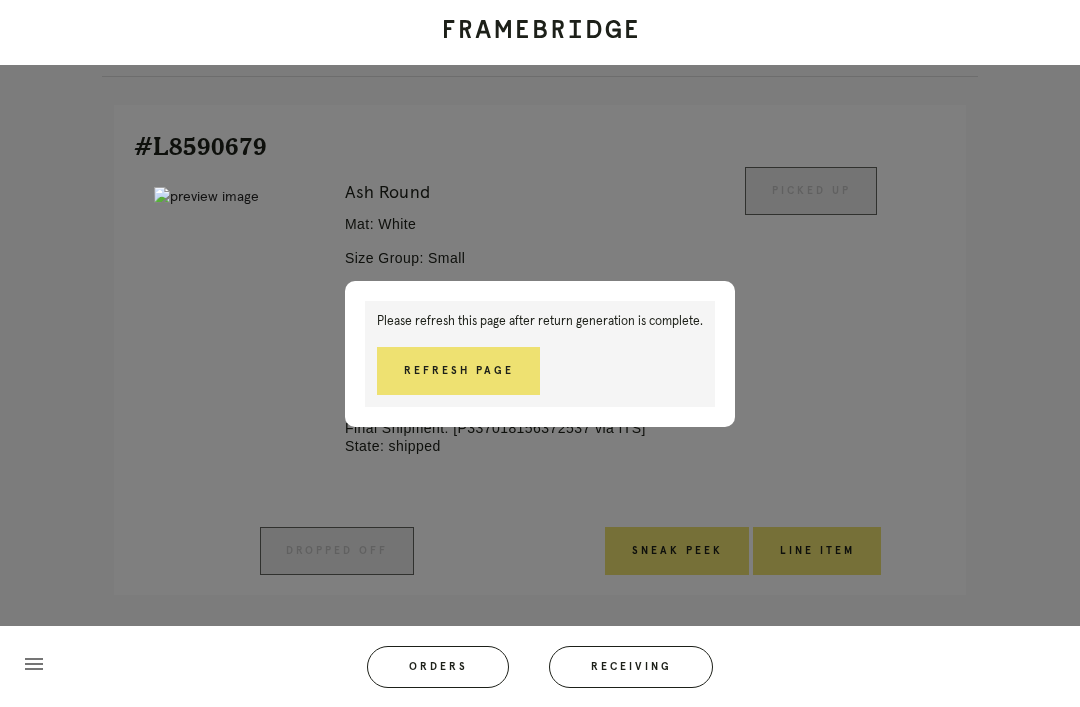 scroll, scrollTop: 442, scrollLeft: 0, axis: vertical 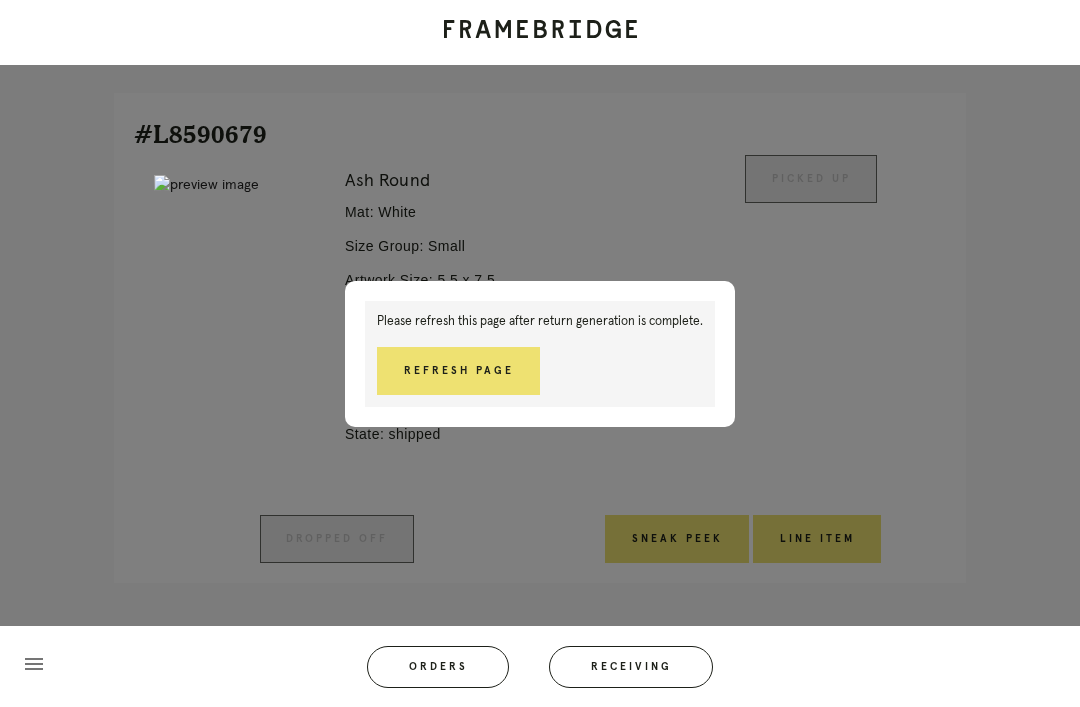 click on "Refresh Page" at bounding box center (458, 371) 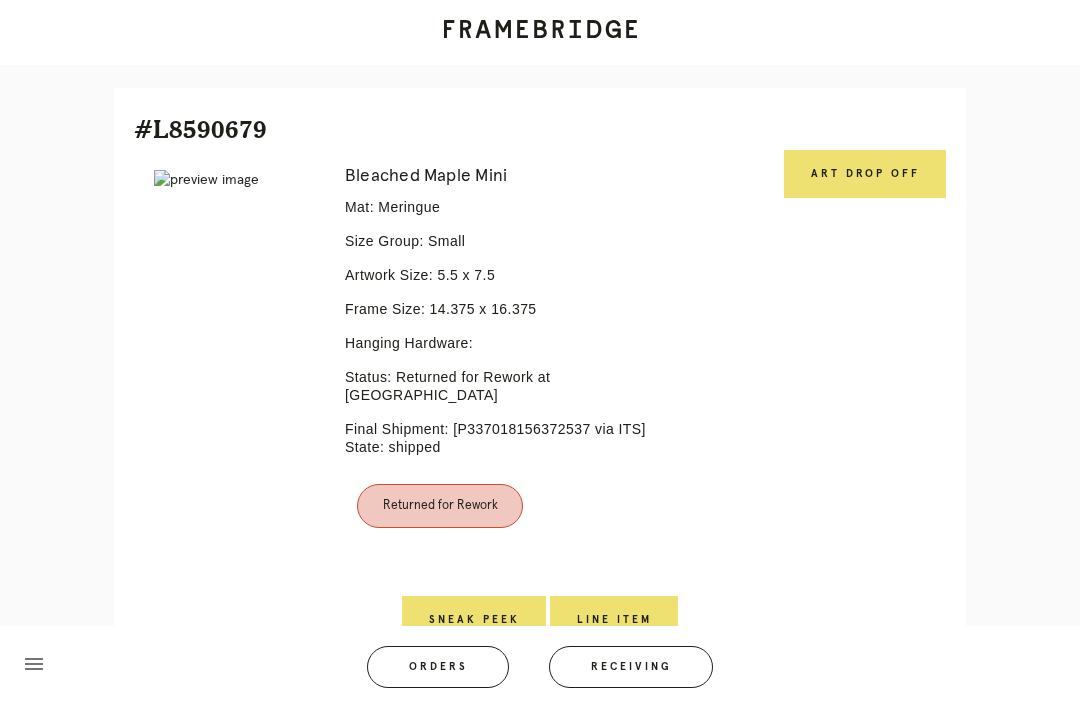 scroll, scrollTop: 444, scrollLeft: 0, axis: vertical 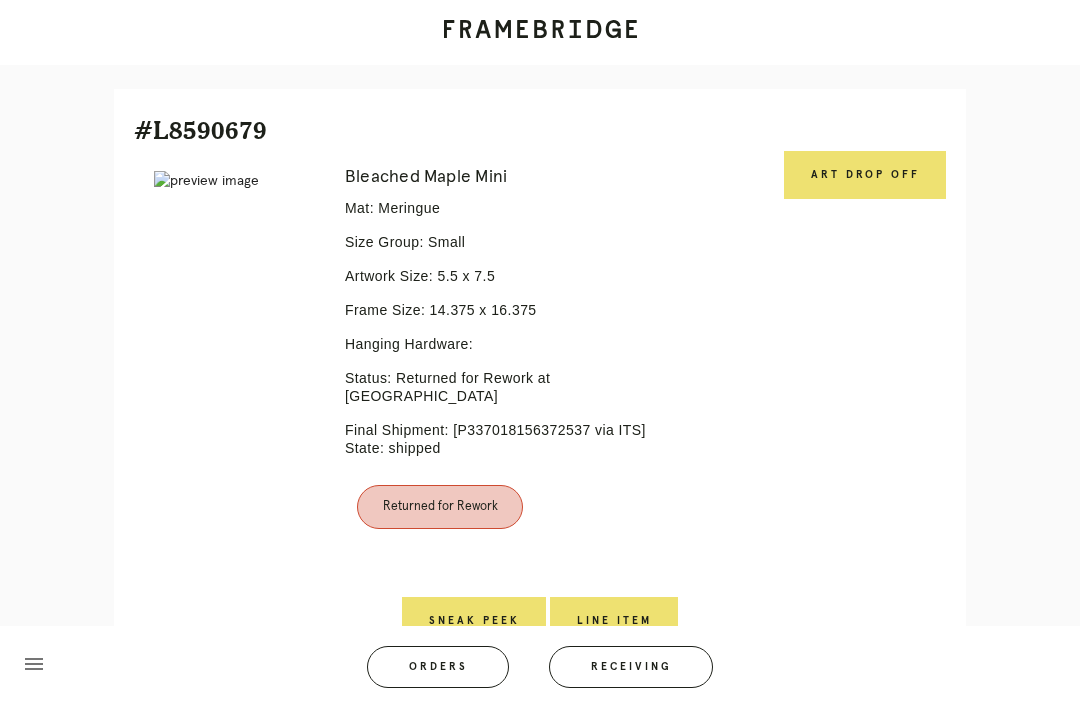 click on "Art drop off" at bounding box center [865, 175] 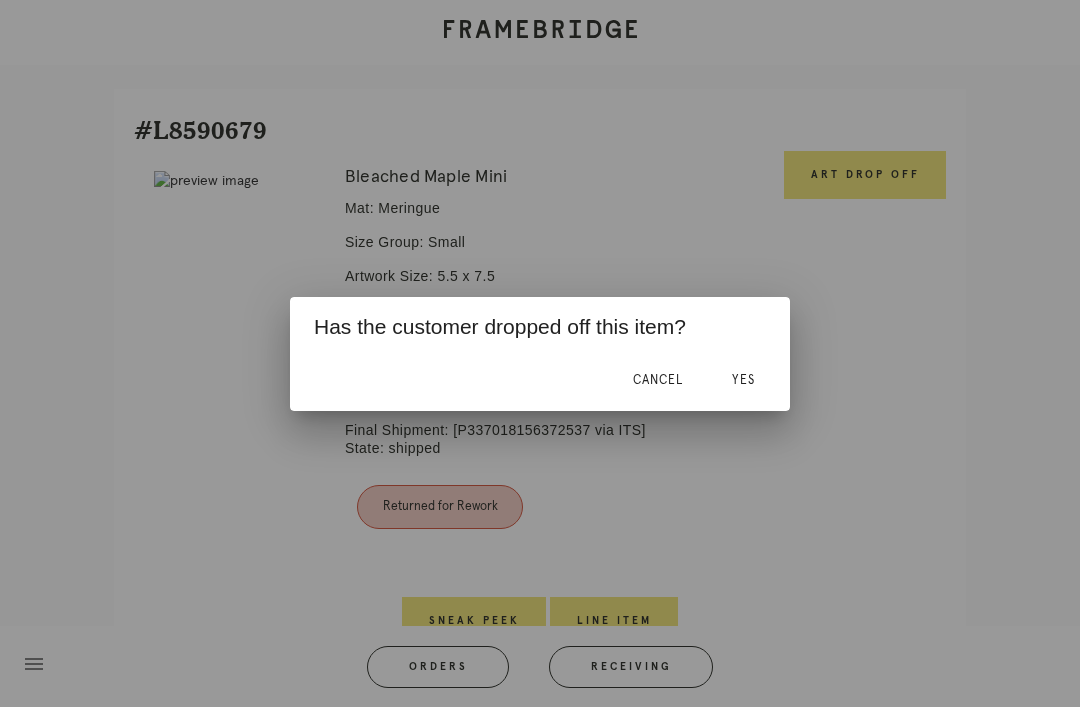 click on "Yes" at bounding box center [743, 380] 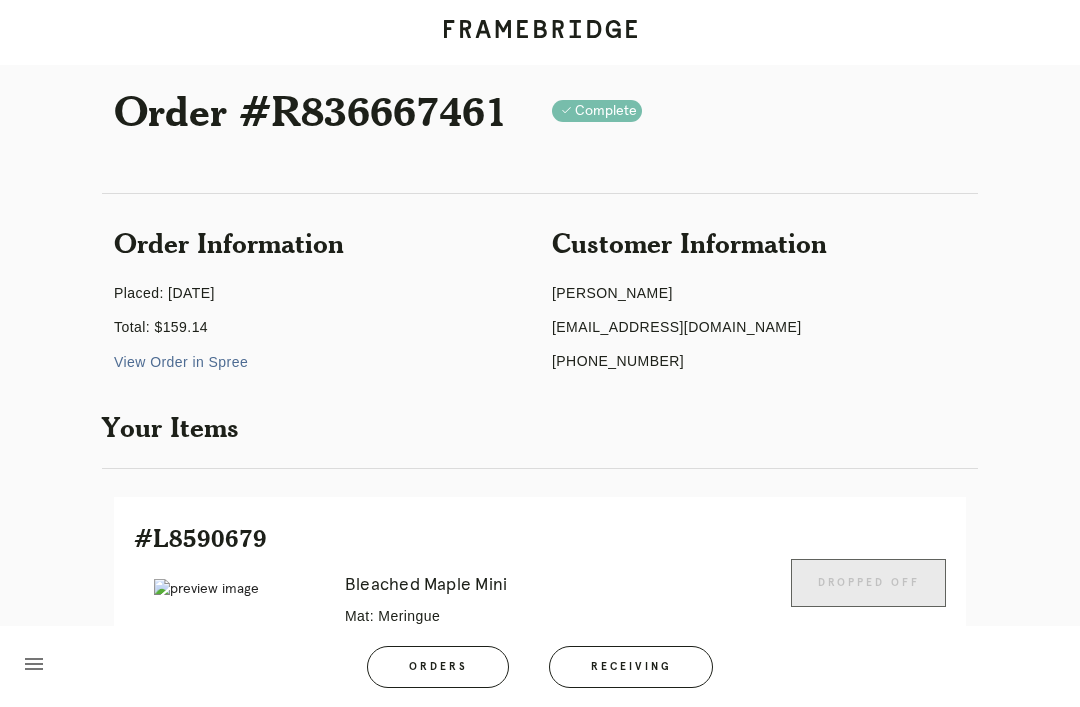 scroll, scrollTop: 0, scrollLeft: 0, axis: both 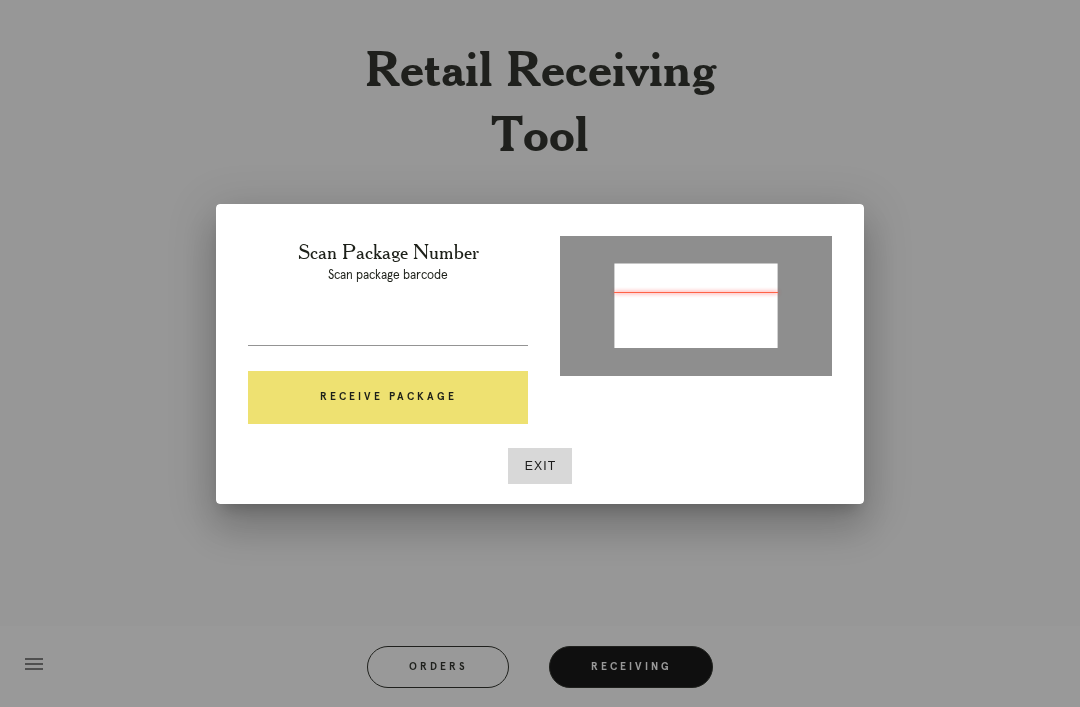 type on "P505304012847812" 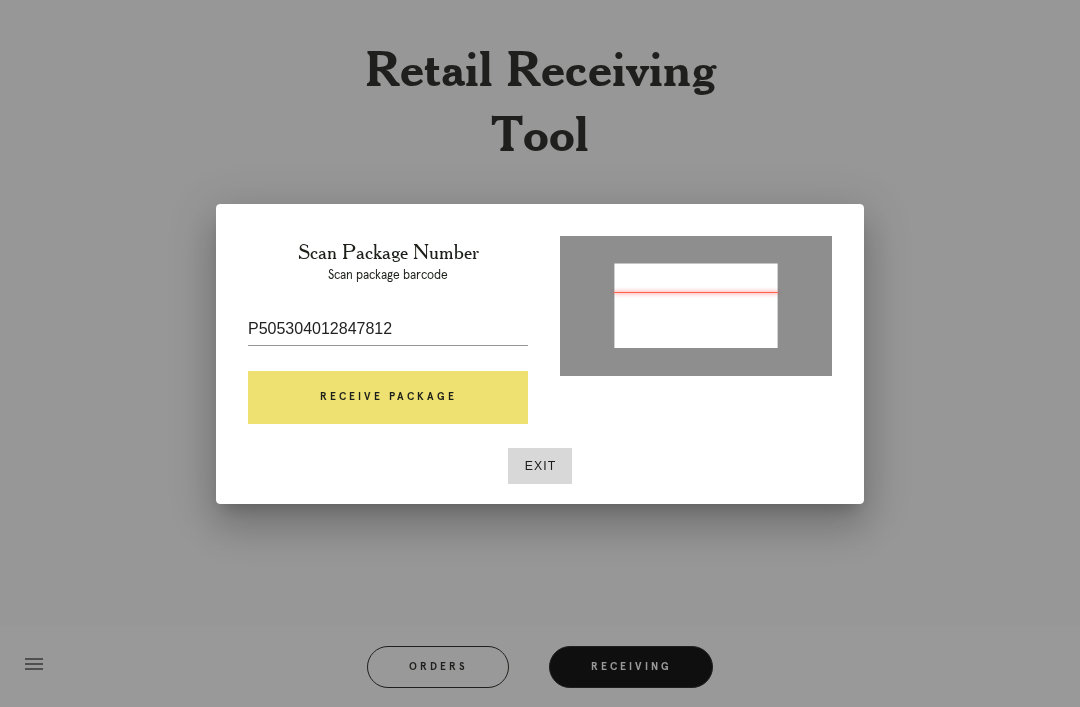 click on "Receive Package" at bounding box center (388, 398) 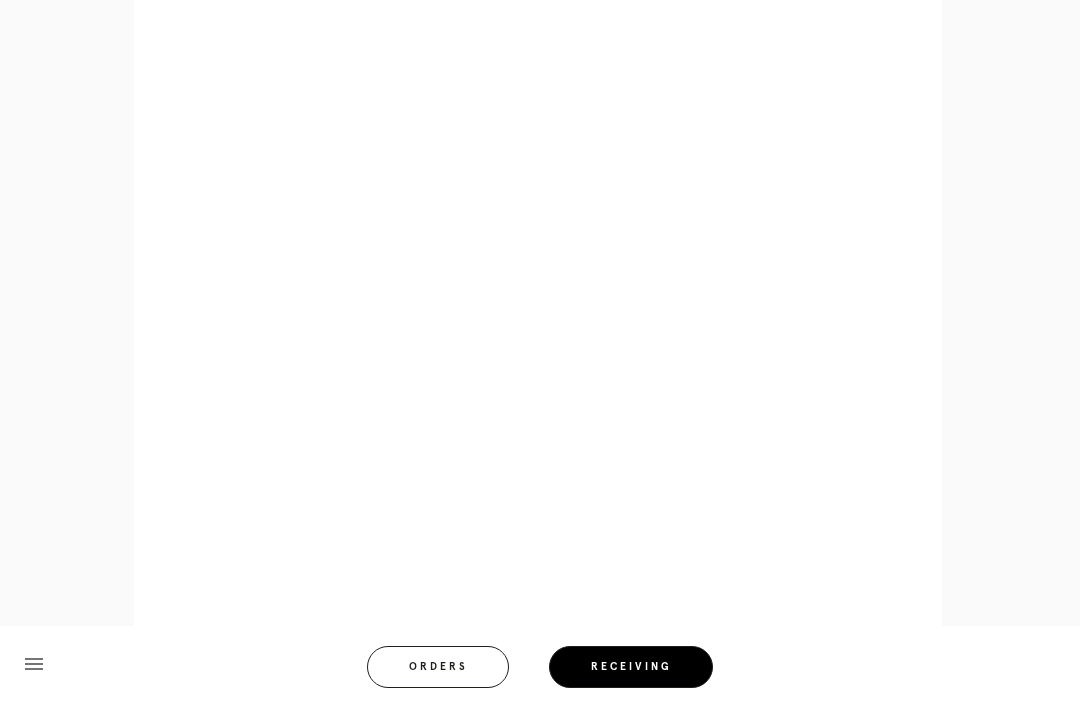 scroll, scrollTop: 1031, scrollLeft: 0, axis: vertical 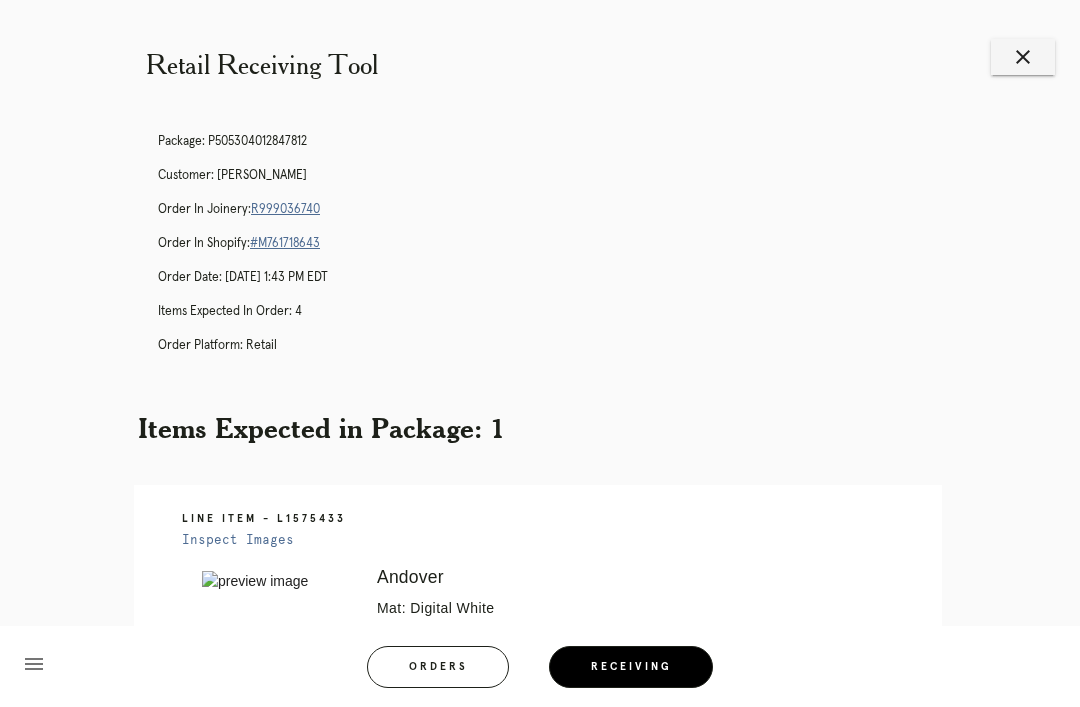 click on "R999036740" at bounding box center [285, 209] 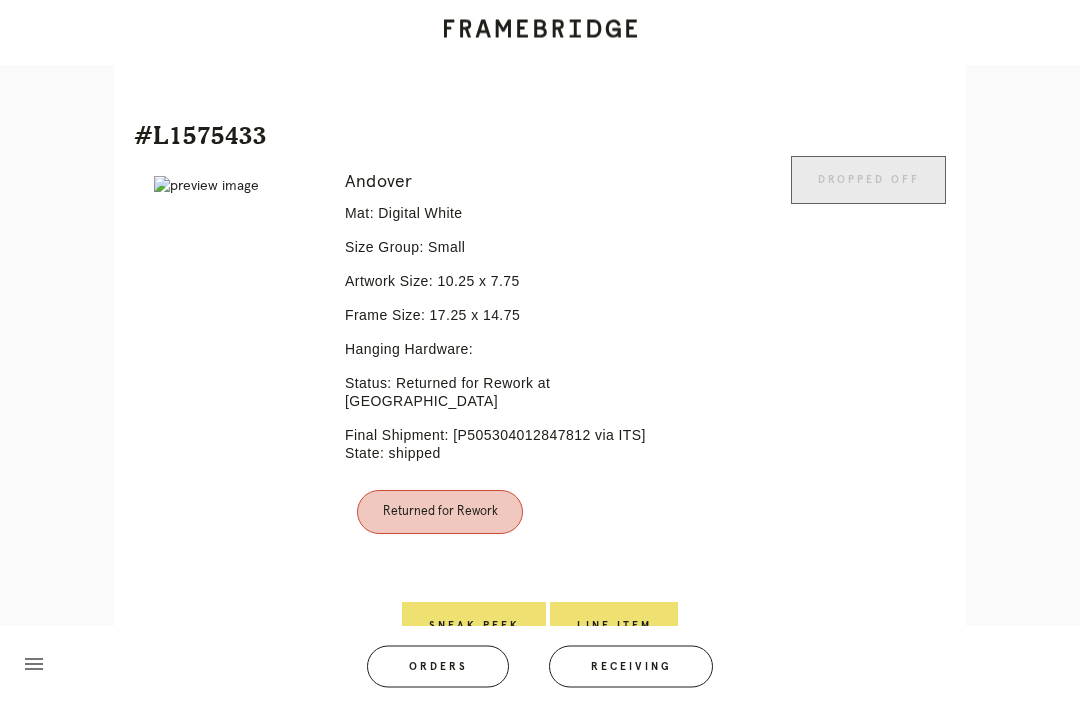 scroll, scrollTop: 1104, scrollLeft: 0, axis: vertical 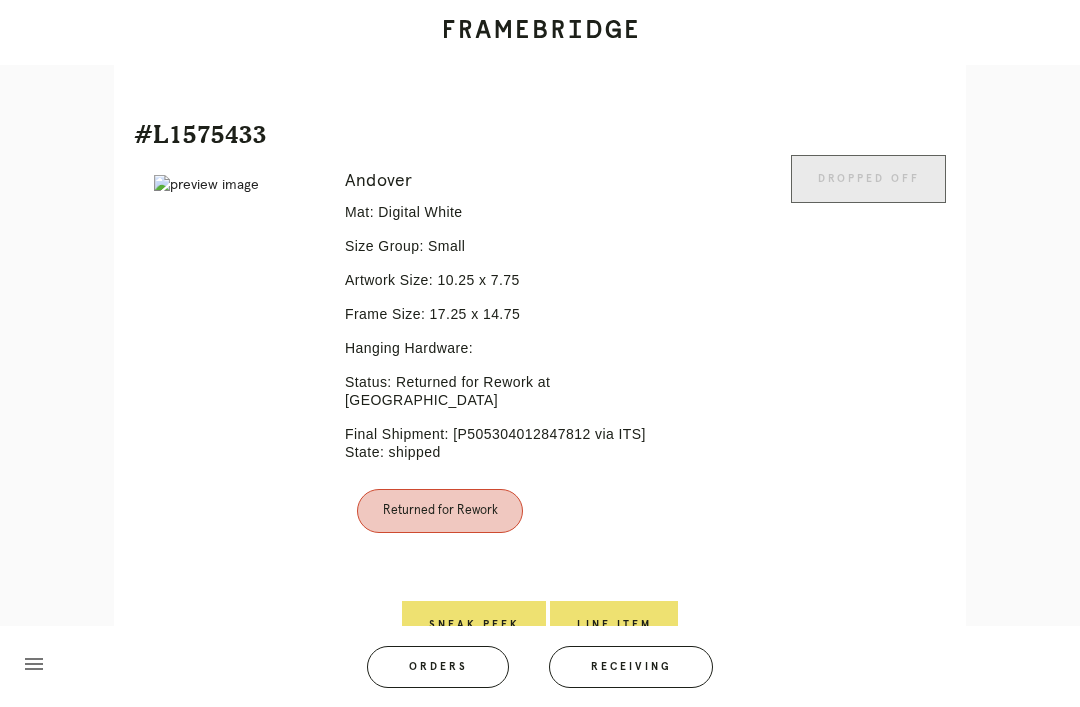 click on "Line Item" at bounding box center (614, 625) 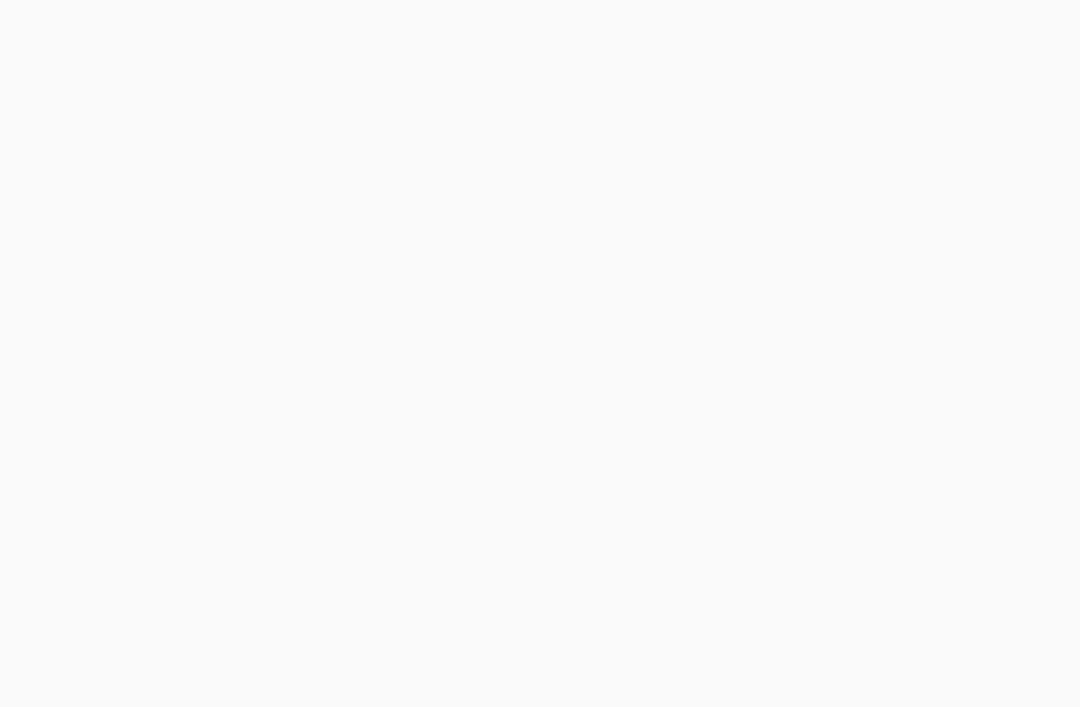 scroll, scrollTop: 0, scrollLeft: 0, axis: both 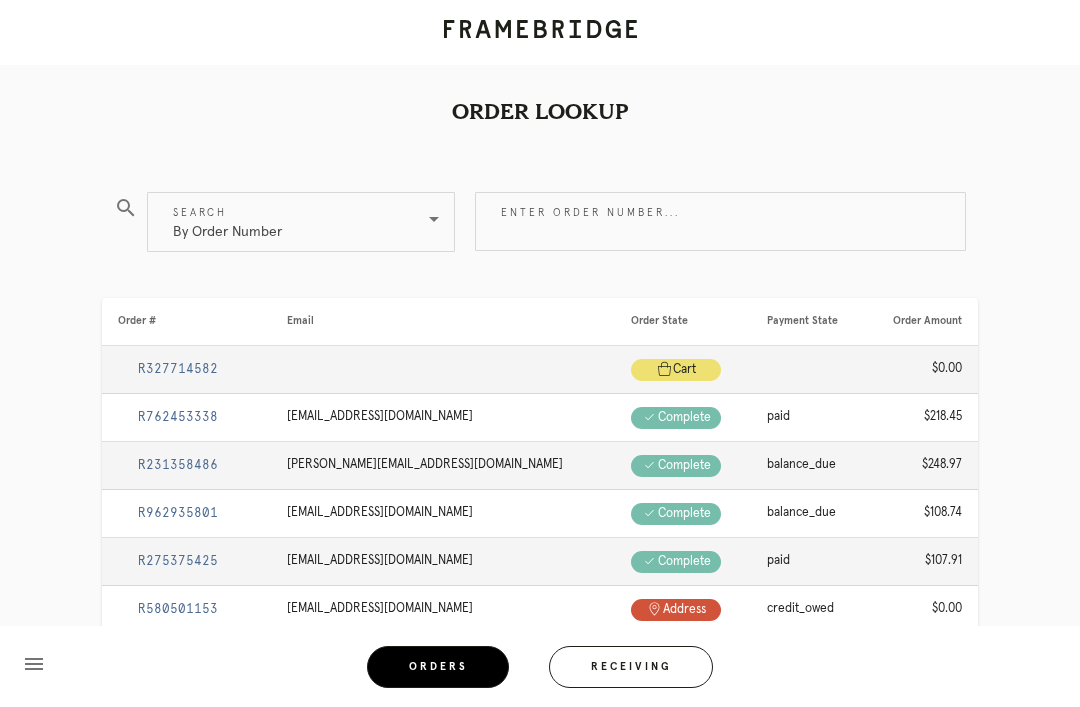 click on "Receiving" at bounding box center [631, 667] 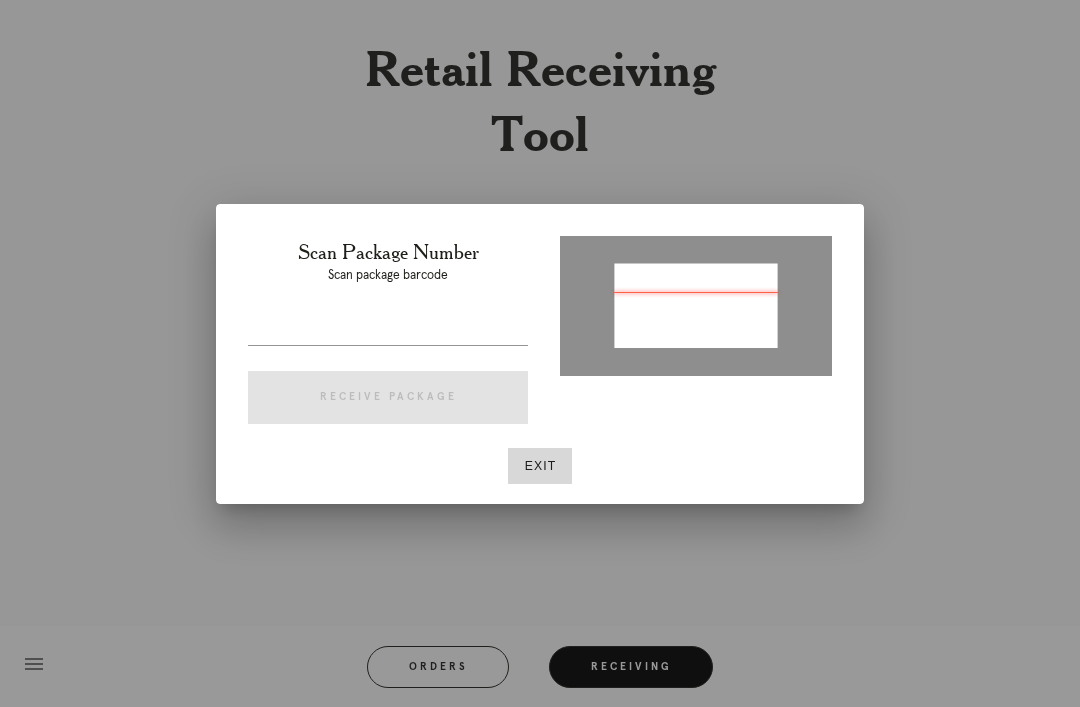 type on "P502585959775718" 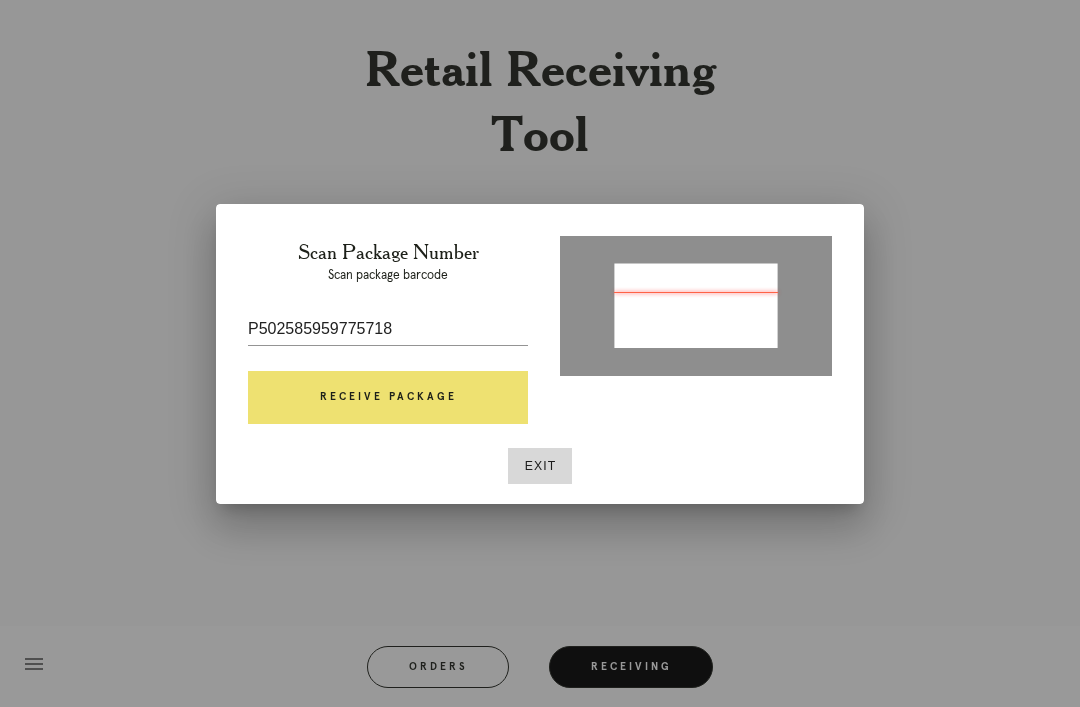 click on "Receive Package" at bounding box center (388, 398) 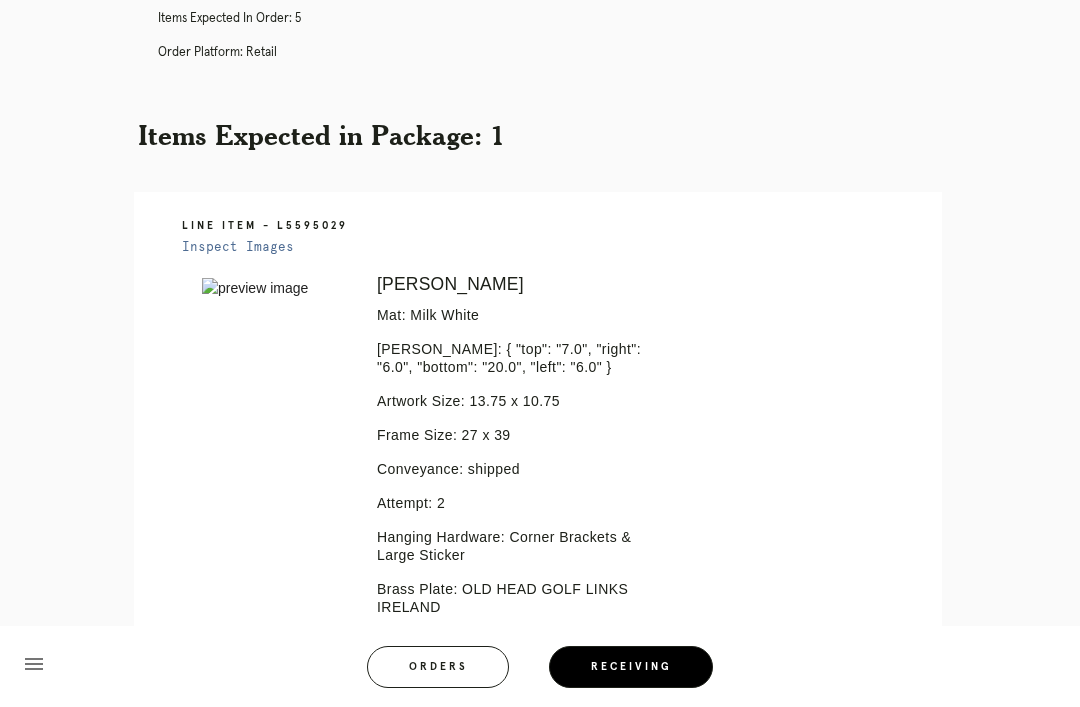 scroll, scrollTop: 0, scrollLeft: 0, axis: both 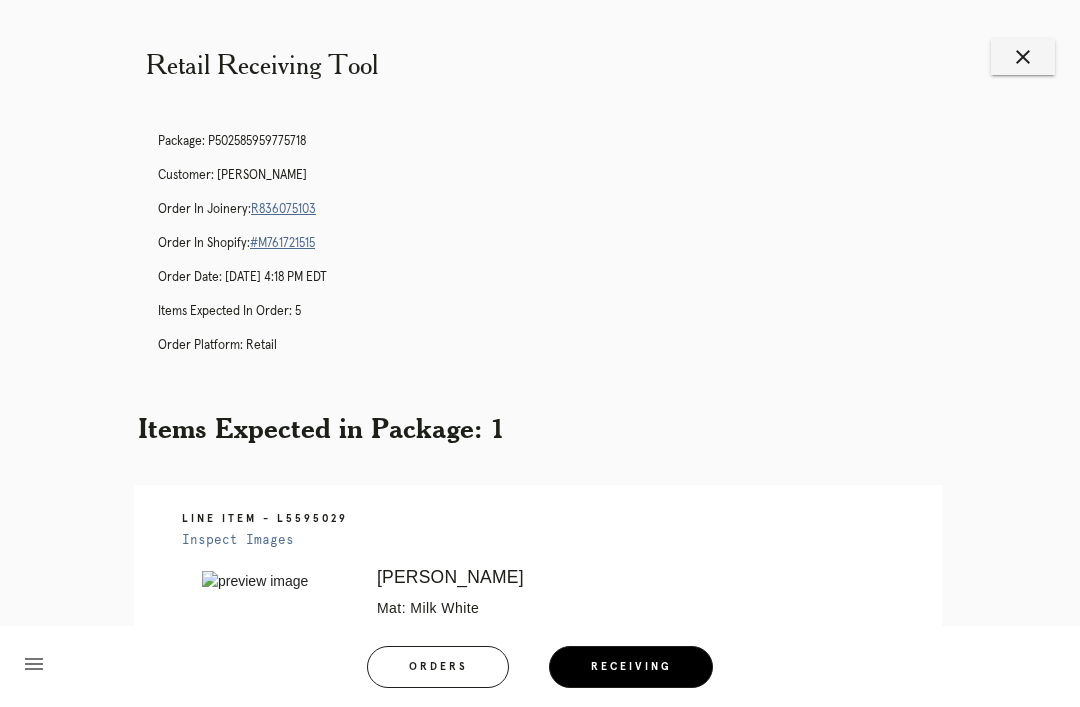 click on "R836075103" at bounding box center (283, 209) 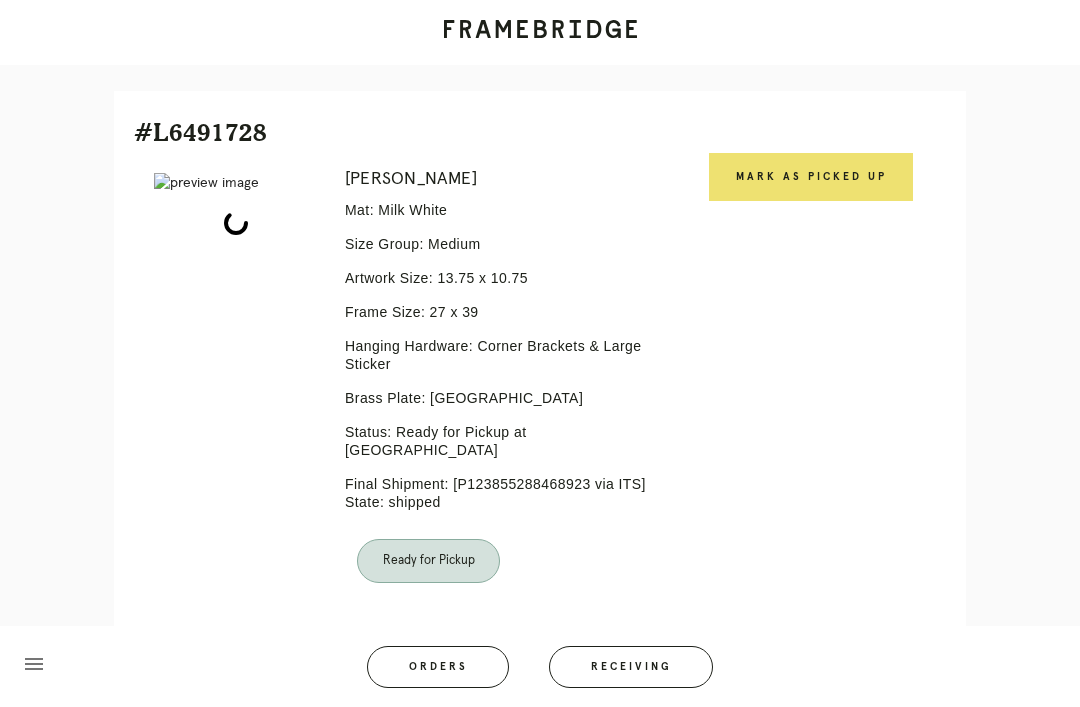 scroll, scrollTop: 431, scrollLeft: 0, axis: vertical 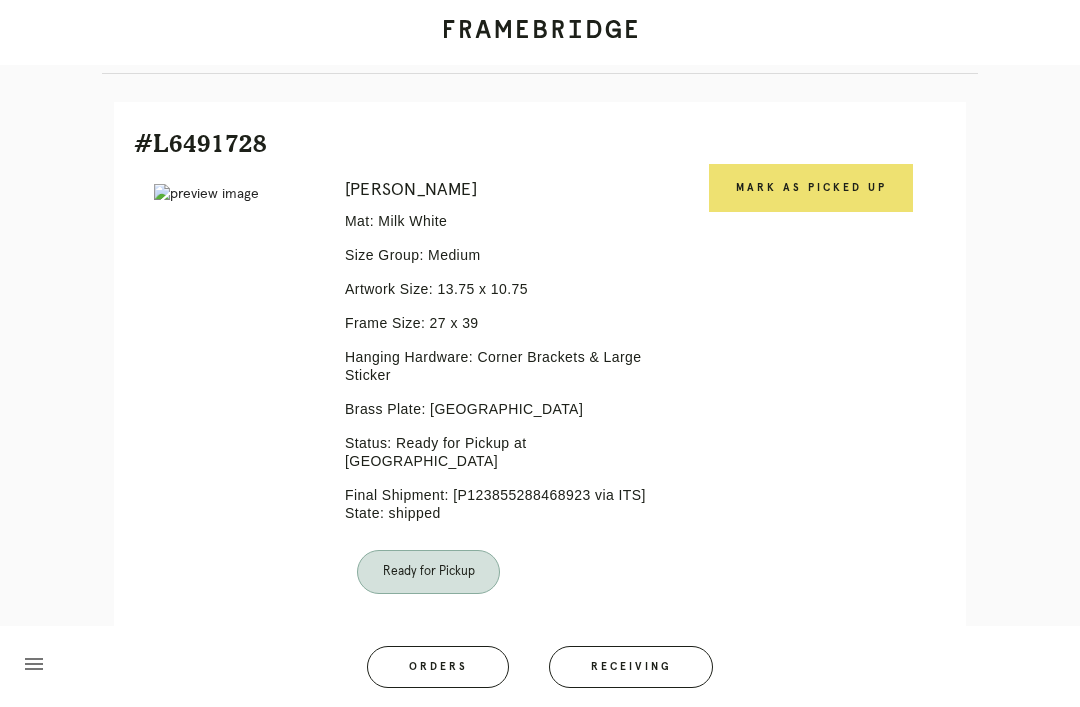 click on "Mark as Picked Up" at bounding box center [811, 188] 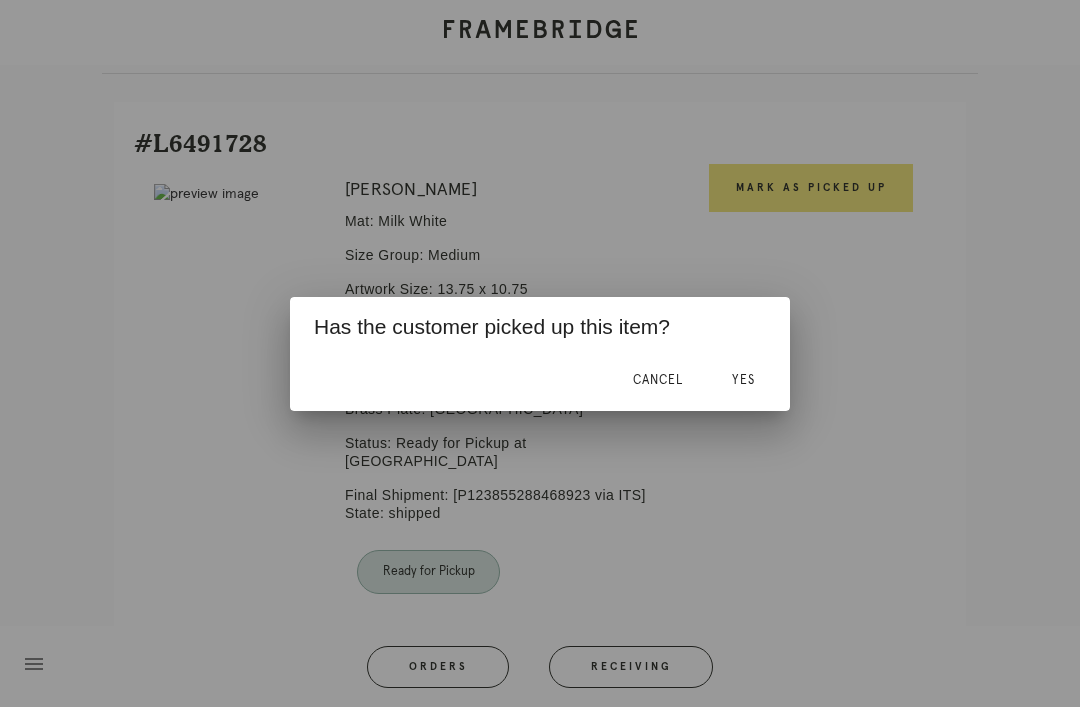 click on "Yes" at bounding box center [743, 380] 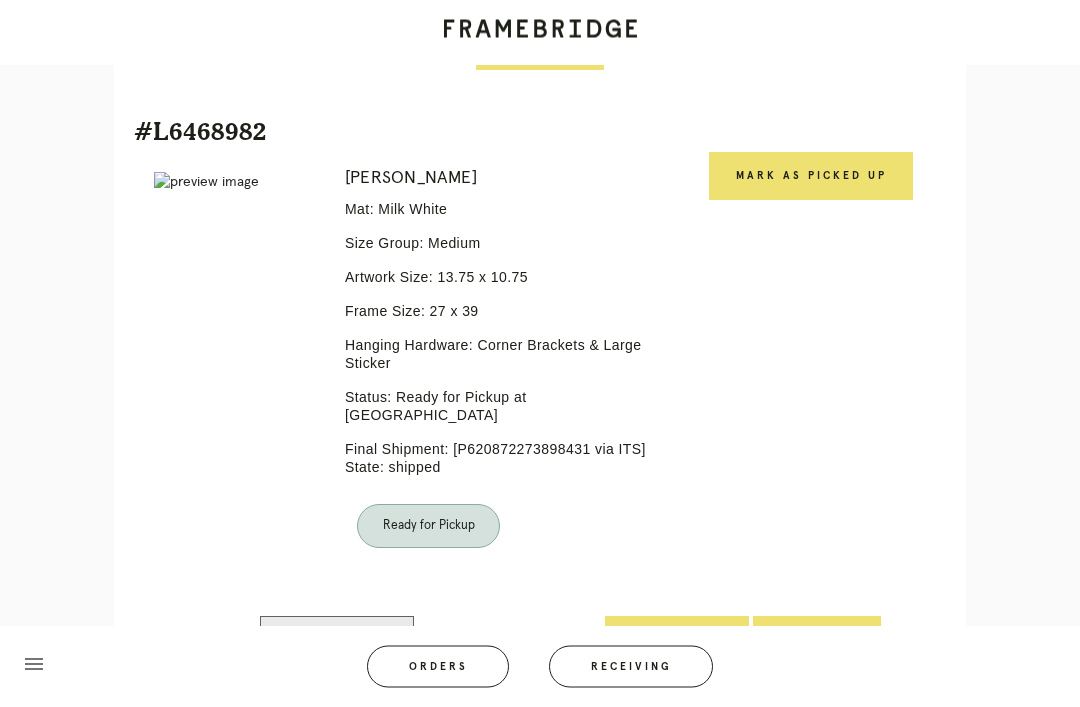 scroll, scrollTop: 1052, scrollLeft: 0, axis: vertical 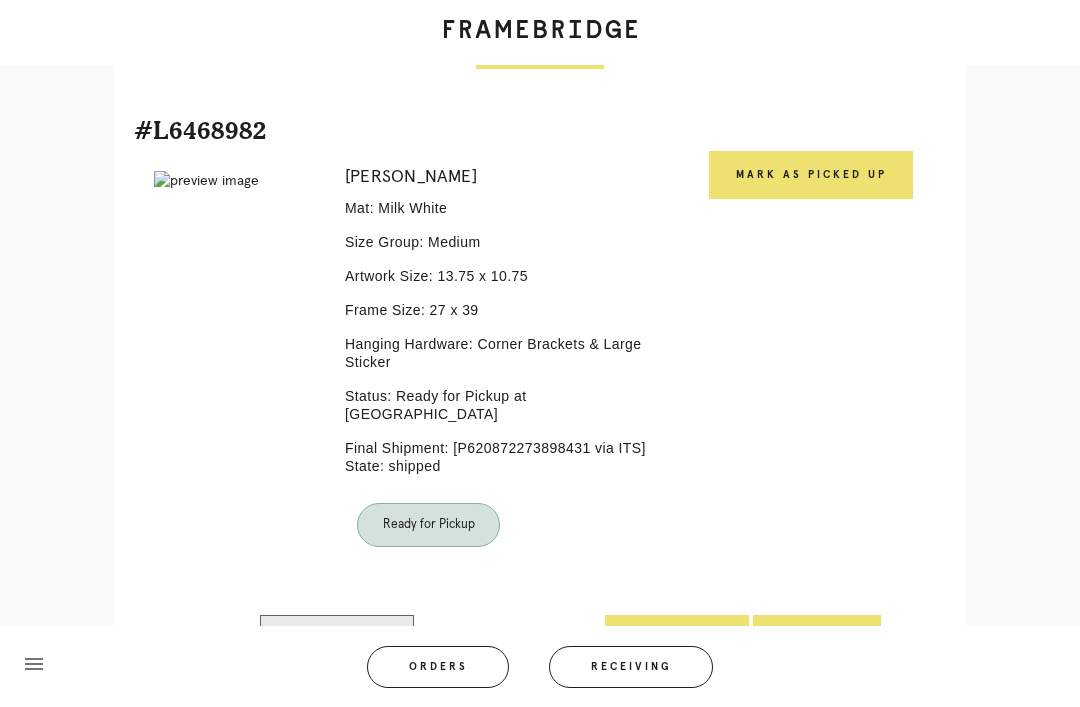 click on "Mark as Picked Up" at bounding box center (811, 175) 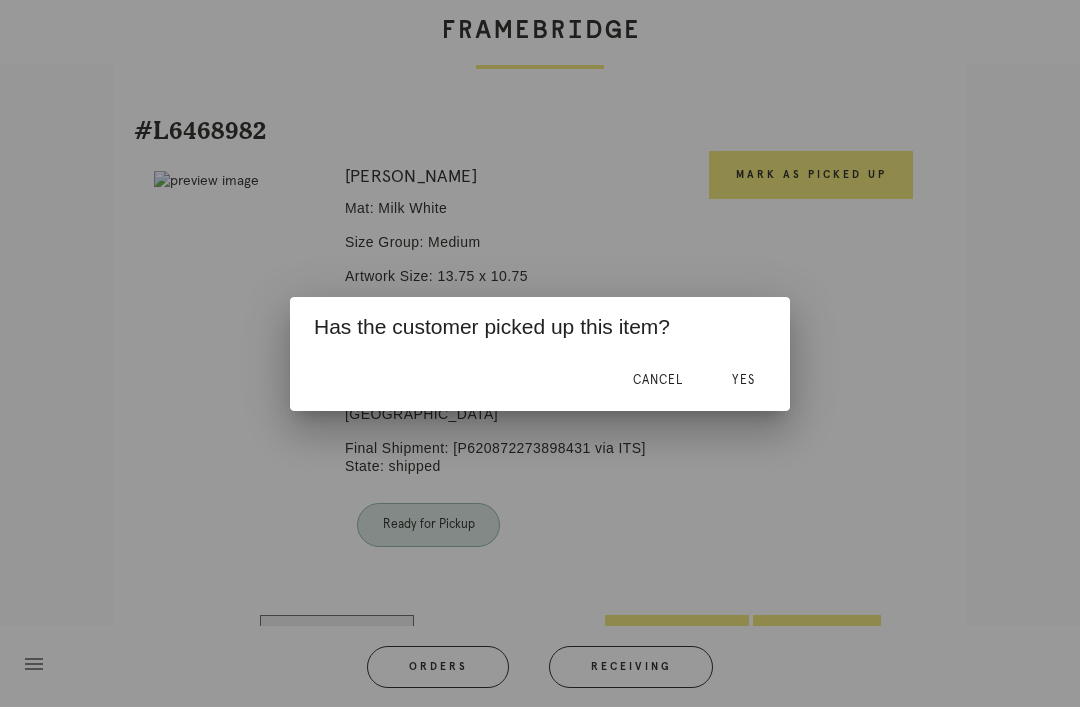 click on "Yes" at bounding box center (743, 380) 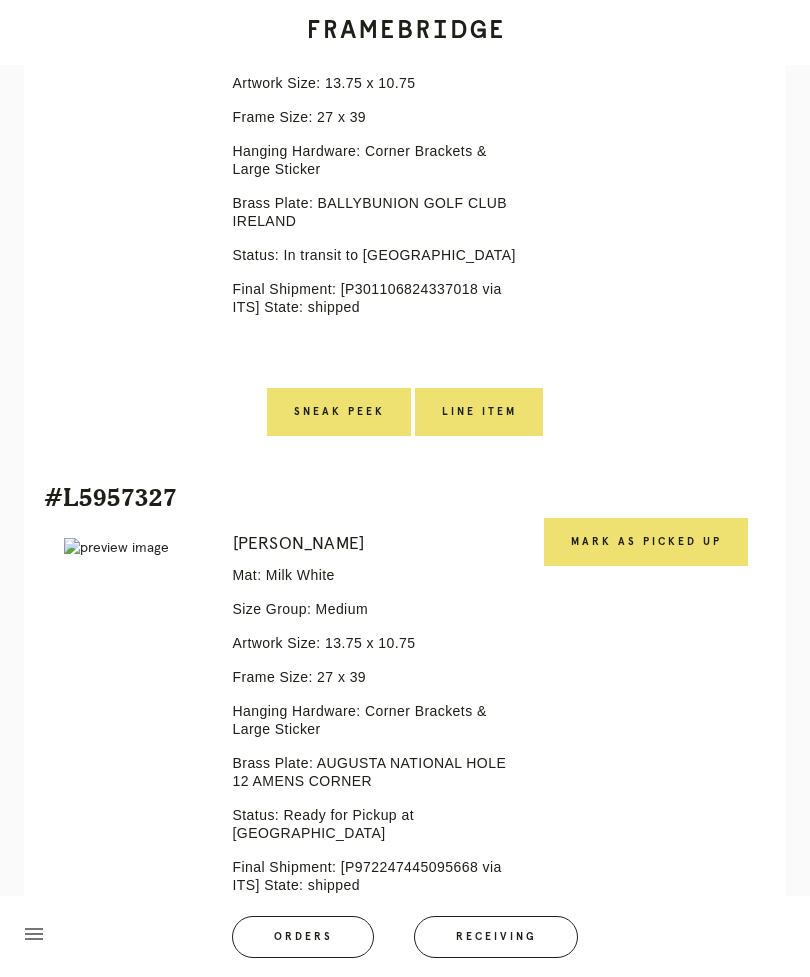 scroll, scrollTop: 2583, scrollLeft: 0, axis: vertical 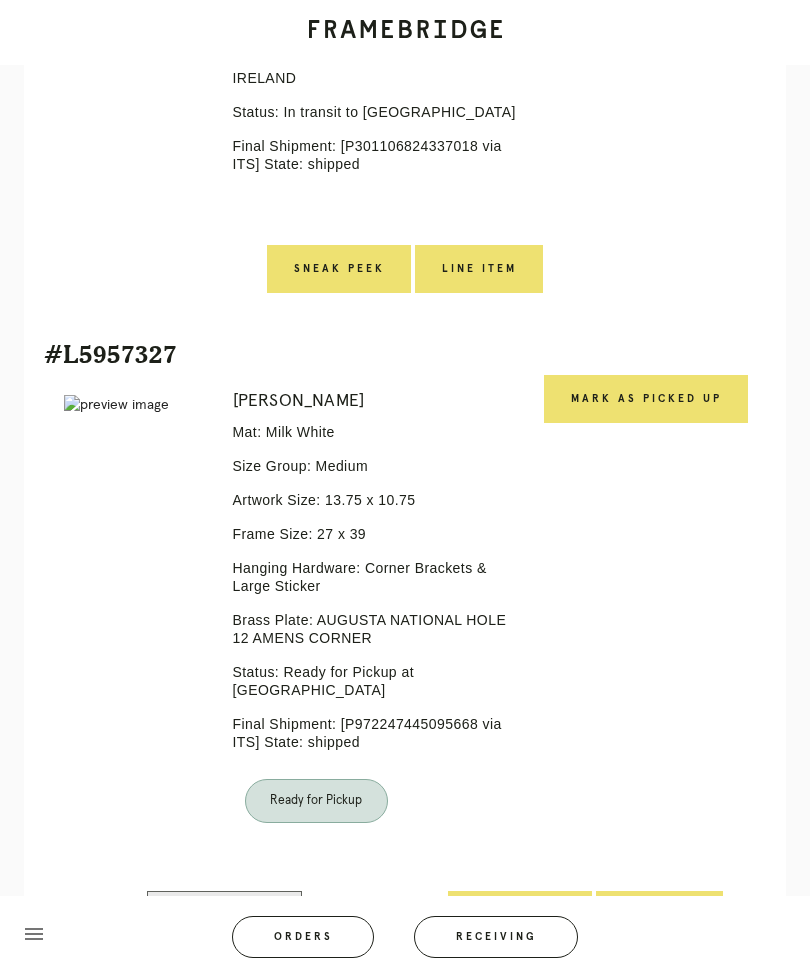 click on "Mark as Picked Up" at bounding box center (646, 399) 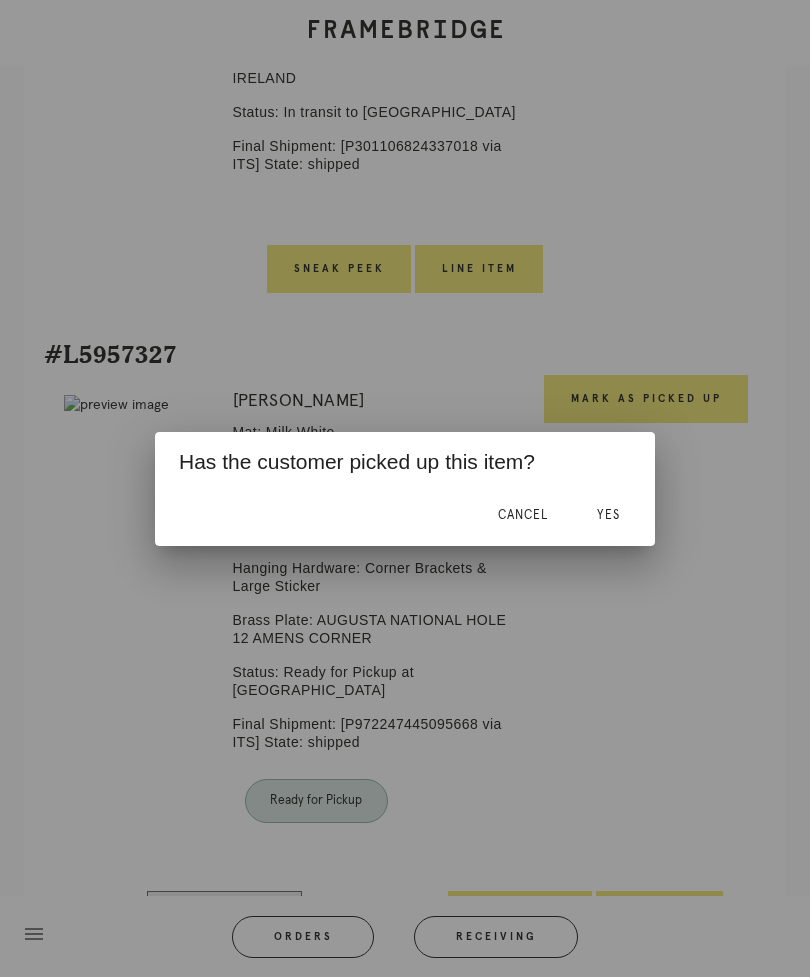 click on "Yes" at bounding box center [608, 516] 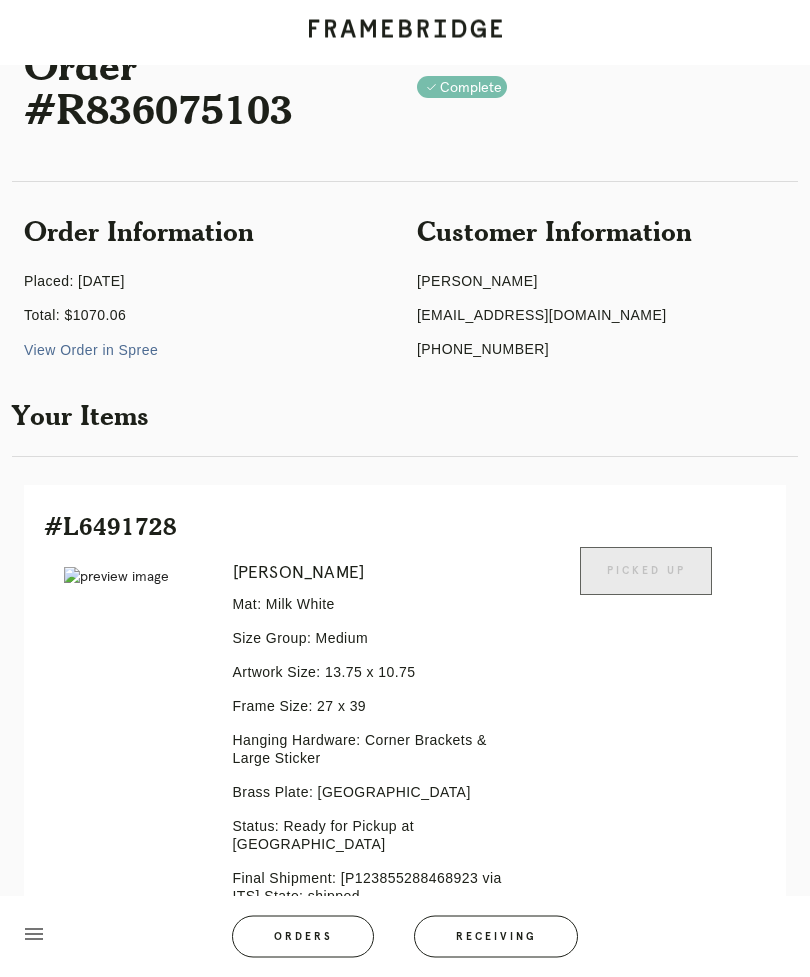 scroll, scrollTop: 0, scrollLeft: 0, axis: both 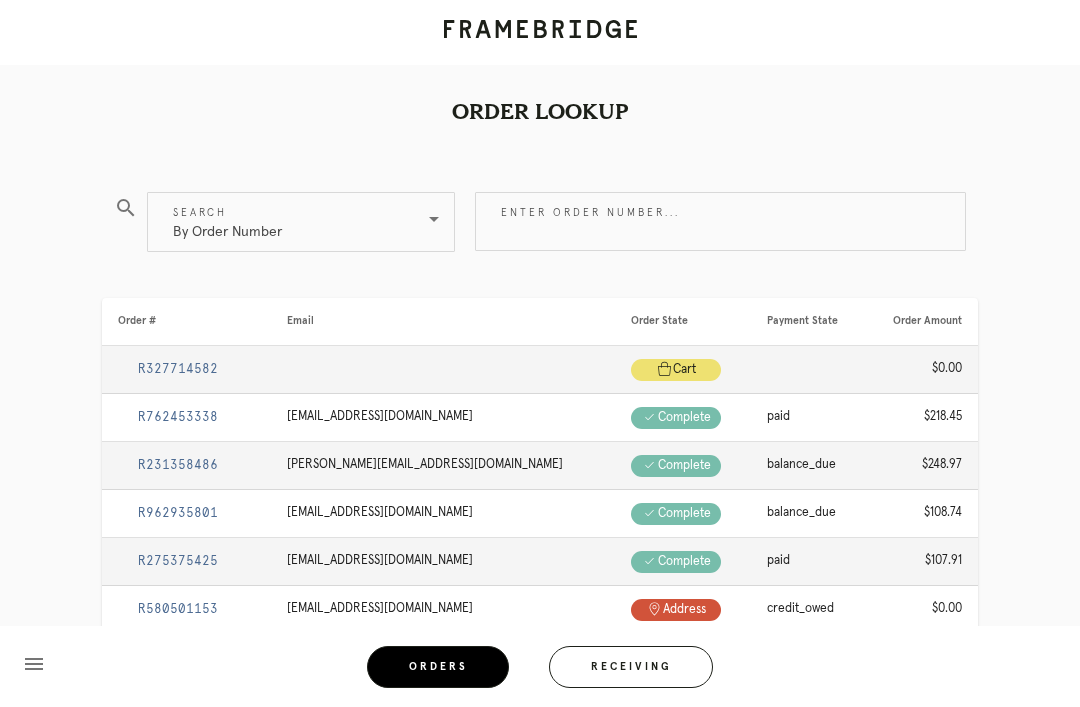 click on "Receiving" at bounding box center [631, 667] 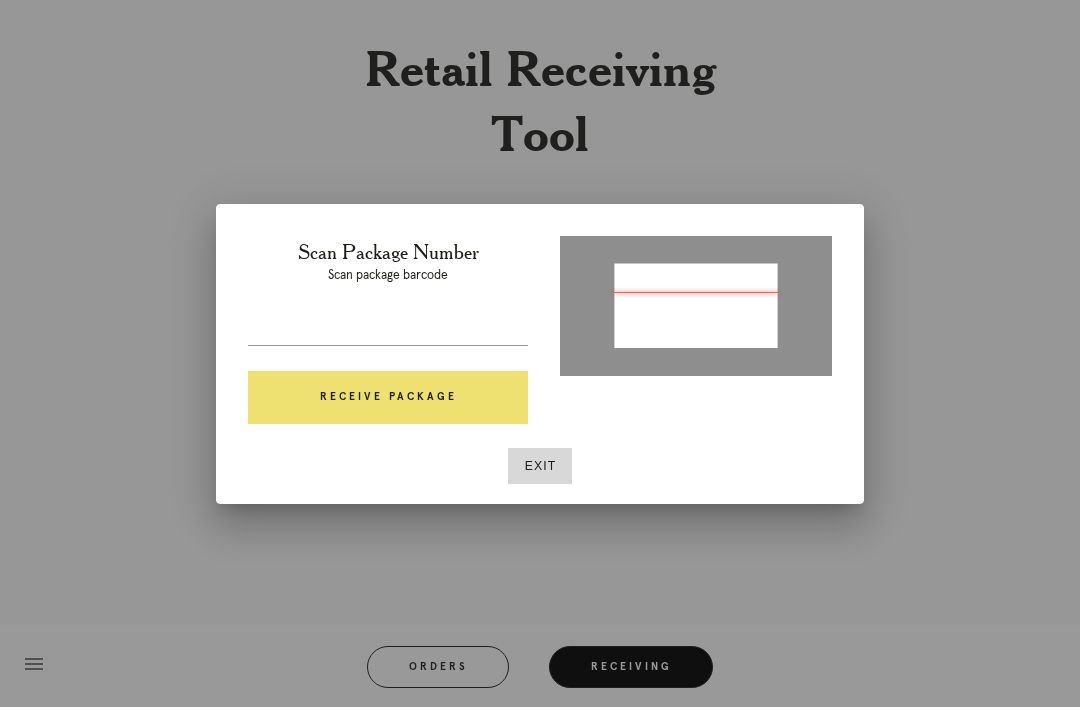 type on "P975666056686057" 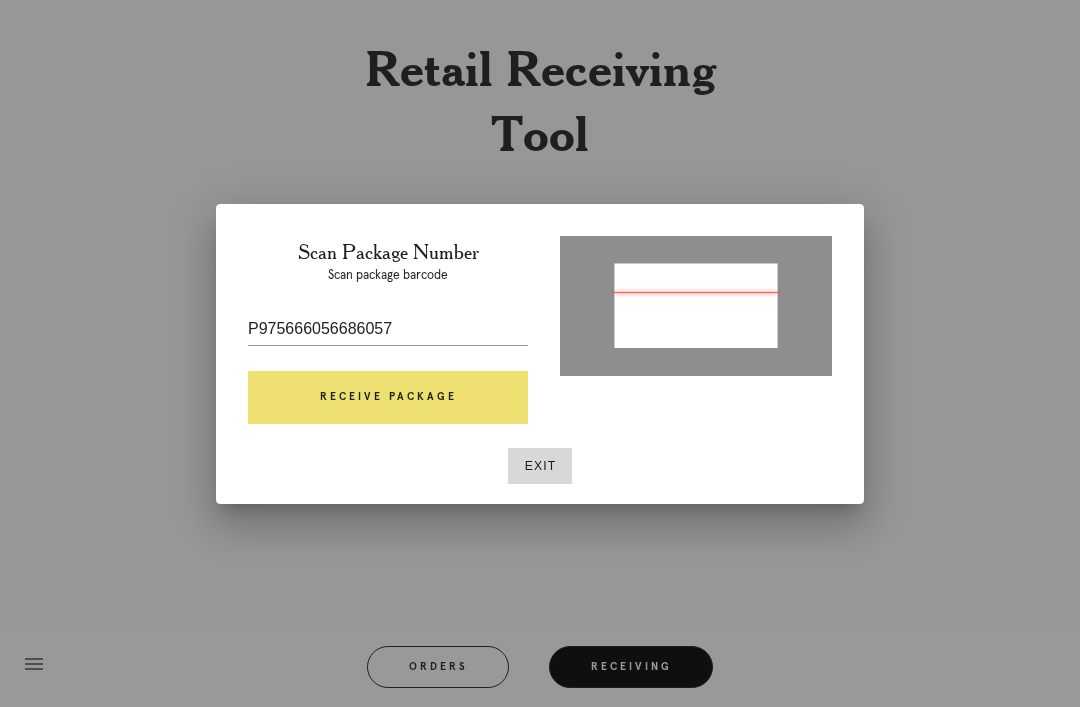 click on "Receive Package" at bounding box center (388, 398) 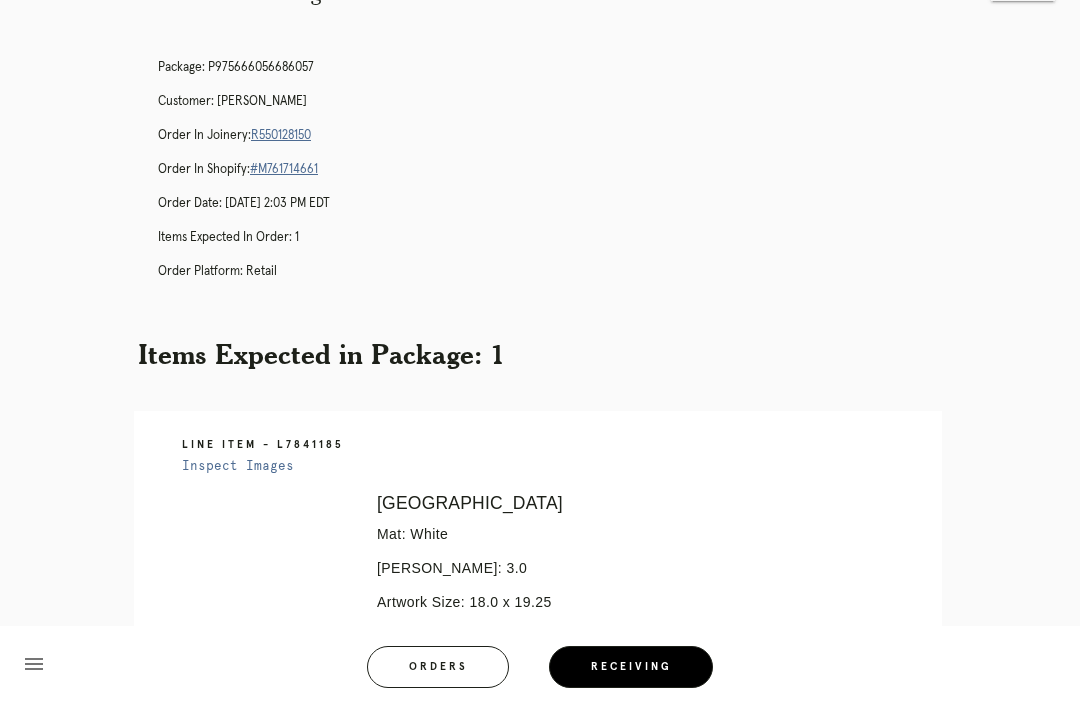 scroll, scrollTop: 73, scrollLeft: 0, axis: vertical 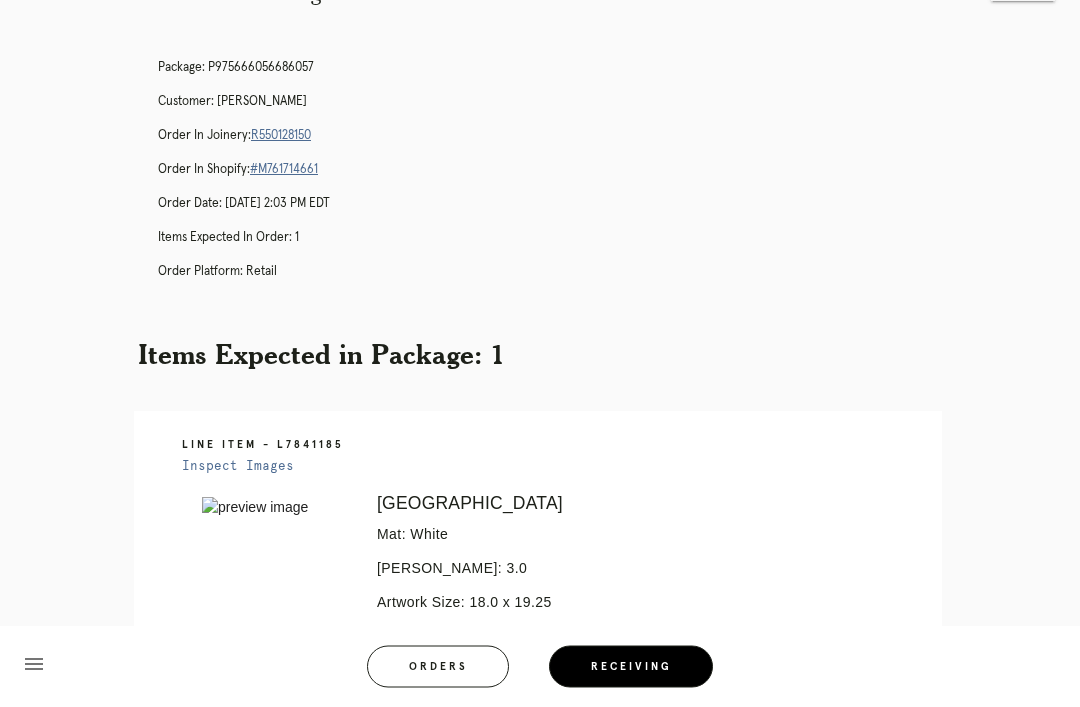 click on "R550128150" at bounding box center (281, 136) 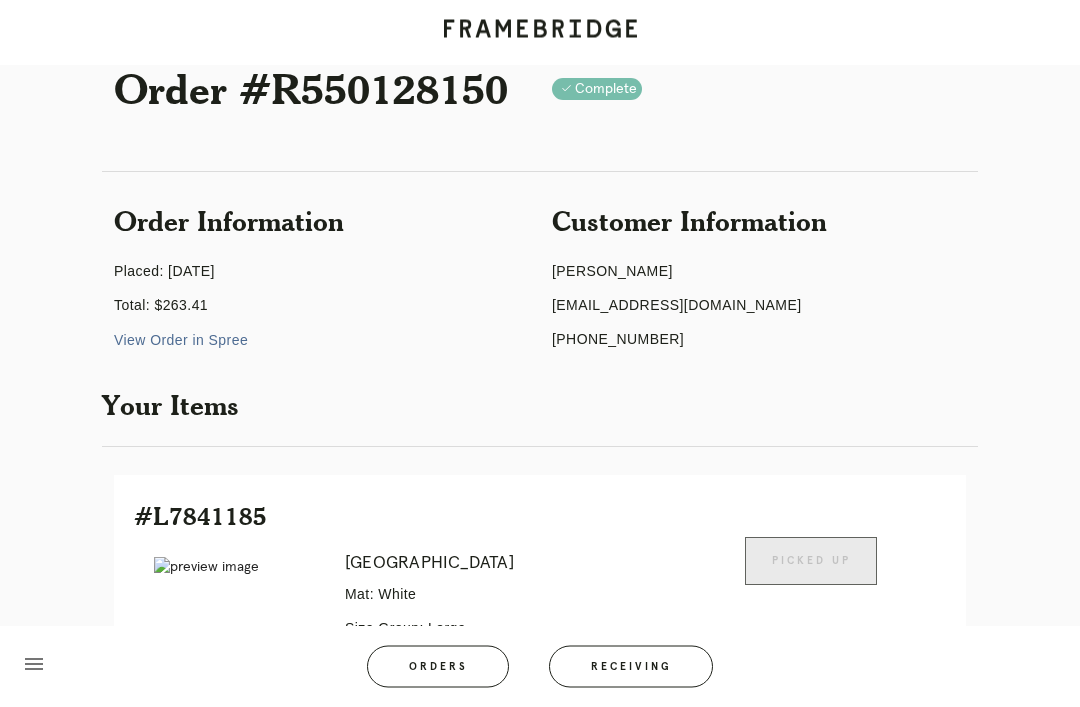 scroll, scrollTop: 0, scrollLeft: 0, axis: both 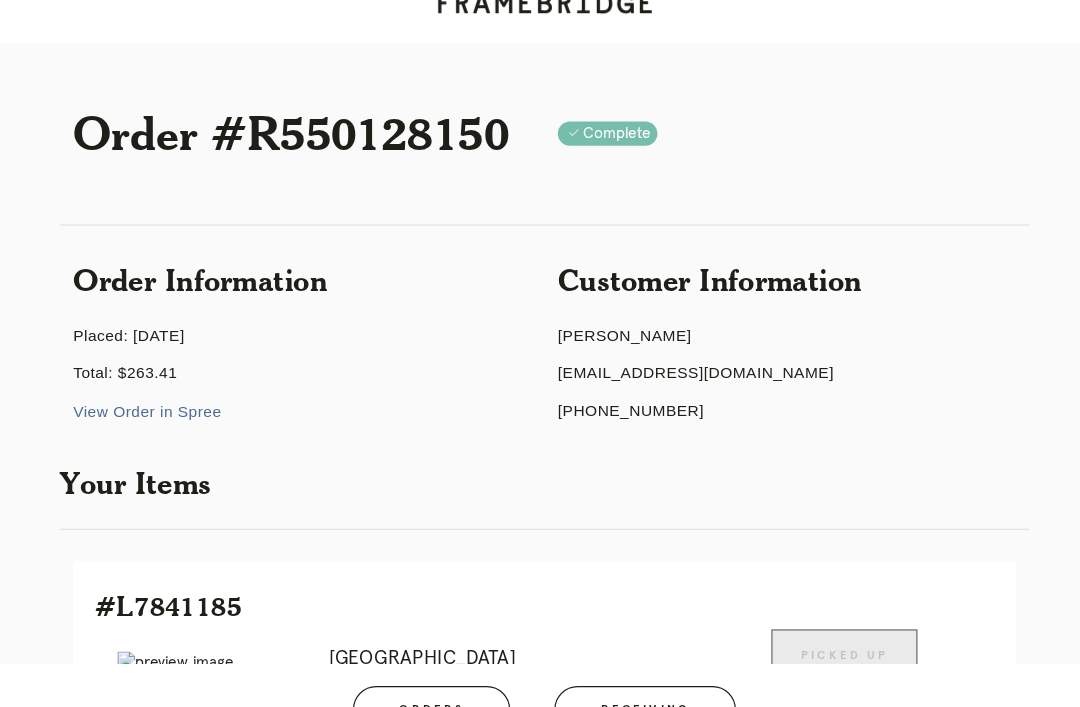click on "Order #R550128150
Check
.a {
fill: #1d2019;
}
complete" at bounding box center (540, 142) 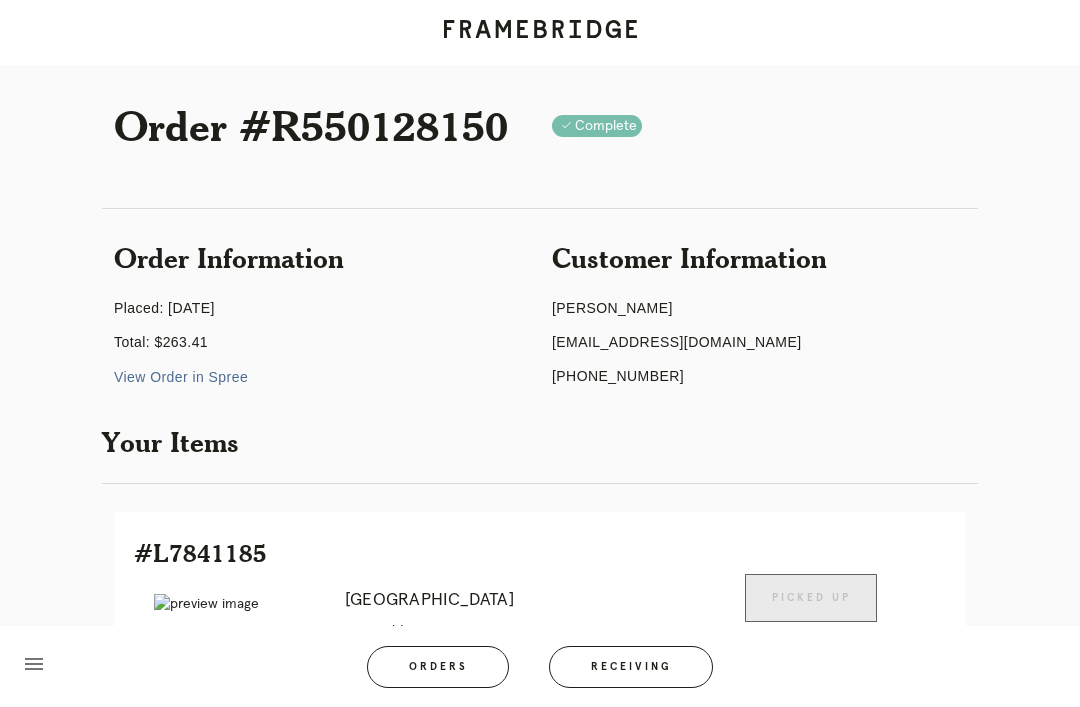 scroll, scrollTop: 0, scrollLeft: 0, axis: both 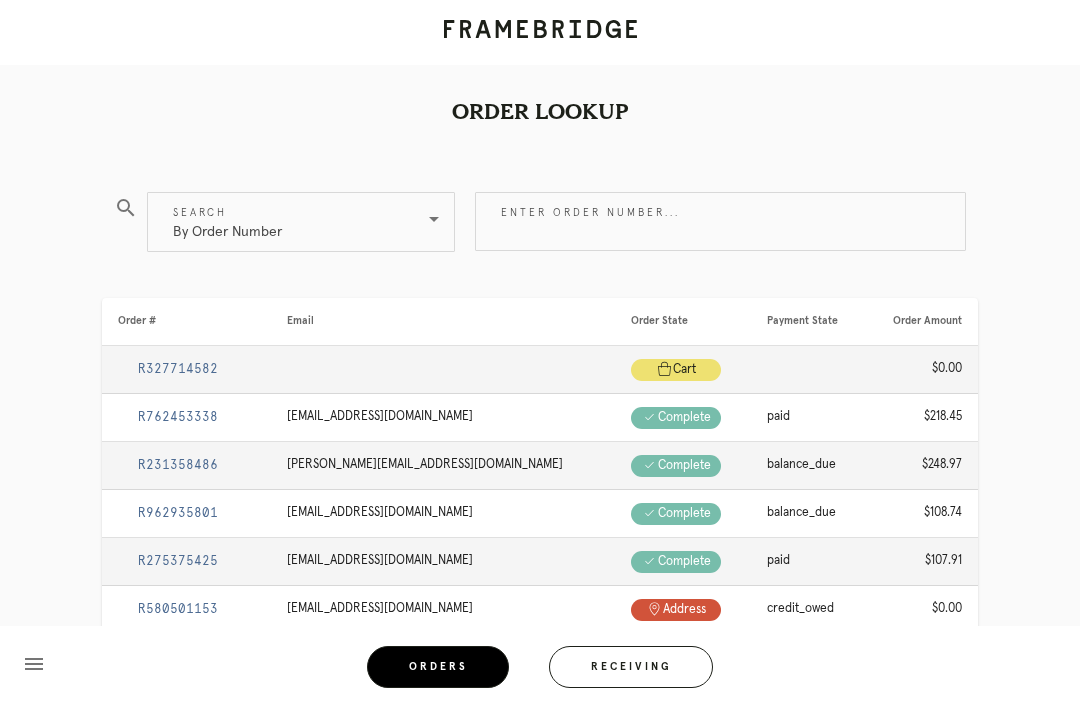 click on "Receiving" at bounding box center [631, 667] 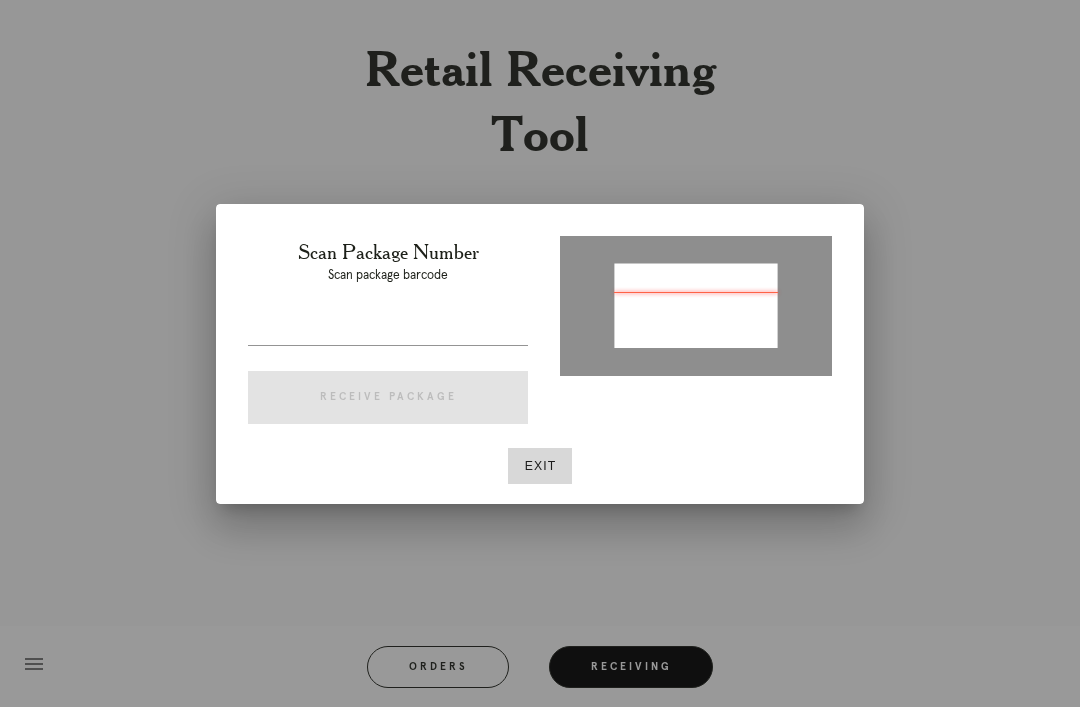 type on "P267124627635413" 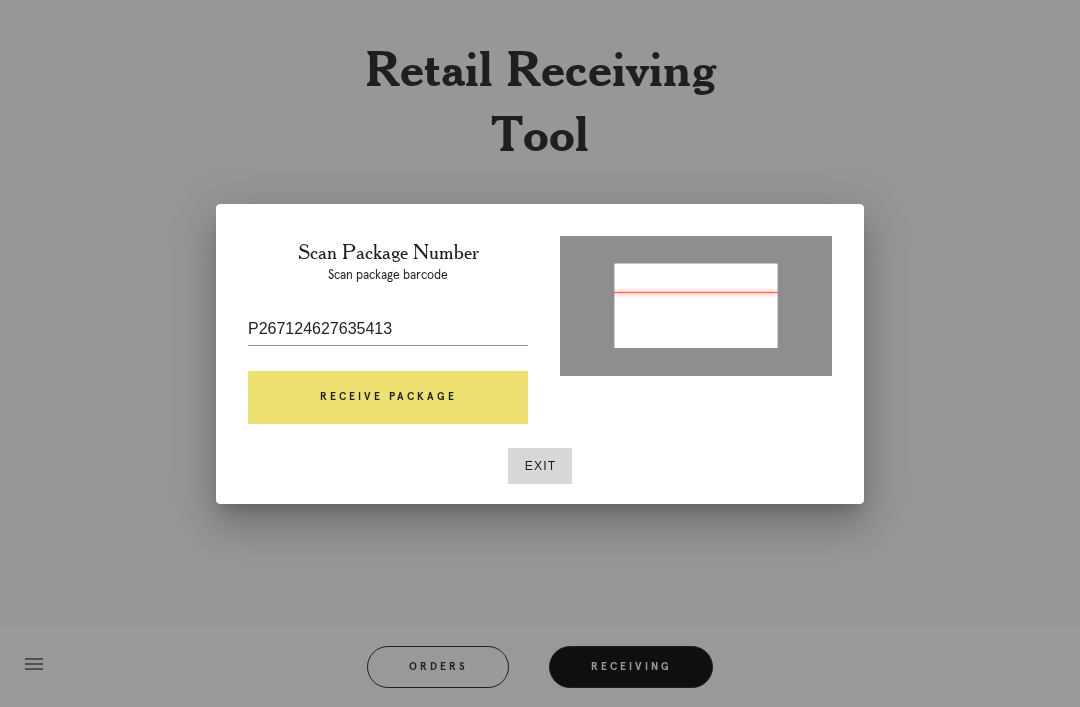 click on "Receive Package" at bounding box center (388, 398) 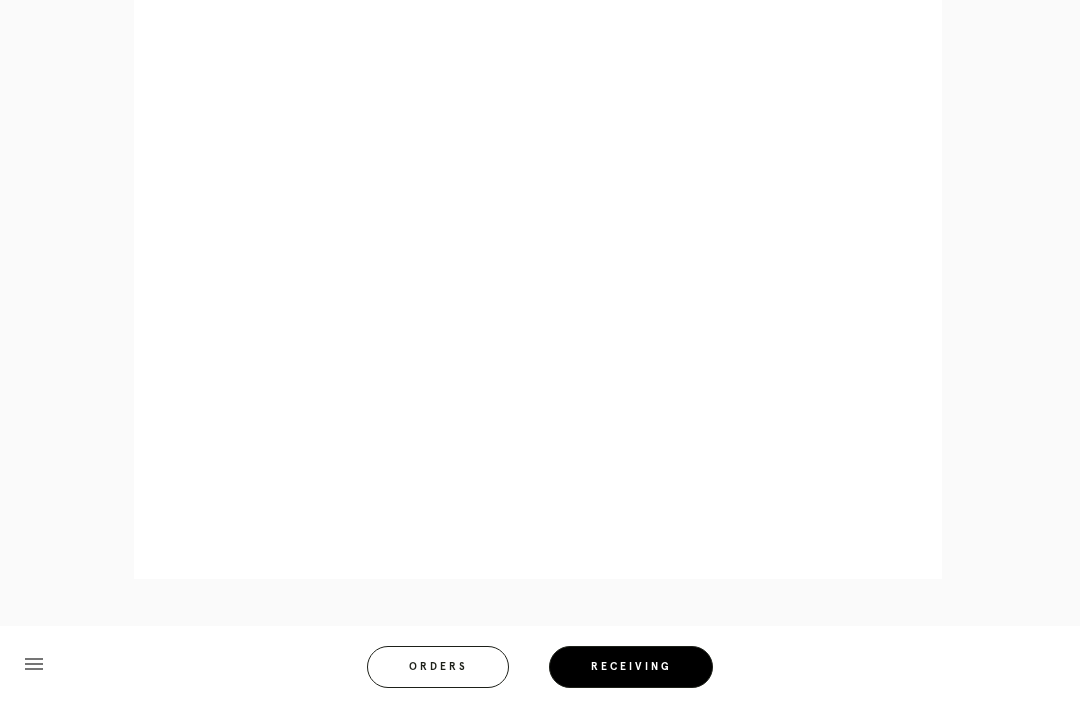 scroll, scrollTop: 910, scrollLeft: 0, axis: vertical 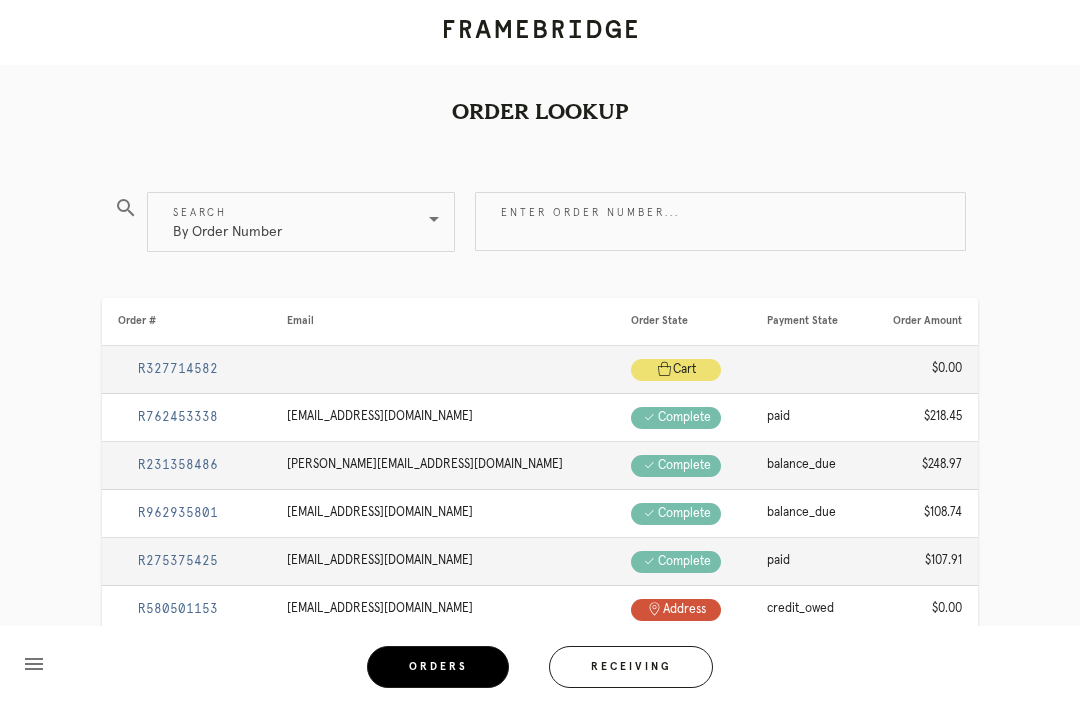 click on "Receiving" at bounding box center [631, 667] 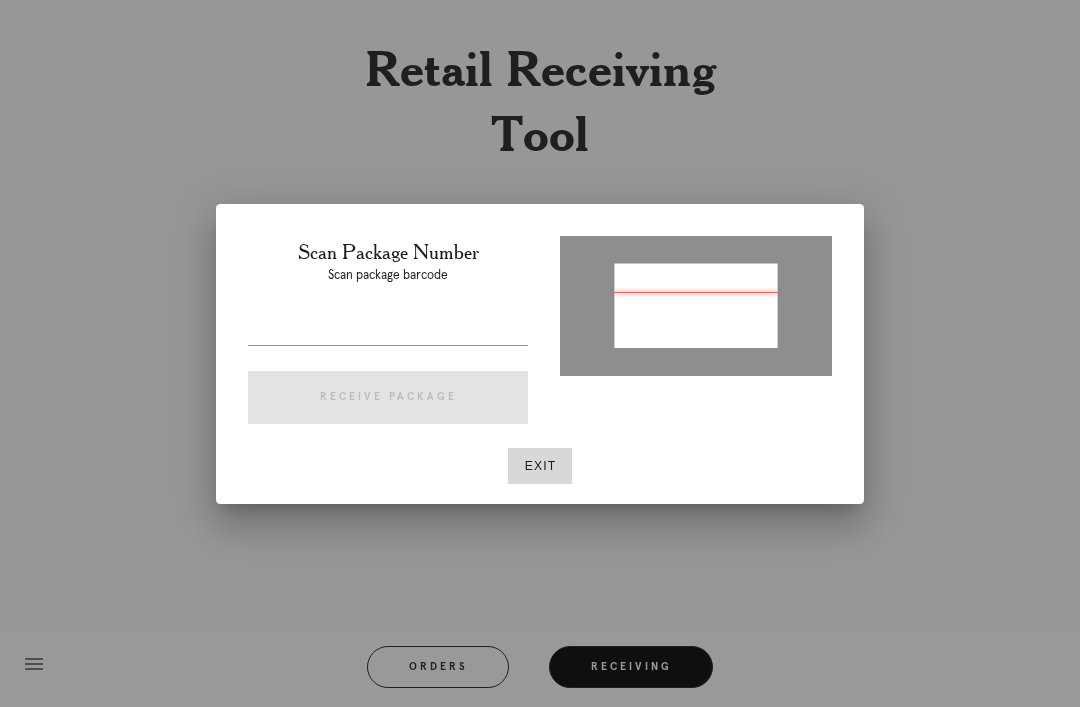 type on "P107278832869213" 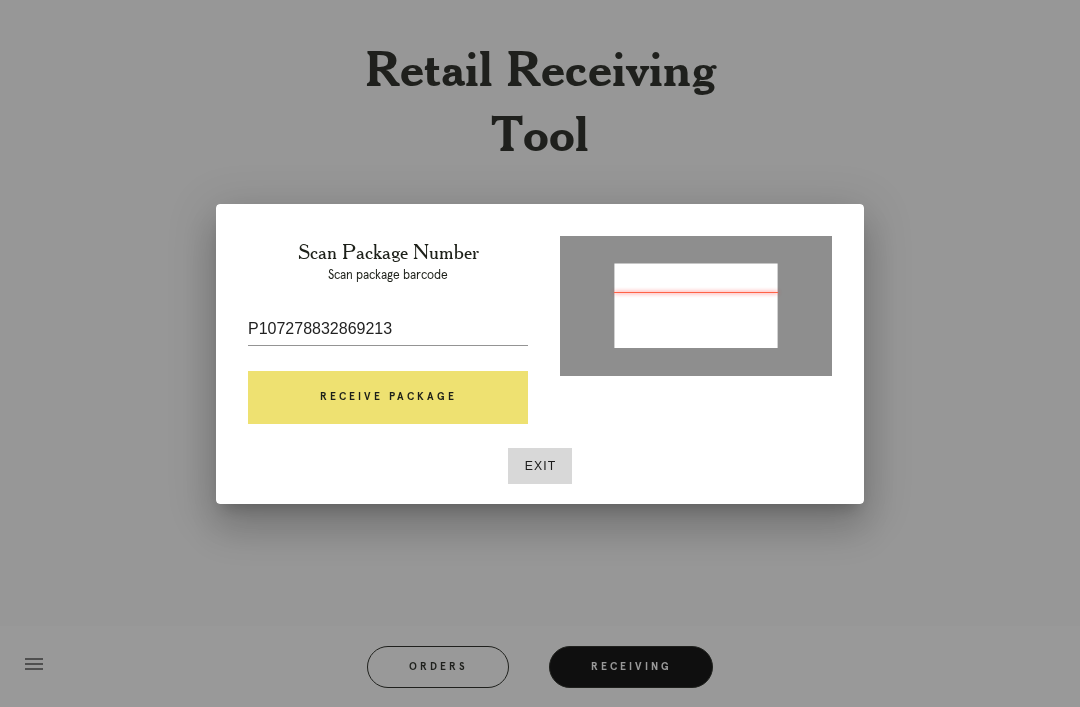 click on "Receive Package" at bounding box center [388, 398] 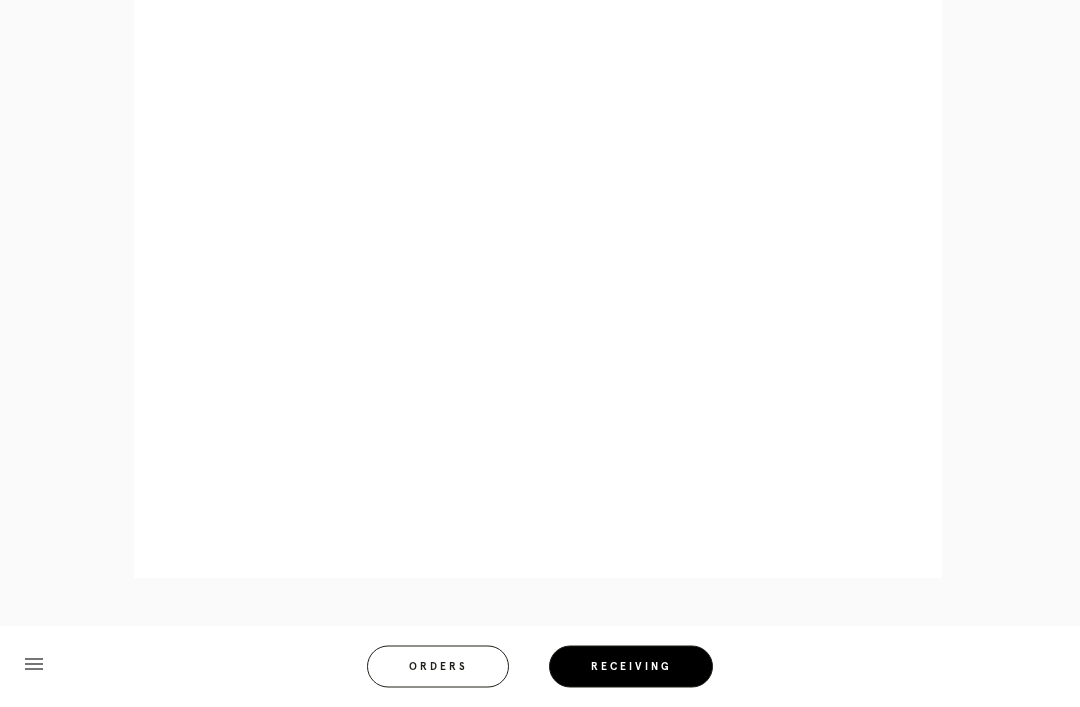 scroll, scrollTop: 980, scrollLeft: 0, axis: vertical 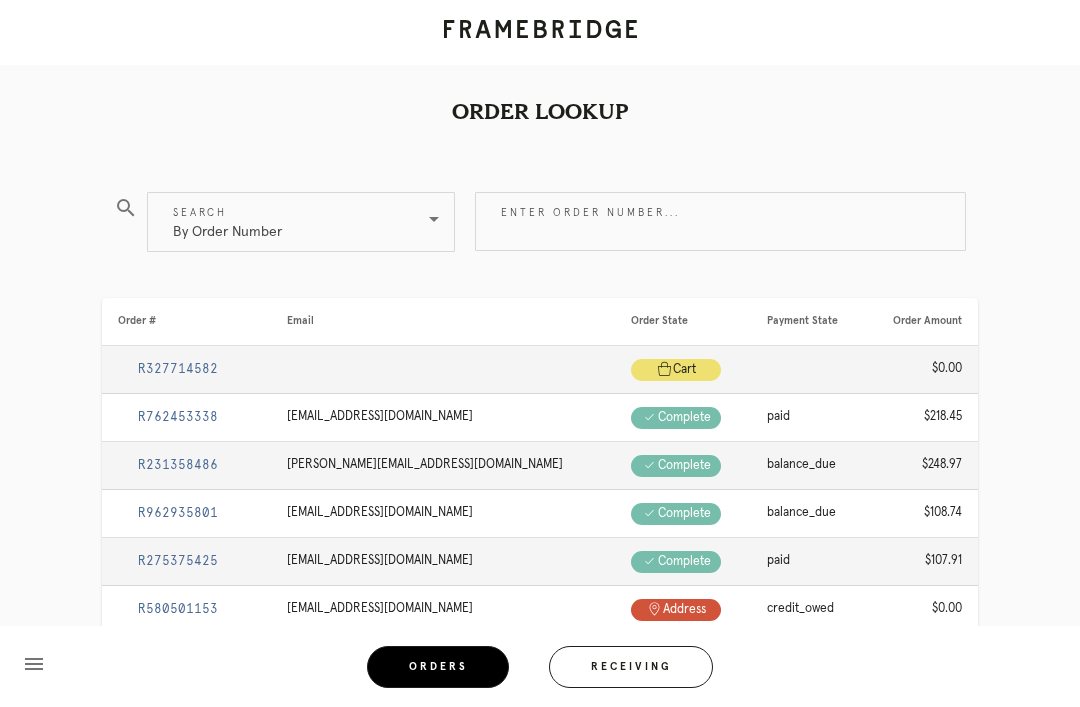 click on "Receiving" at bounding box center (631, 667) 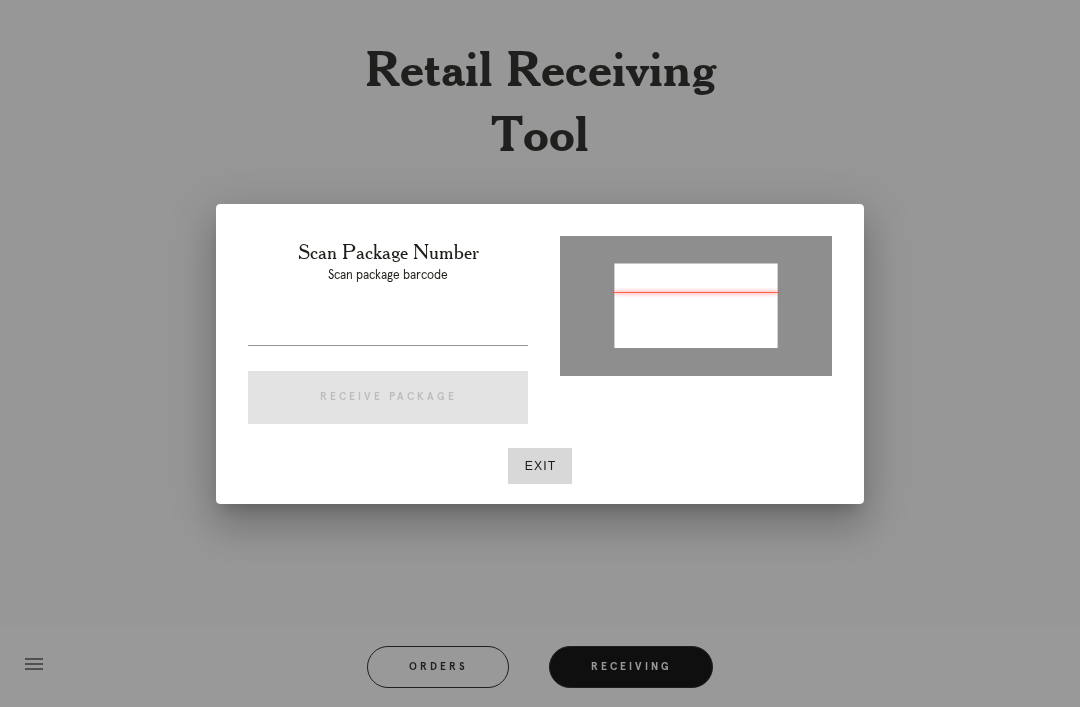 type on "P997647873982272" 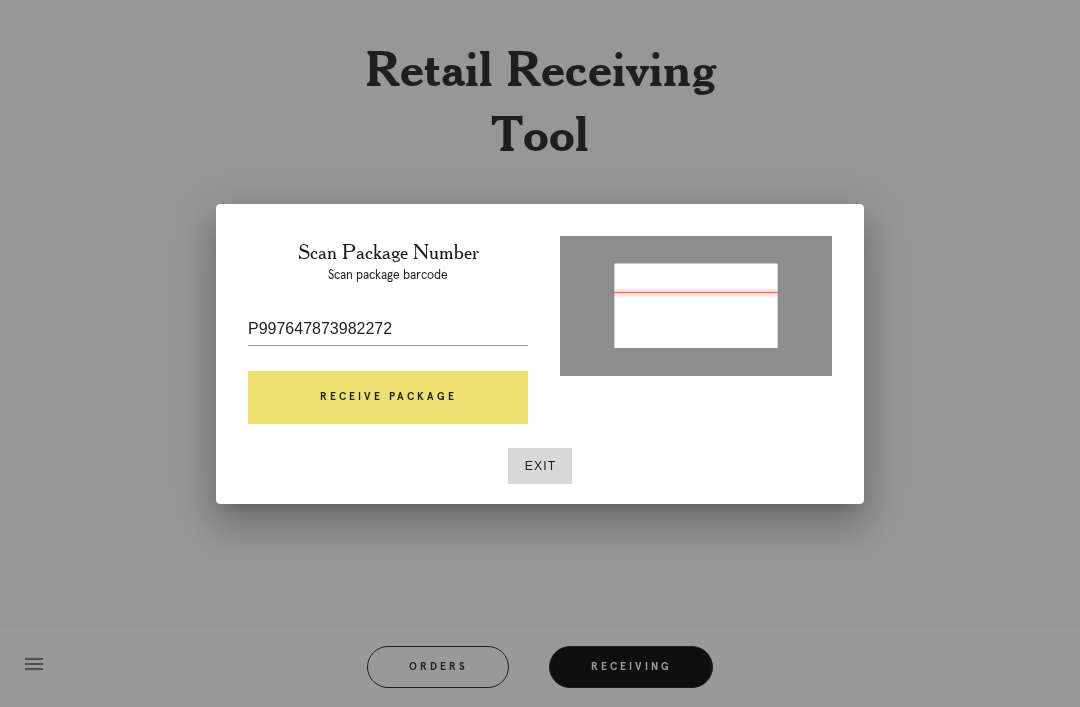 click on "Receive Package" at bounding box center [388, 398] 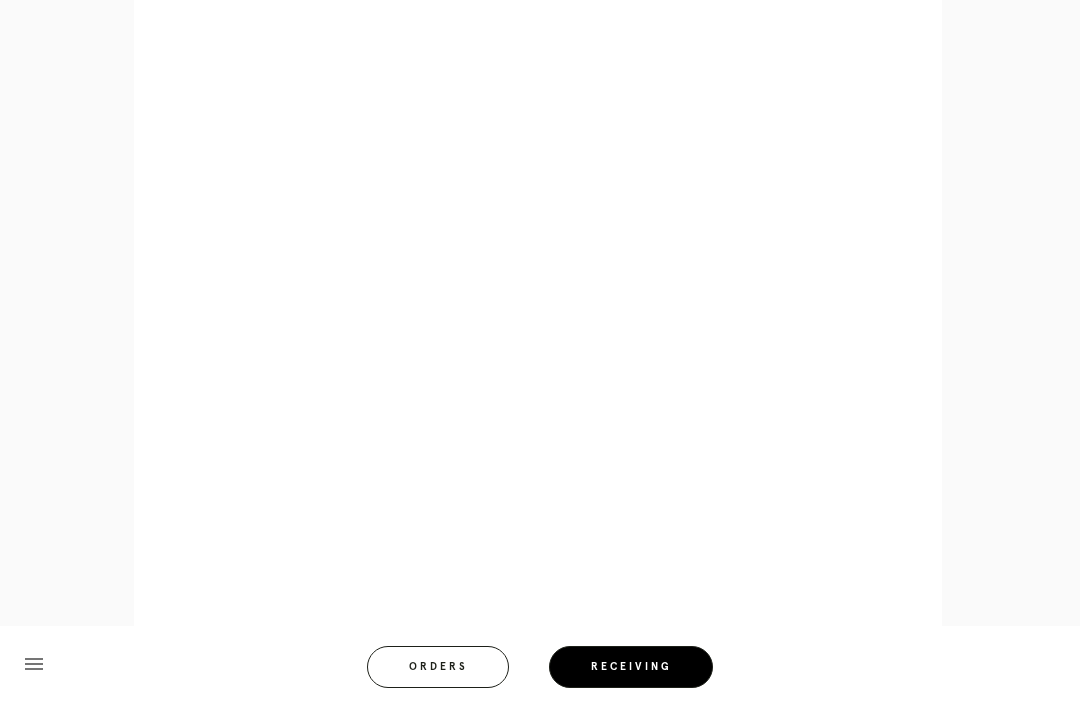 scroll, scrollTop: 892, scrollLeft: 0, axis: vertical 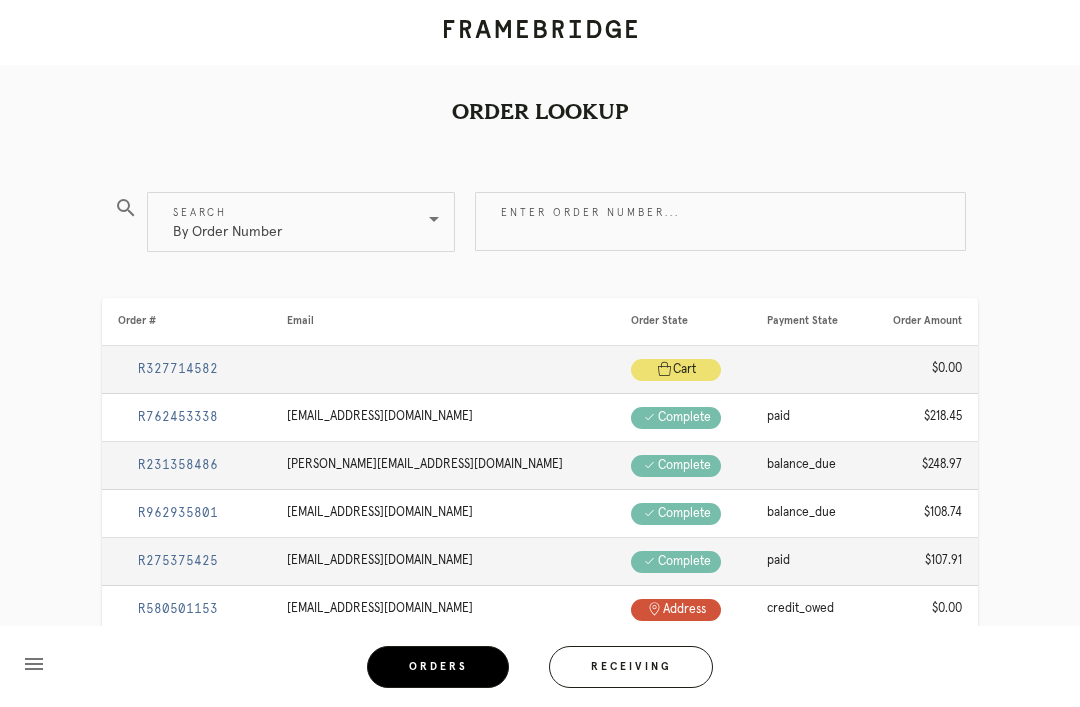 click on "Receiving" at bounding box center [631, 667] 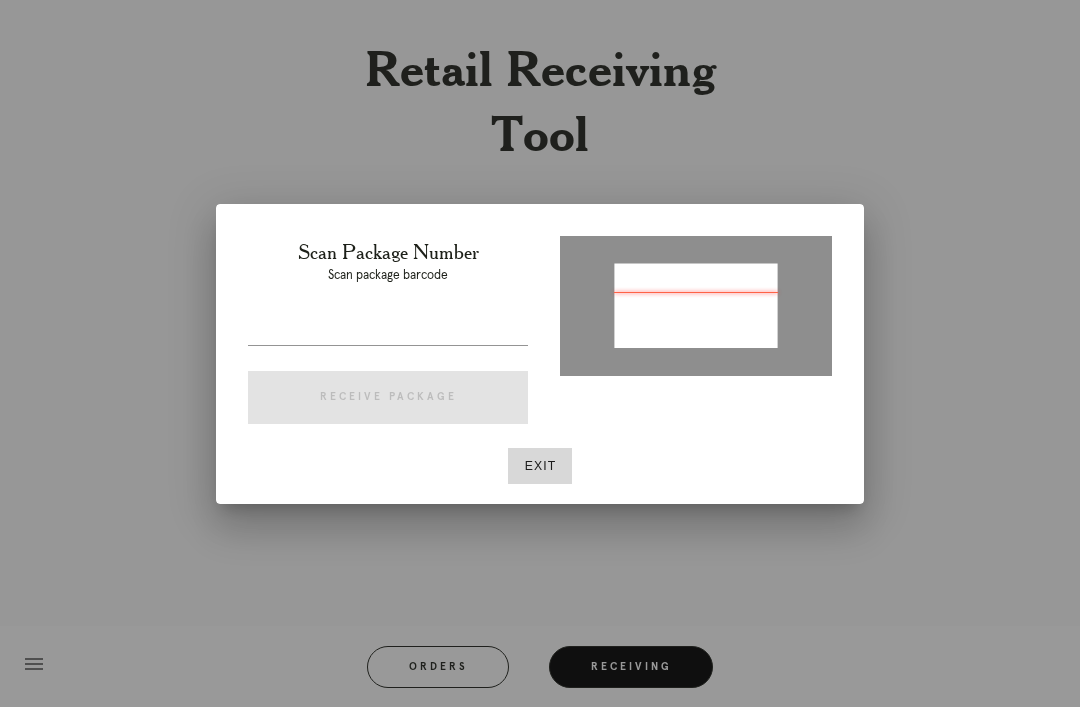 type on "P267124627635413" 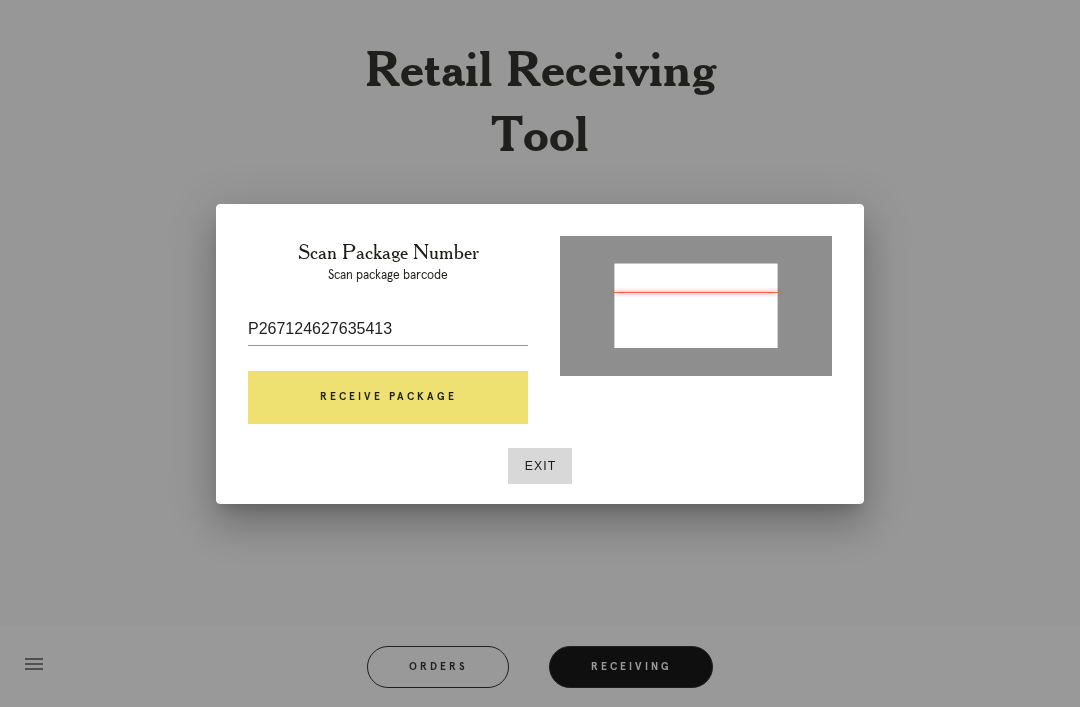 click on "Receive Package" at bounding box center (388, 398) 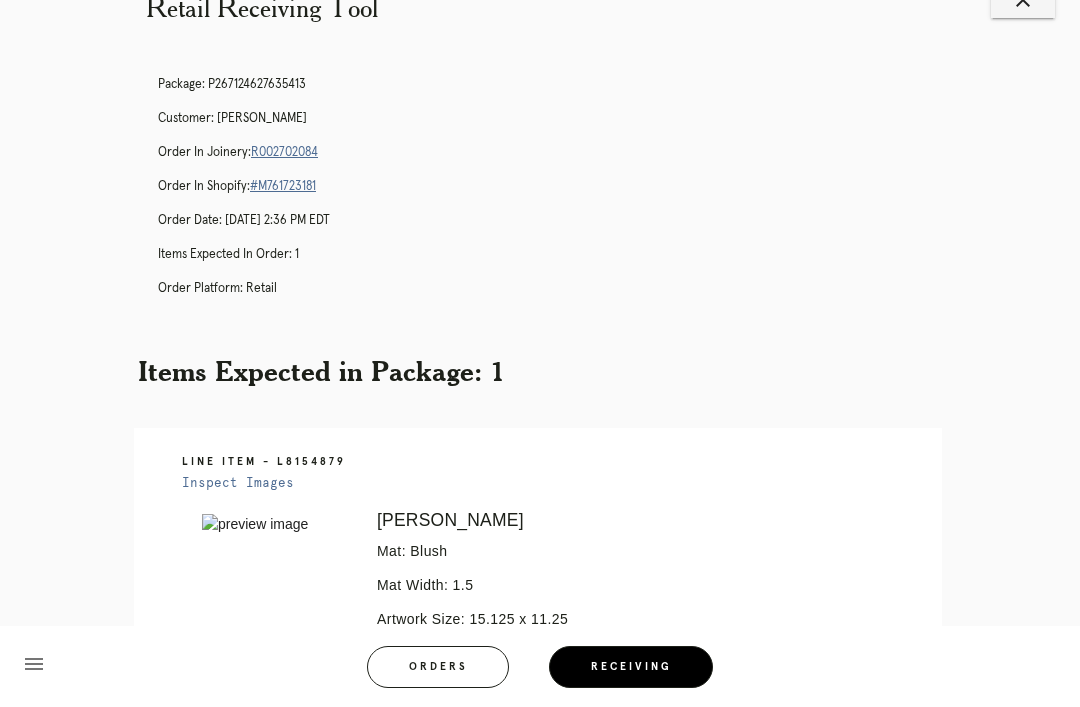 scroll, scrollTop: 56, scrollLeft: 0, axis: vertical 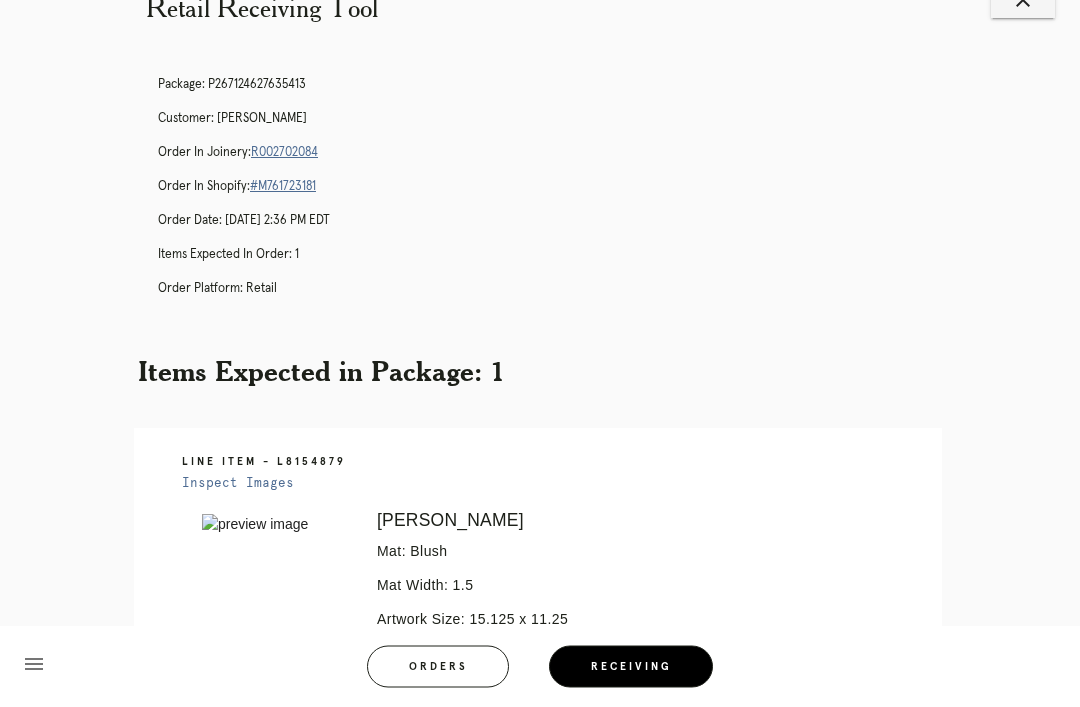 click on "Package: P267124627635413   Customer: [PERSON_NAME]
Order in Joinery:
R002702084
Order in Shopify:
#M761723181
Order Date:
[DATE]  2:36 PM EDT
Items Expected in Order: 1   Order Platform: retail" at bounding box center [560, 196] 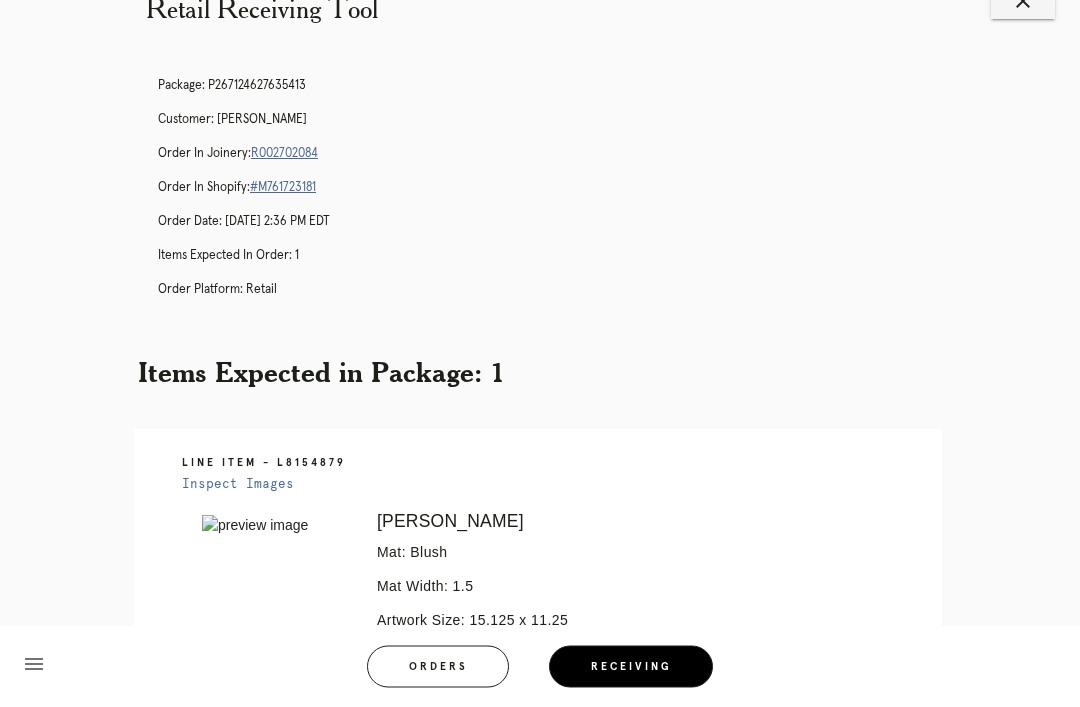 scroll, scrollTop: 0, scrollLeft: 0, axis: both 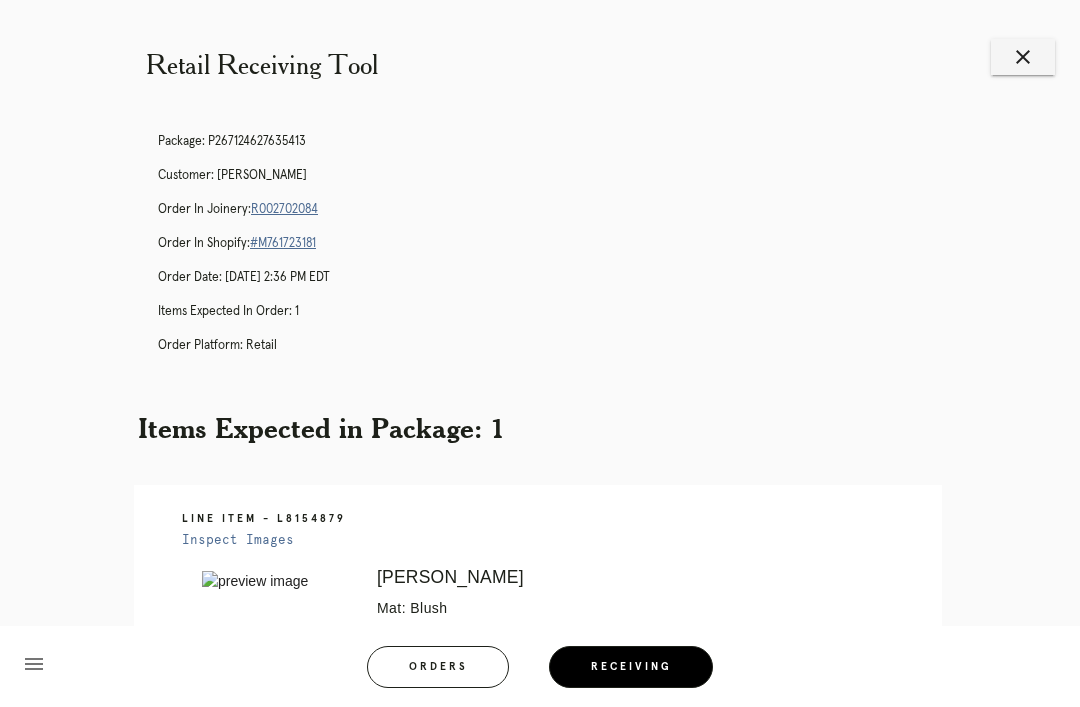 click on "R002702084" at bounding box center [284, 209] 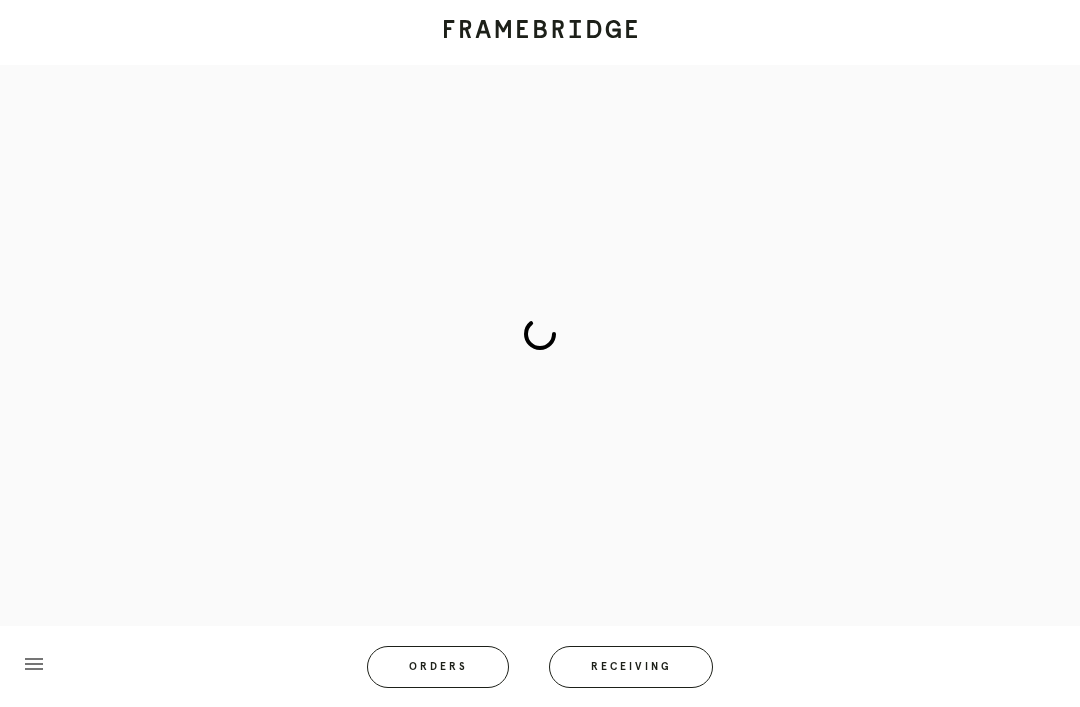 scroll, scrollTop: 0, scrollLeft: 0, axis: both 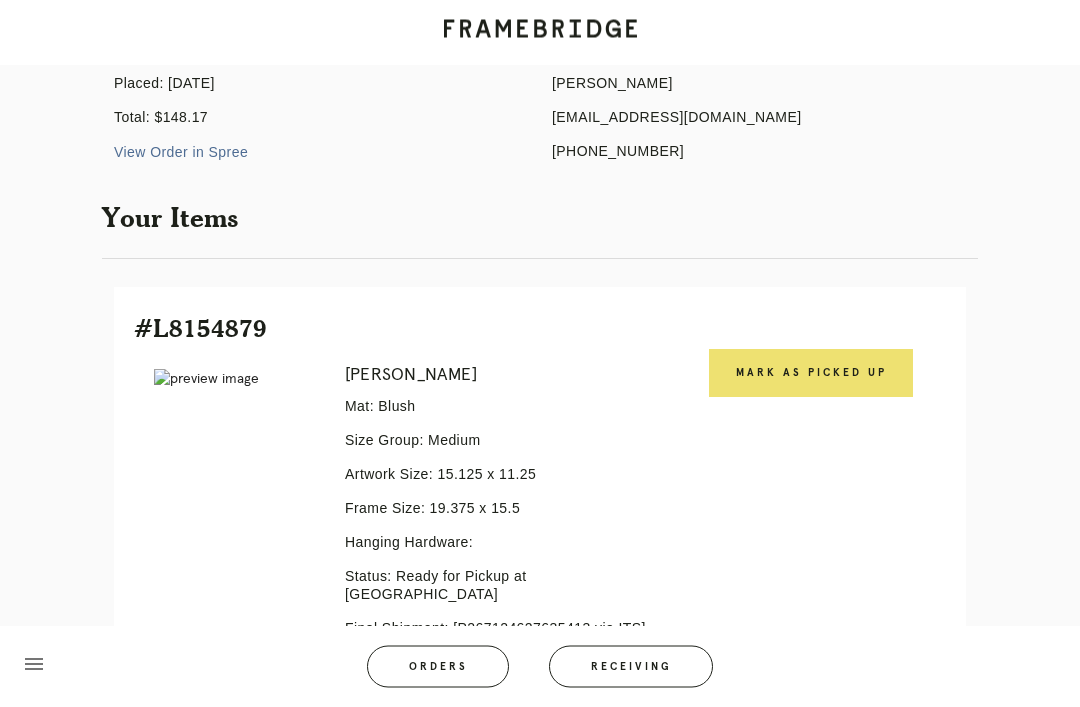 click on "Mark as Picked Up" at bounding box center [811, 374] 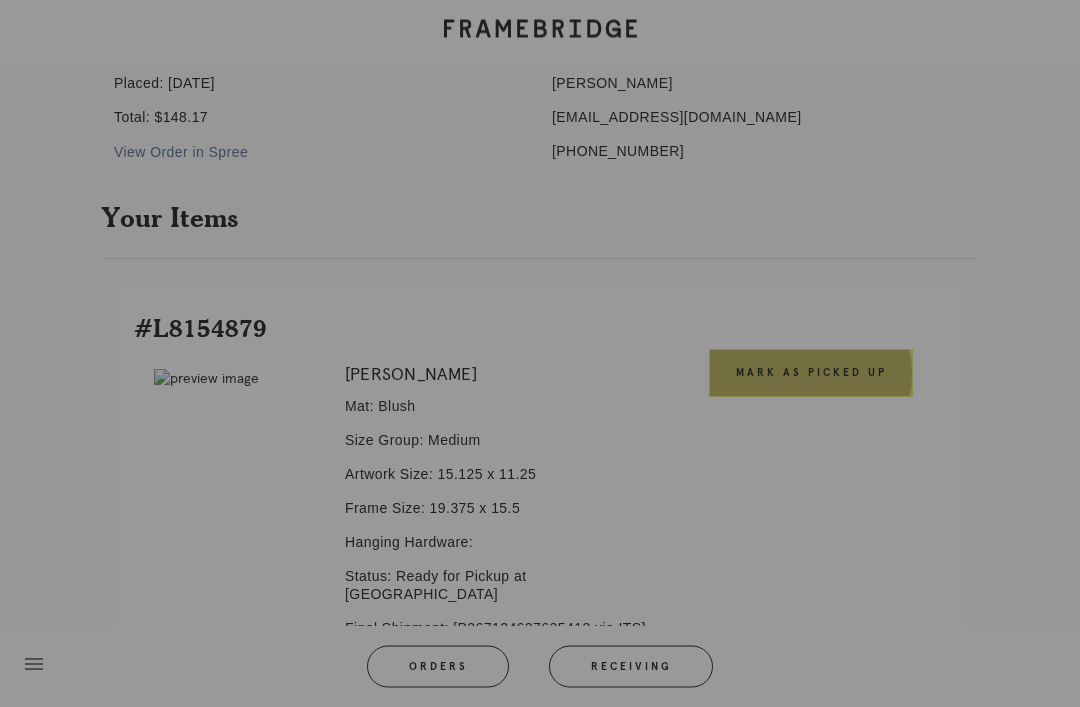 scroll, scrollTop: 246, scrollLeft: 0, axis: vertical 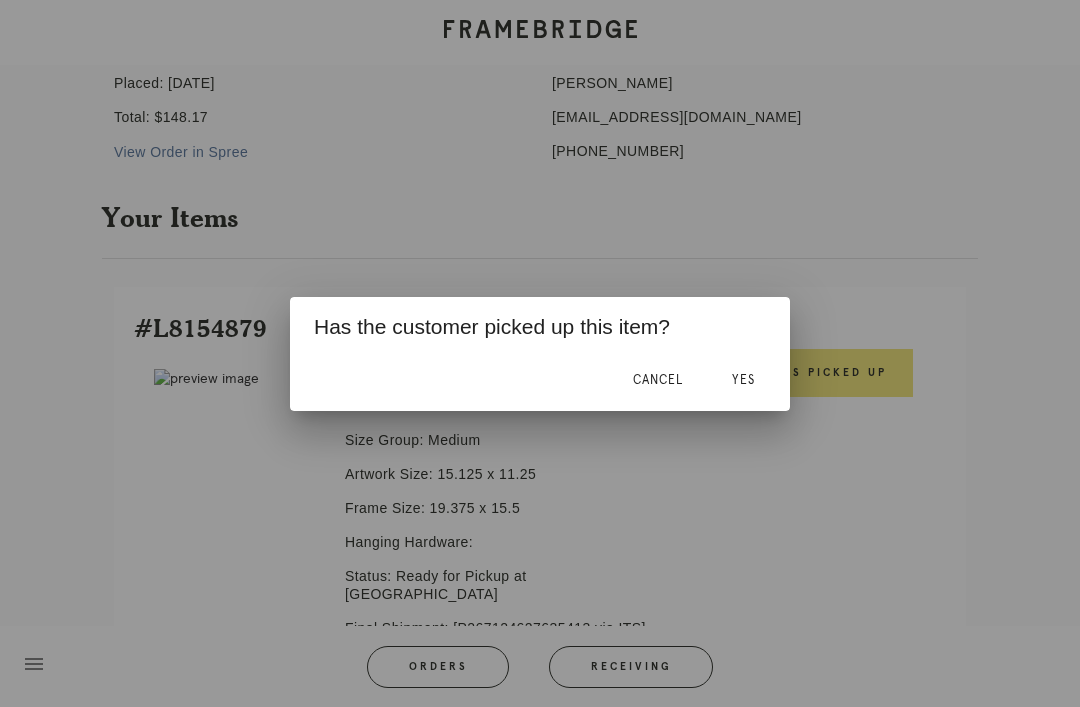 click on "Yes" at bounding box center (743, 380) 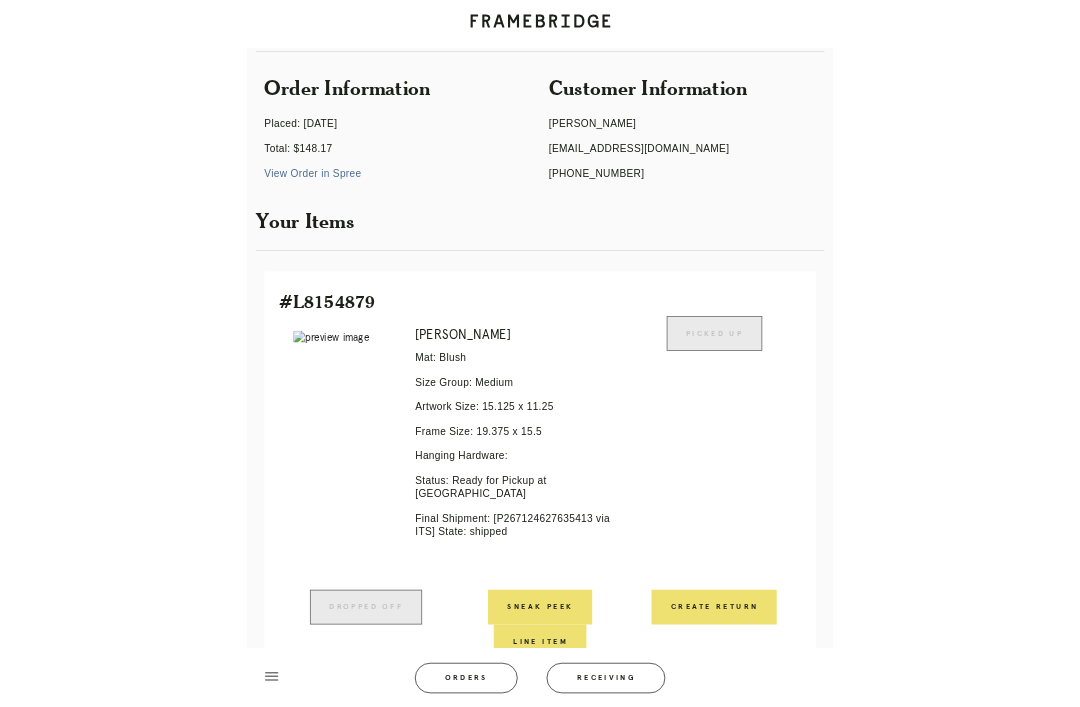 scroll, scrollTop: 158, scrollLeft: 0, axis: vertical 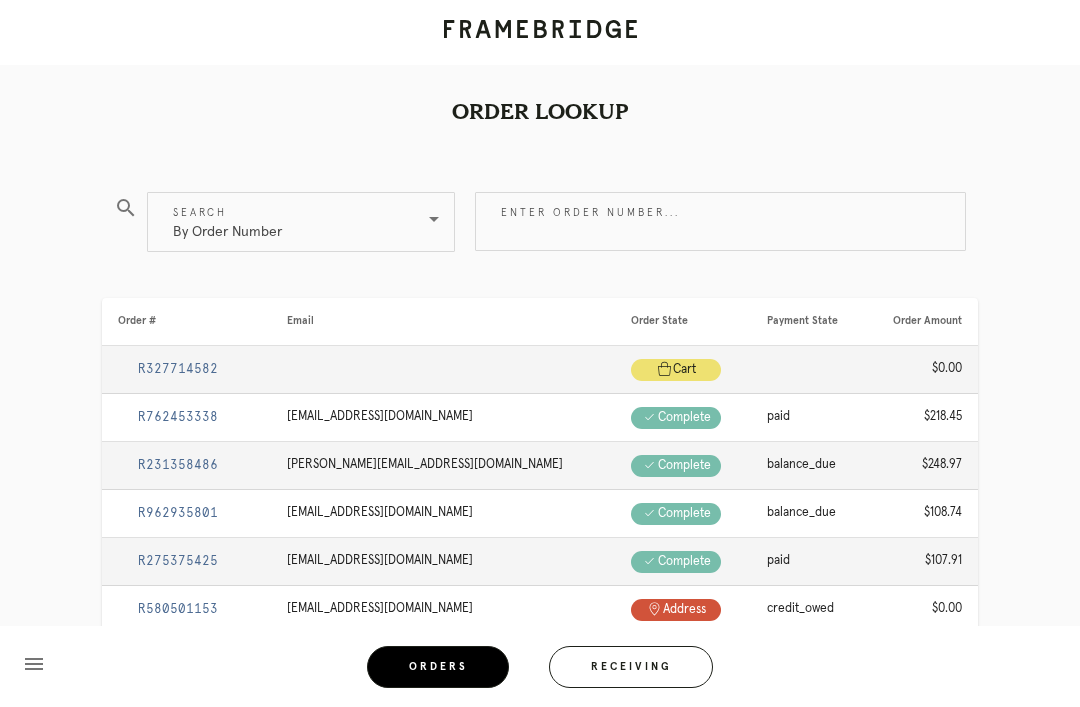 click on "By Order Number" at bounding box center (227, 222) 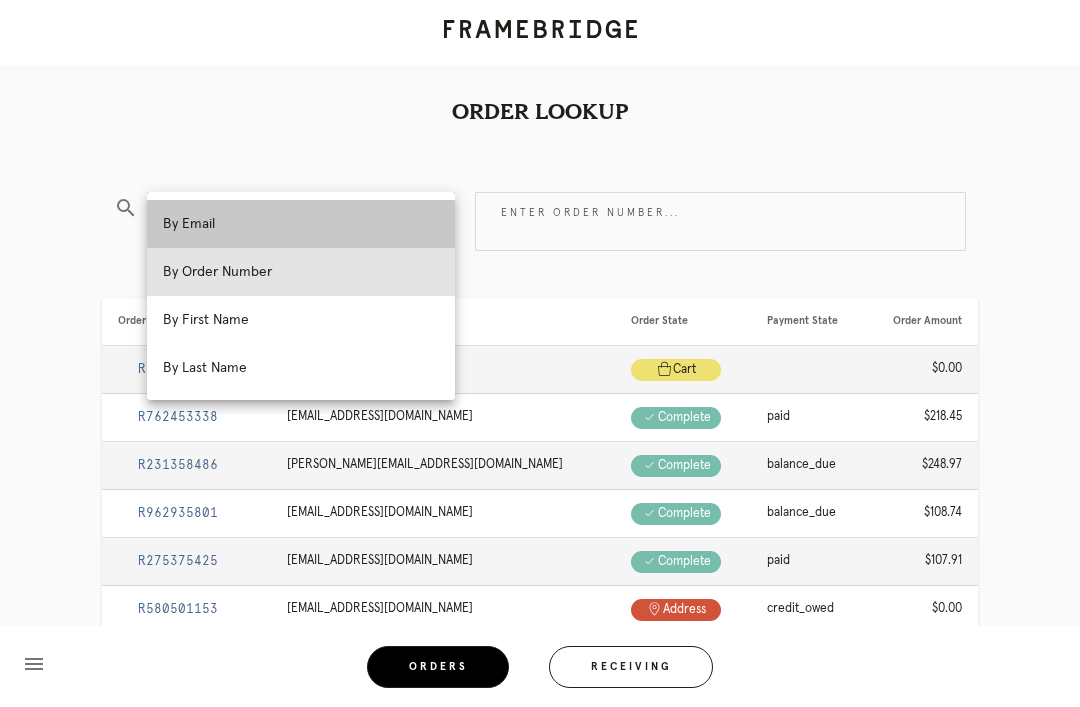 click on "By Email" at bounding box center (301, 224) 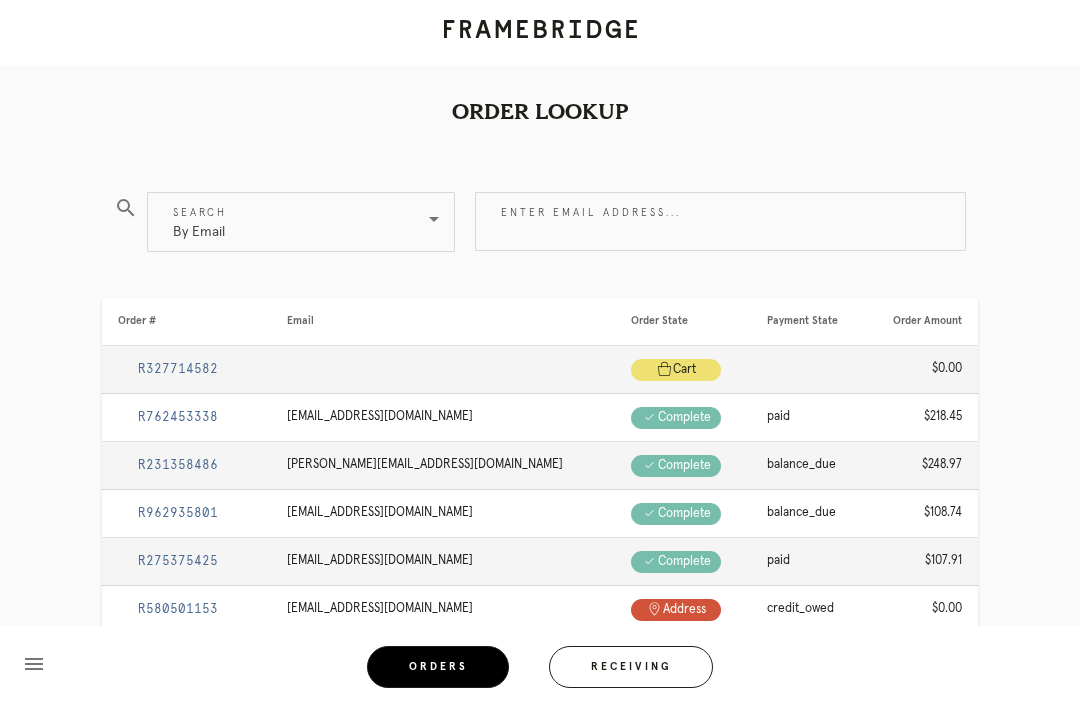 click on "Enter email address..." at bounding box center (720, 221) 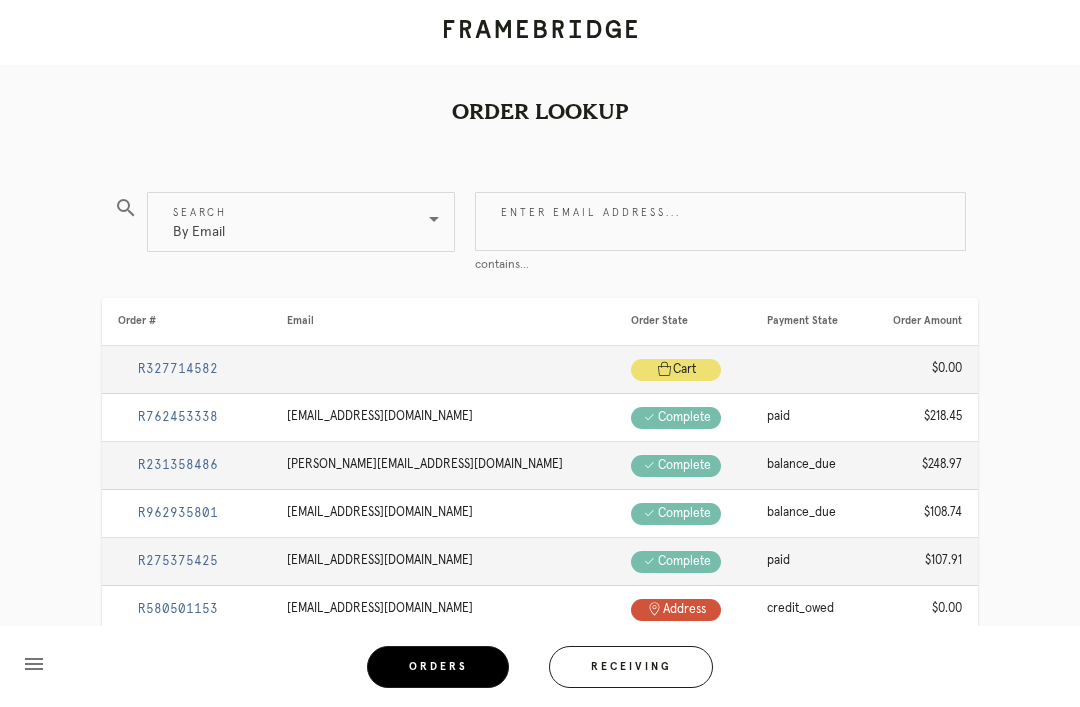 type on "h" 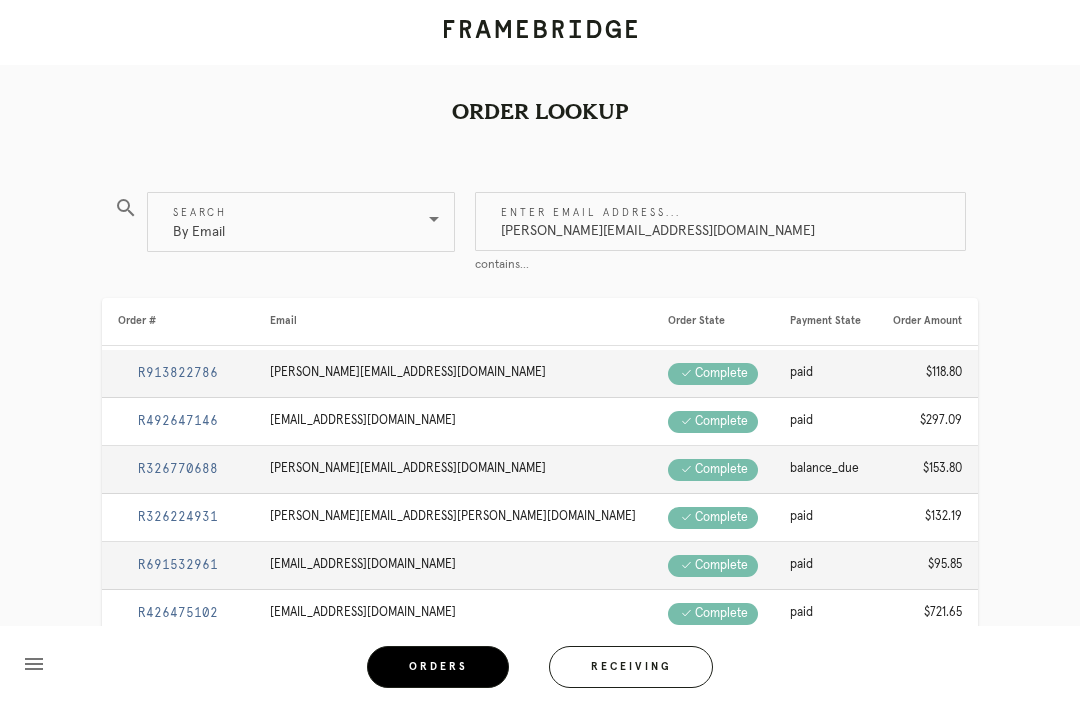 type on "gavin@dukedesigngroup.com" 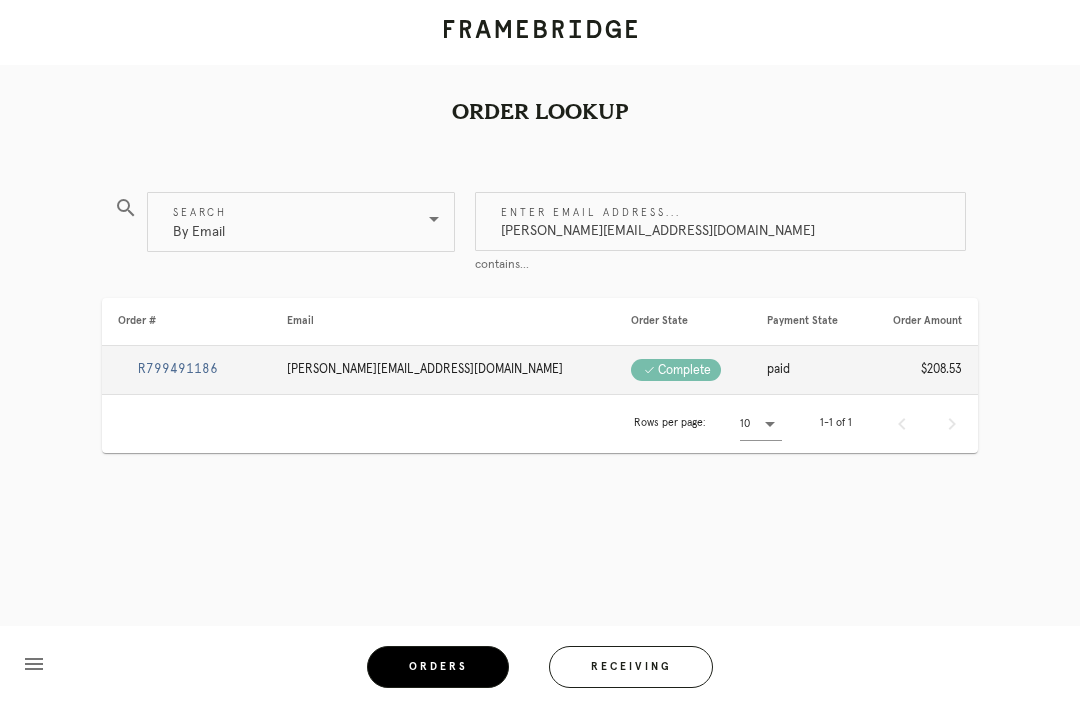 click on "Order Lookup
search Search By Email   Enter email address... gavin@dukedesigngroup.com contains...   Order # Email Order State Payment State Order Amount
R799491186
gavin@dukedesigngroup.com
Check
.a {
fill: #1d2019;
}
complete
paid
$208.53
Rows per page: 10 1-1 of 1   menu
Orders
Receiving
Logged in as:   sara.webne@framebridge.com   Nashville
Logout" at bounding box center [540, 307] 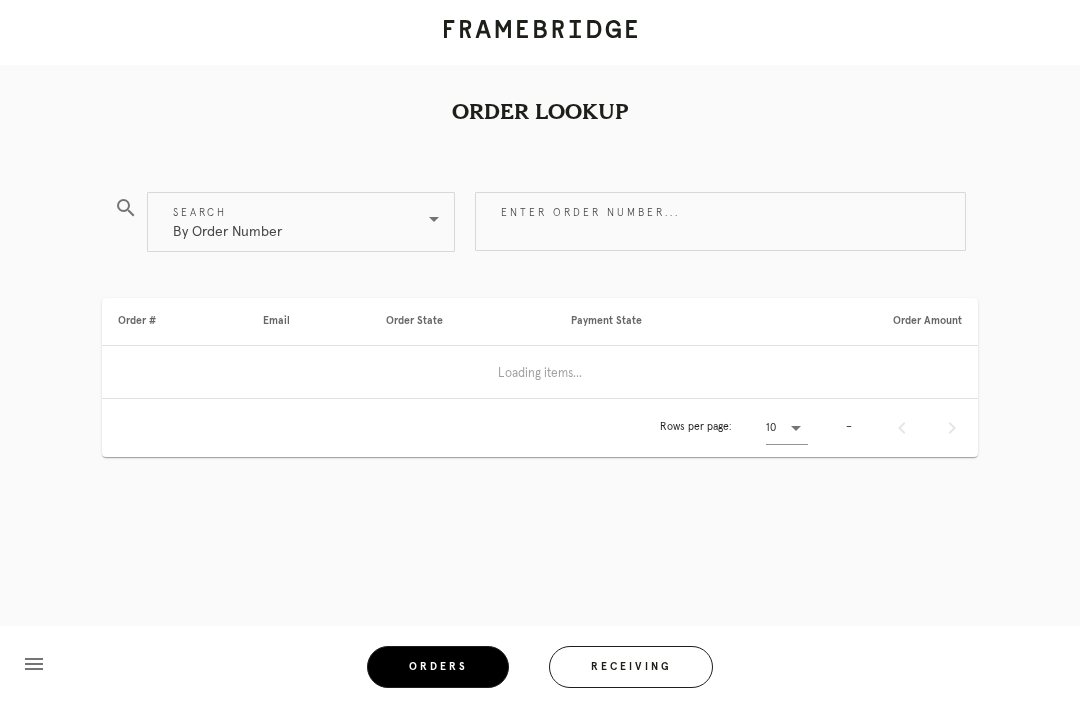 scroll, scrollTop: 0, scrollLeft: 0, axis: both 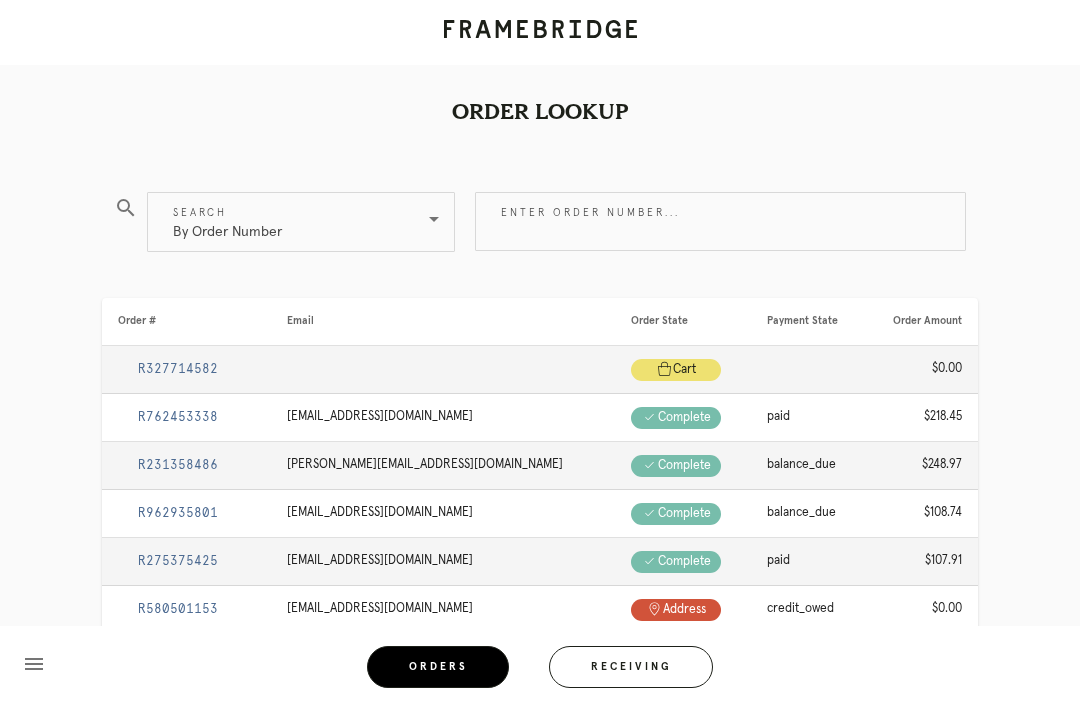 click on "Receiving" at bounding box center [631, 667] 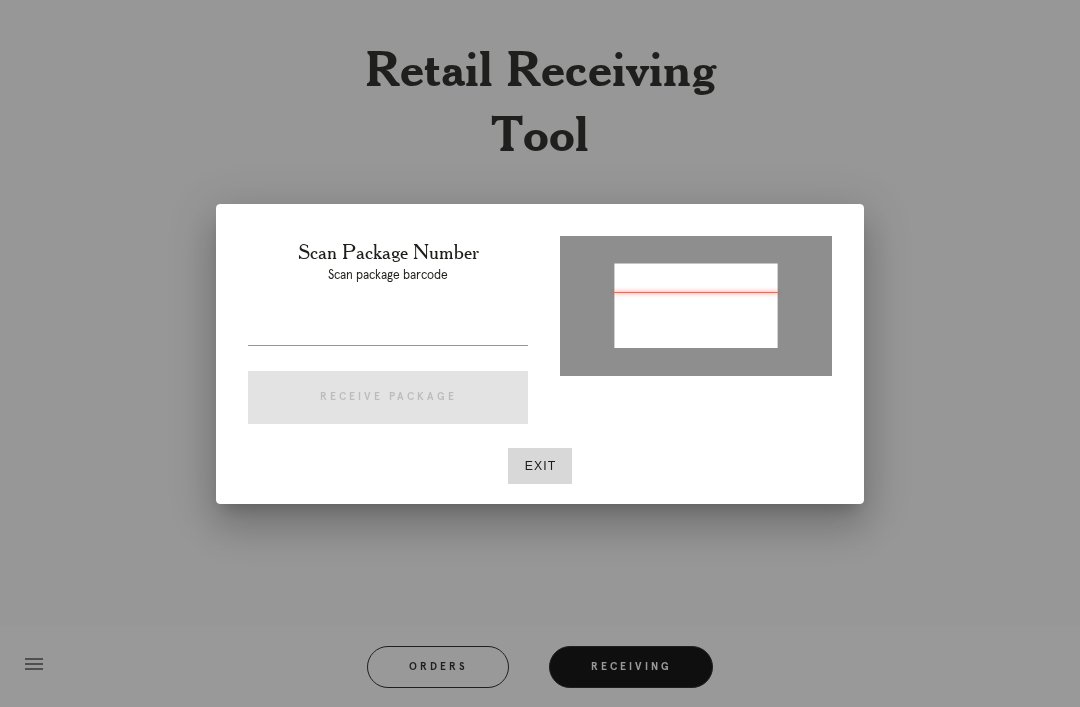 type on "P997647873982272" 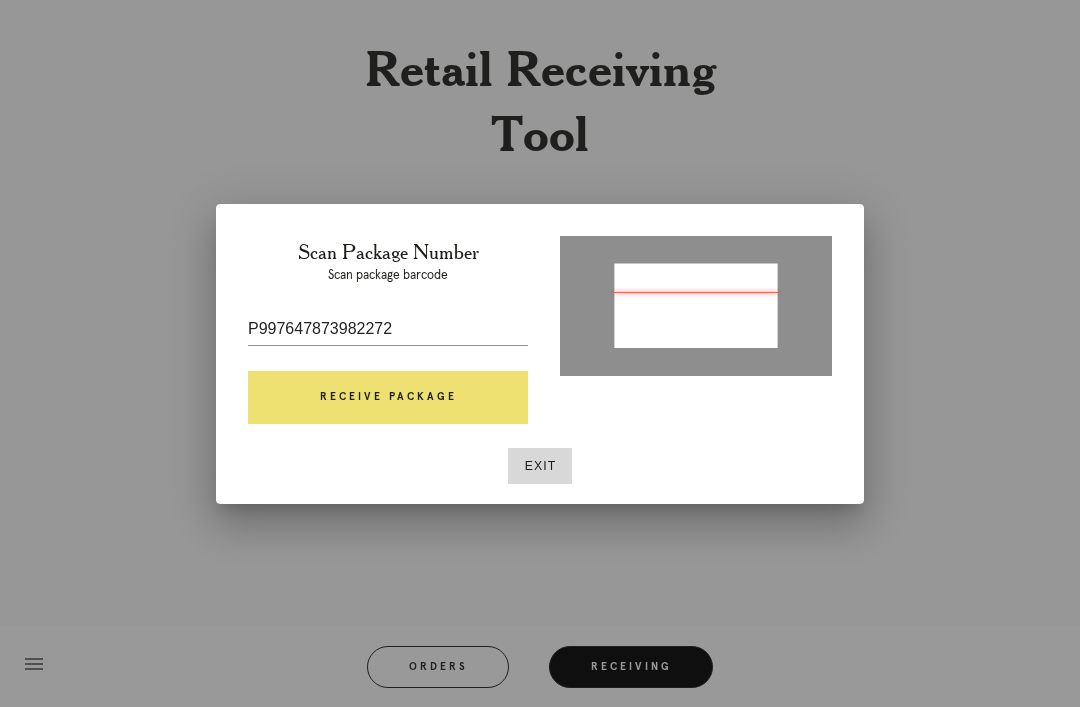 click on "Receive Package" at bounding box center (388, 398) 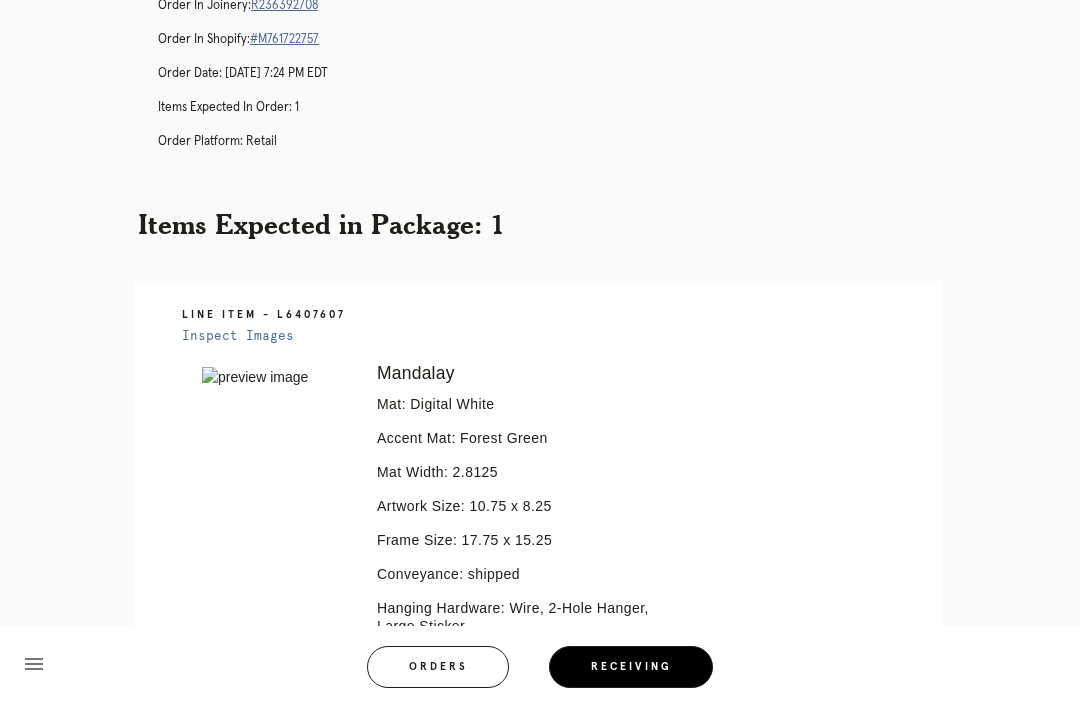 scroll, scrollTop: 0, scrollLeft: 0, axis: both 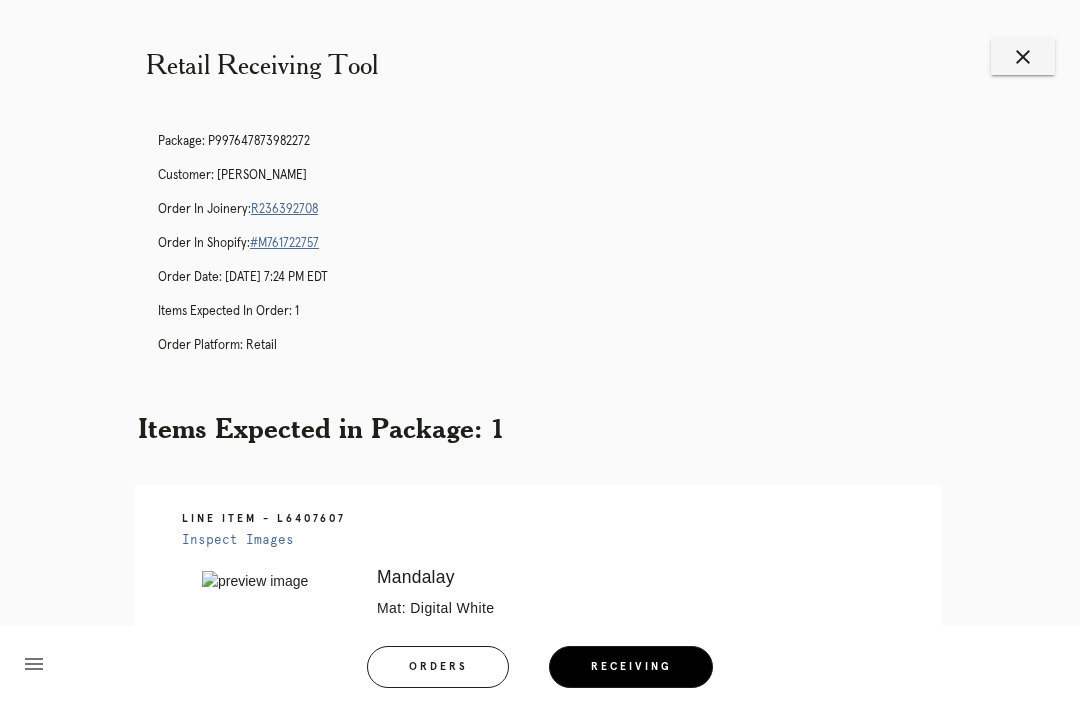 click on "R236392708" at bounding box center (284, 209) 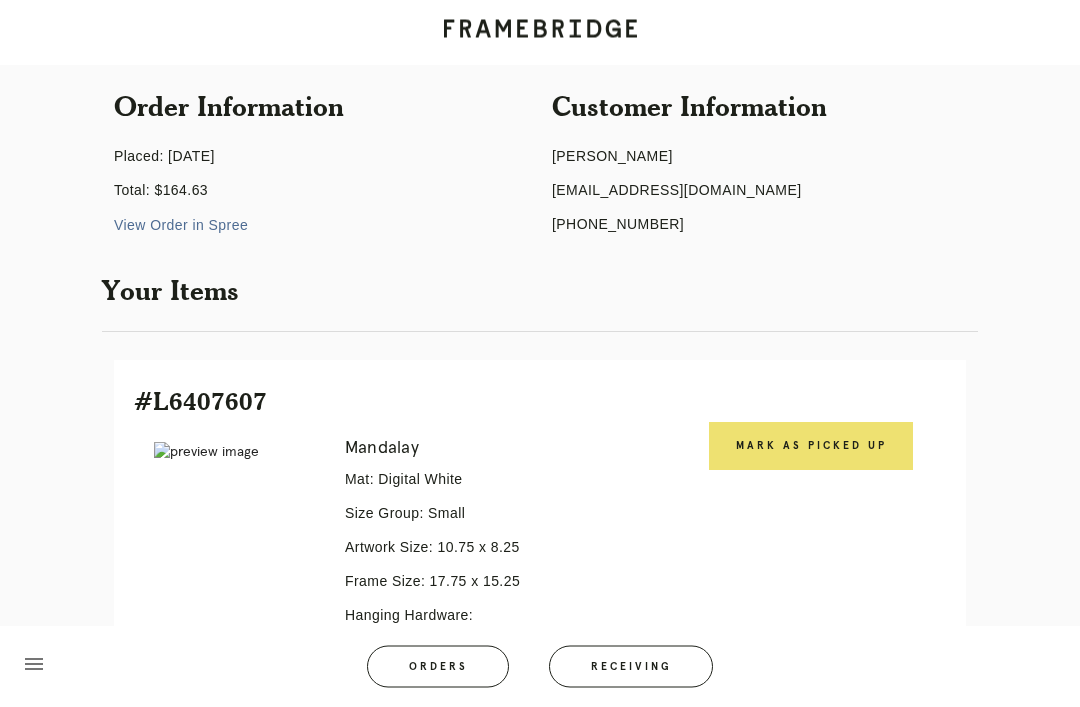 scroll, scrollTop: 173, scrollLeft: 0, axis: vertical 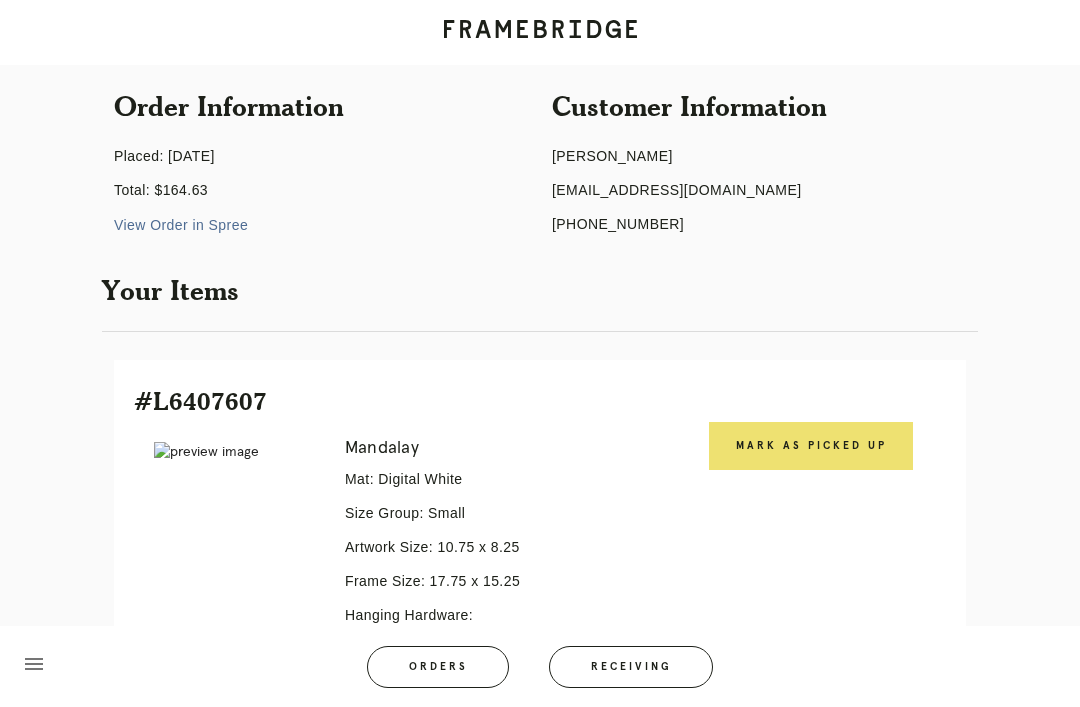 click on "Mark as Picked Up" at bounding box center (811, 446) 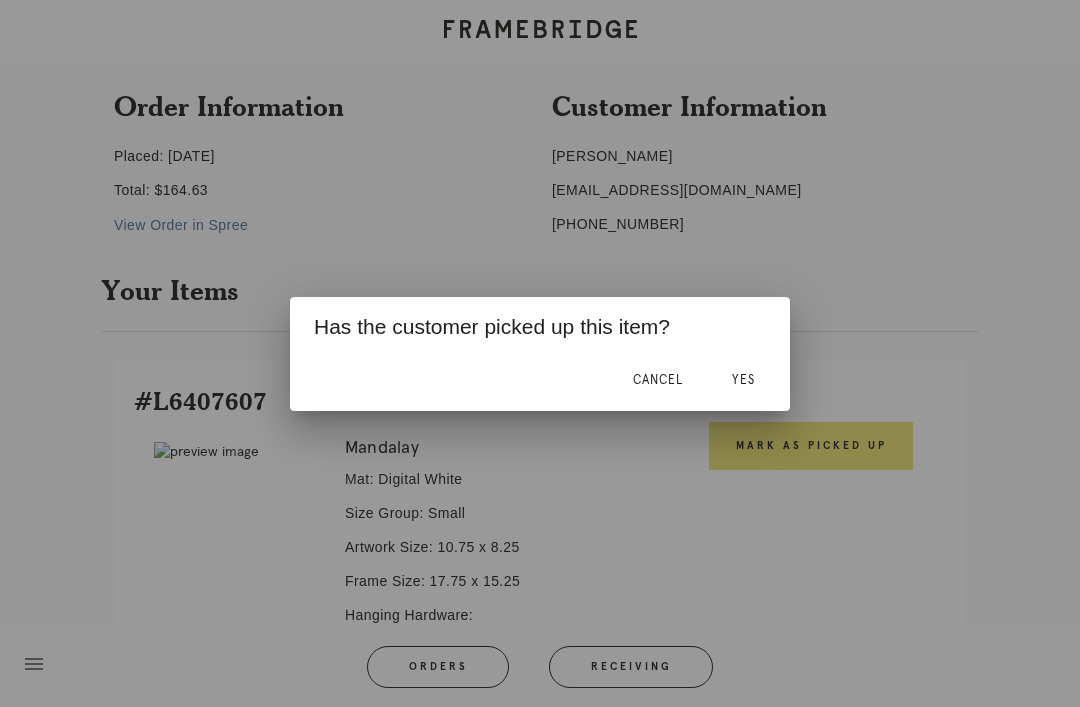 click on "Yes" at bounding box center [743, 380] 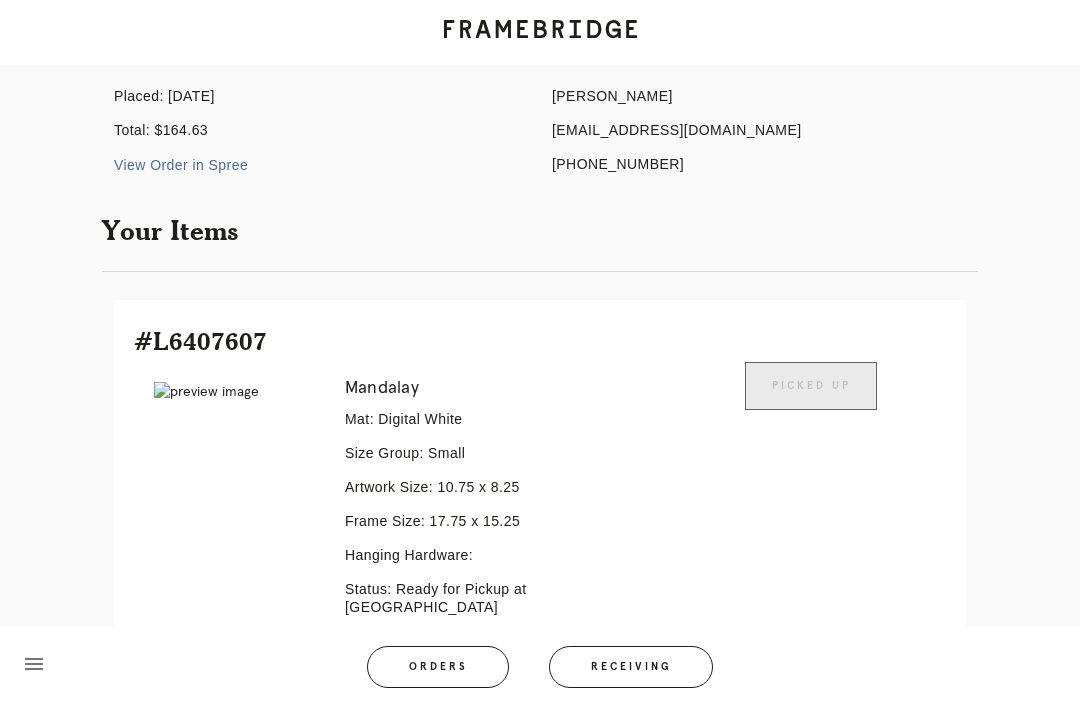 scroll, scrollTop: 237, scrollLeft: 0, axis: vertical 